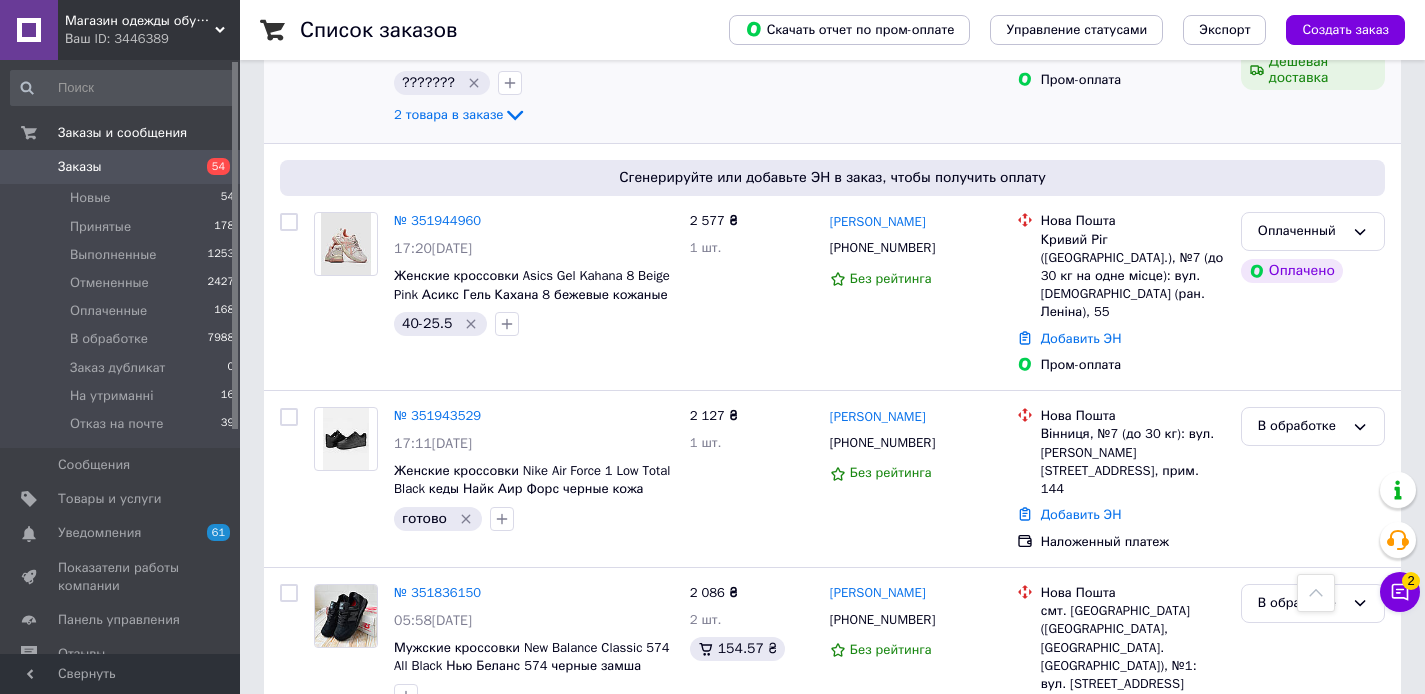scroll, scrollTop: 1565, scrollLeft: 0, axis: vertical 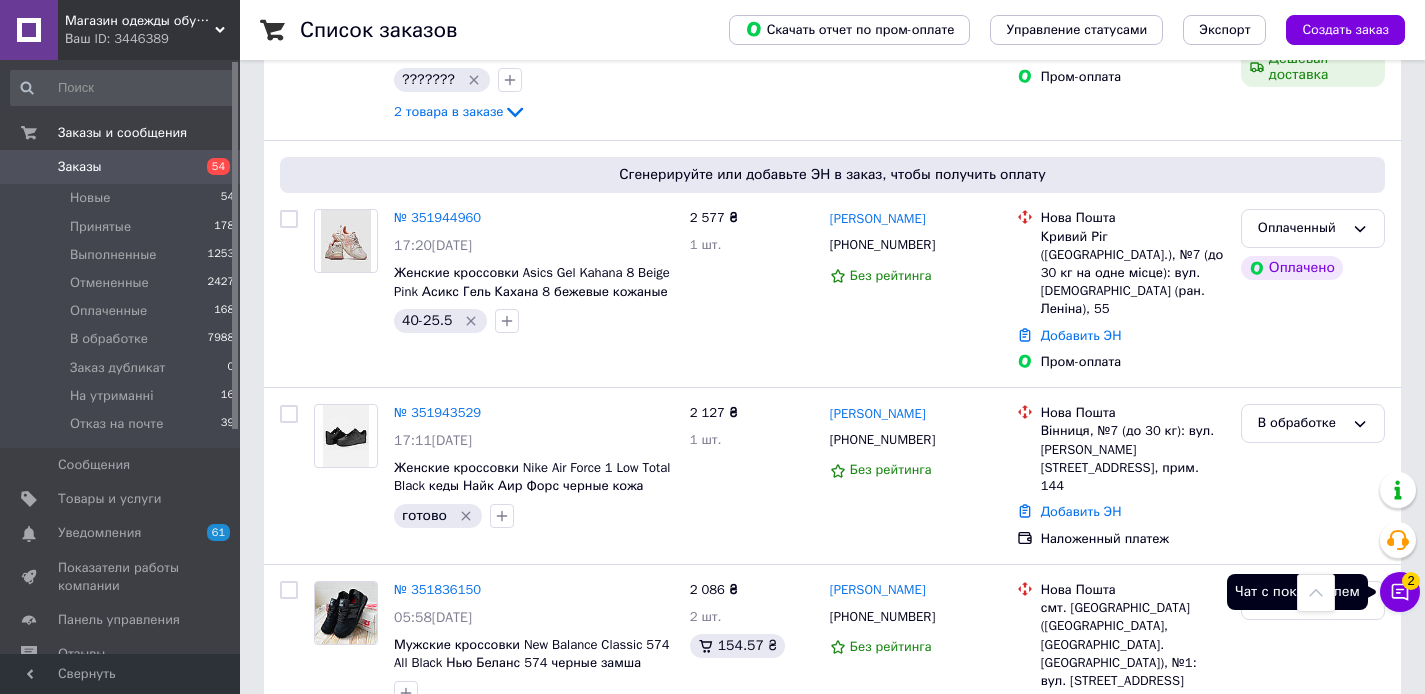 click on "Чат с покупателем 2" at bounding box center [1400, 592] 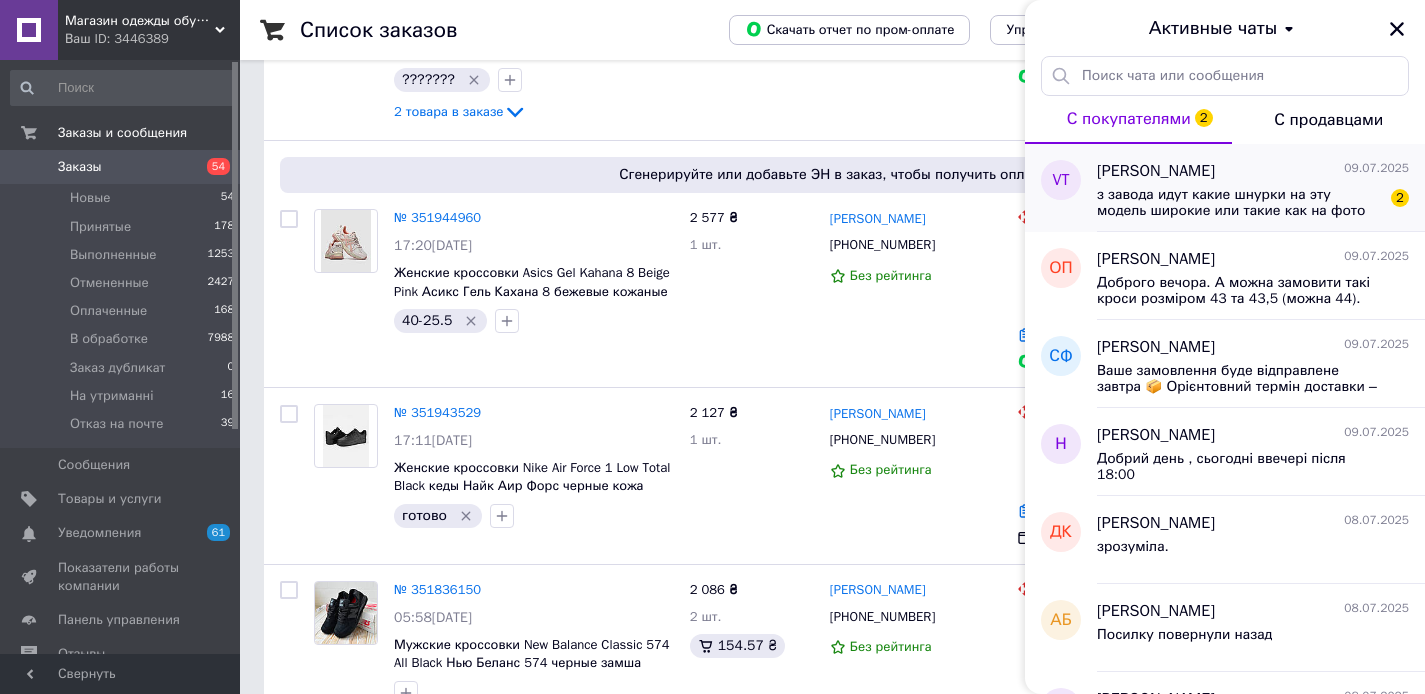 click on "з завода идут какие шнурки на эту модель широкие или такие как на фото" at bounding box center (1239, 203) 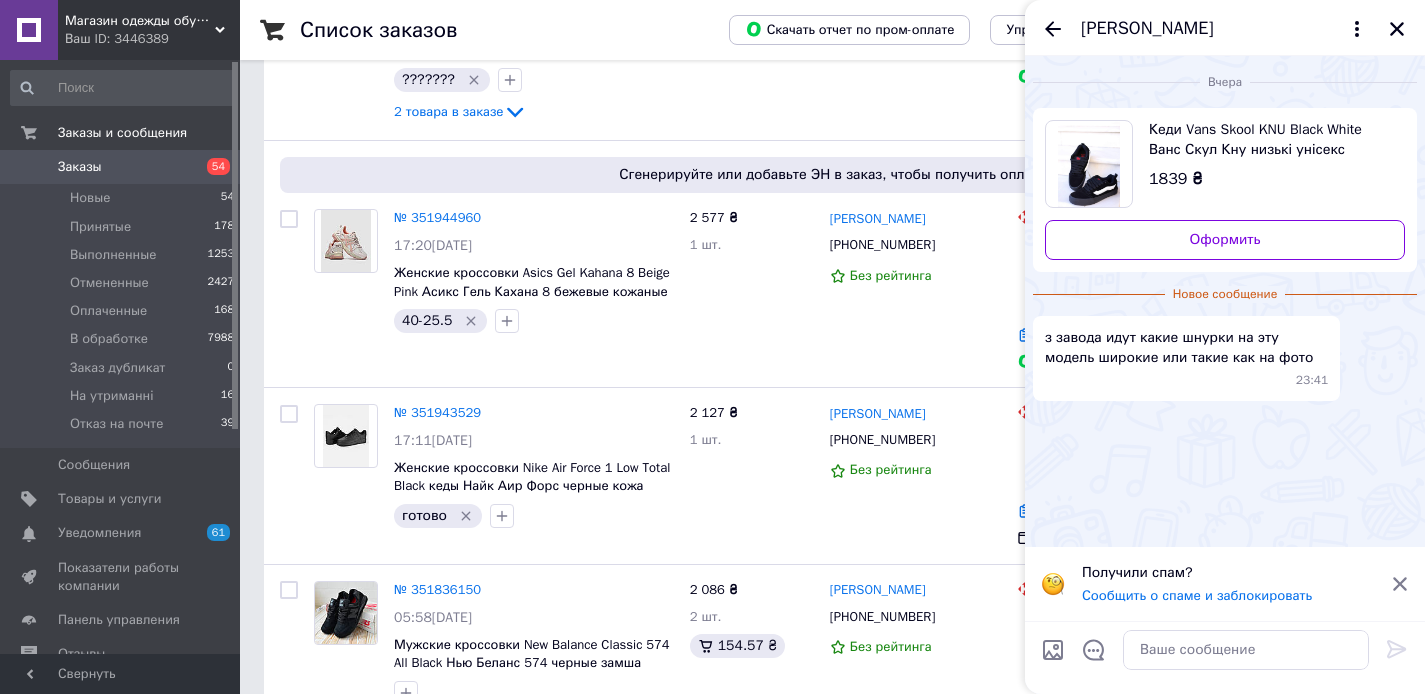 click 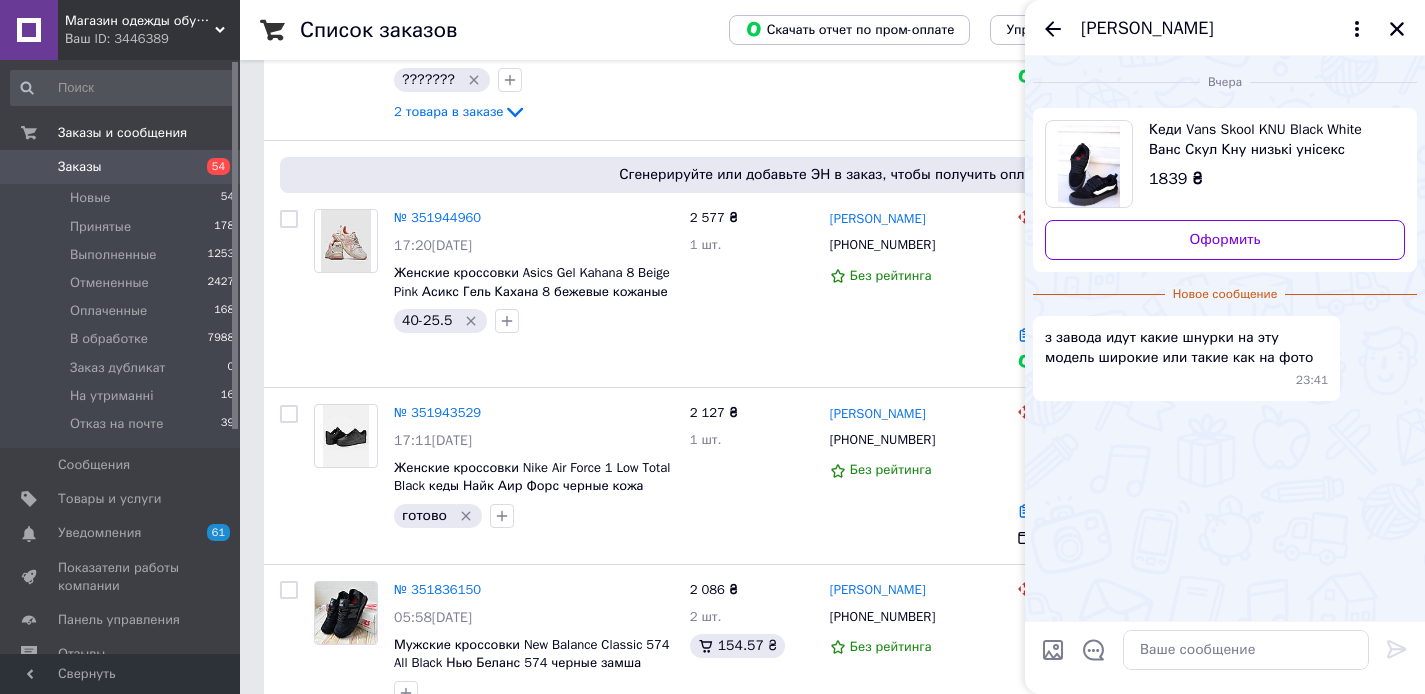 click at bounding box center [1089, 164] 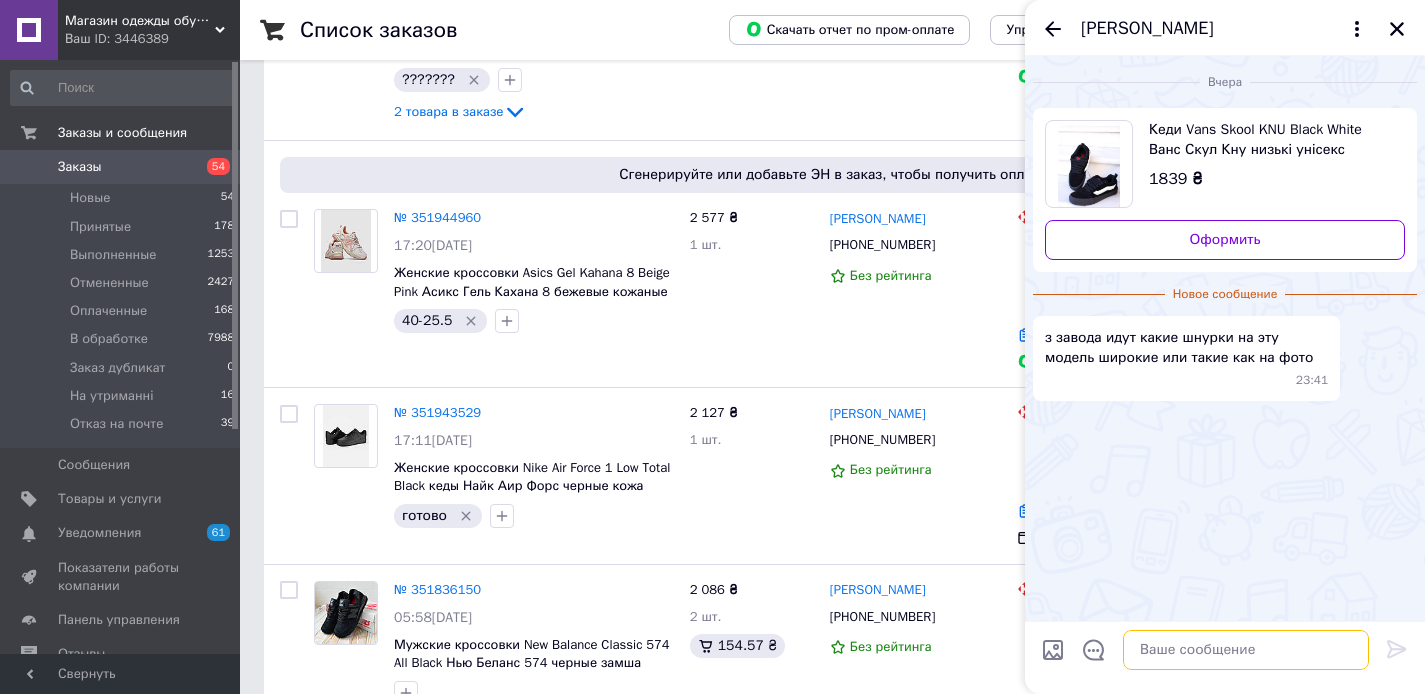 click at bounding box center [1246, 650] 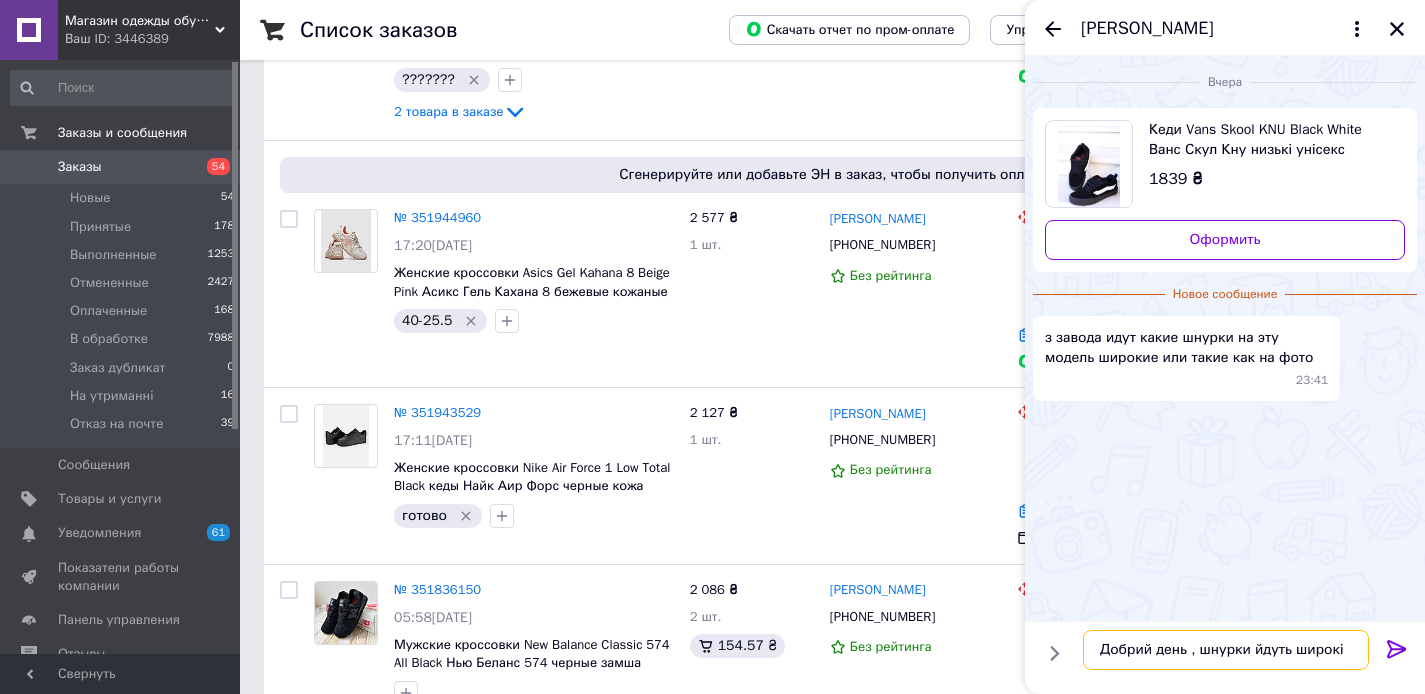 type on "Добрий день , шнурки йдуть широкі" 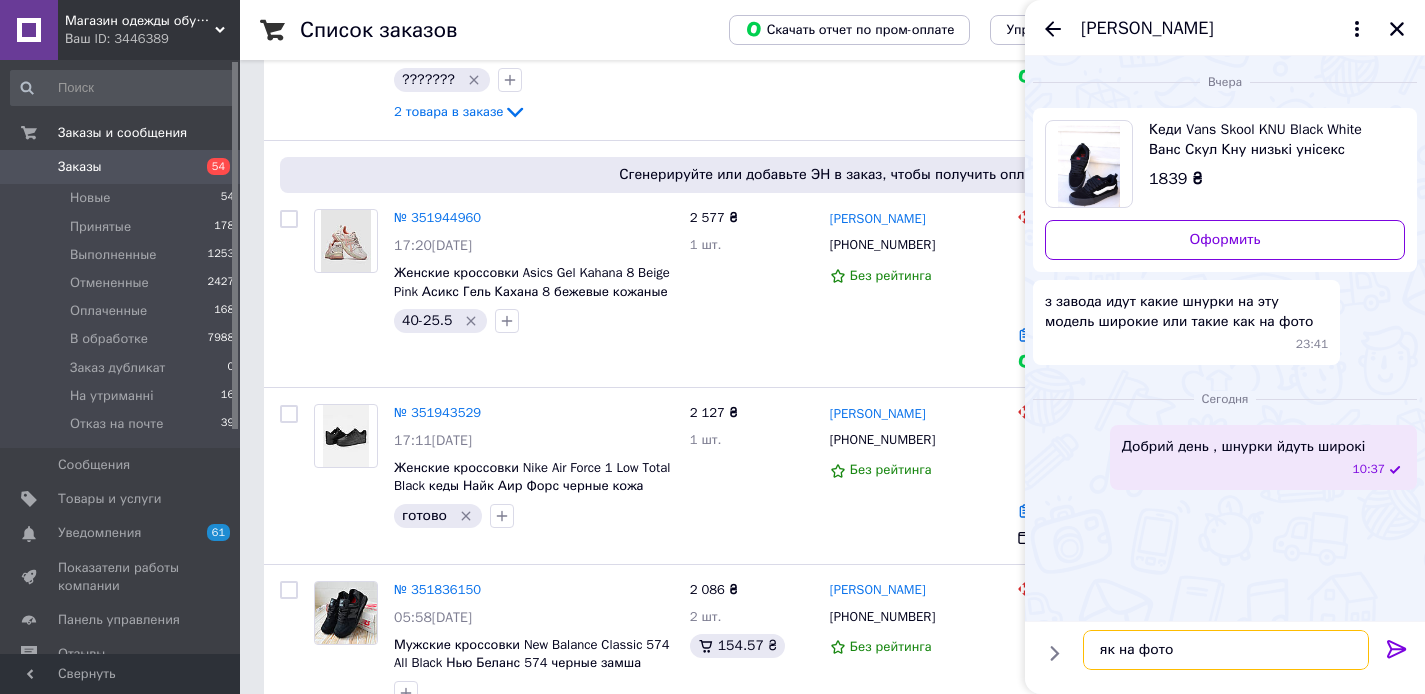 type on "як на фото :" 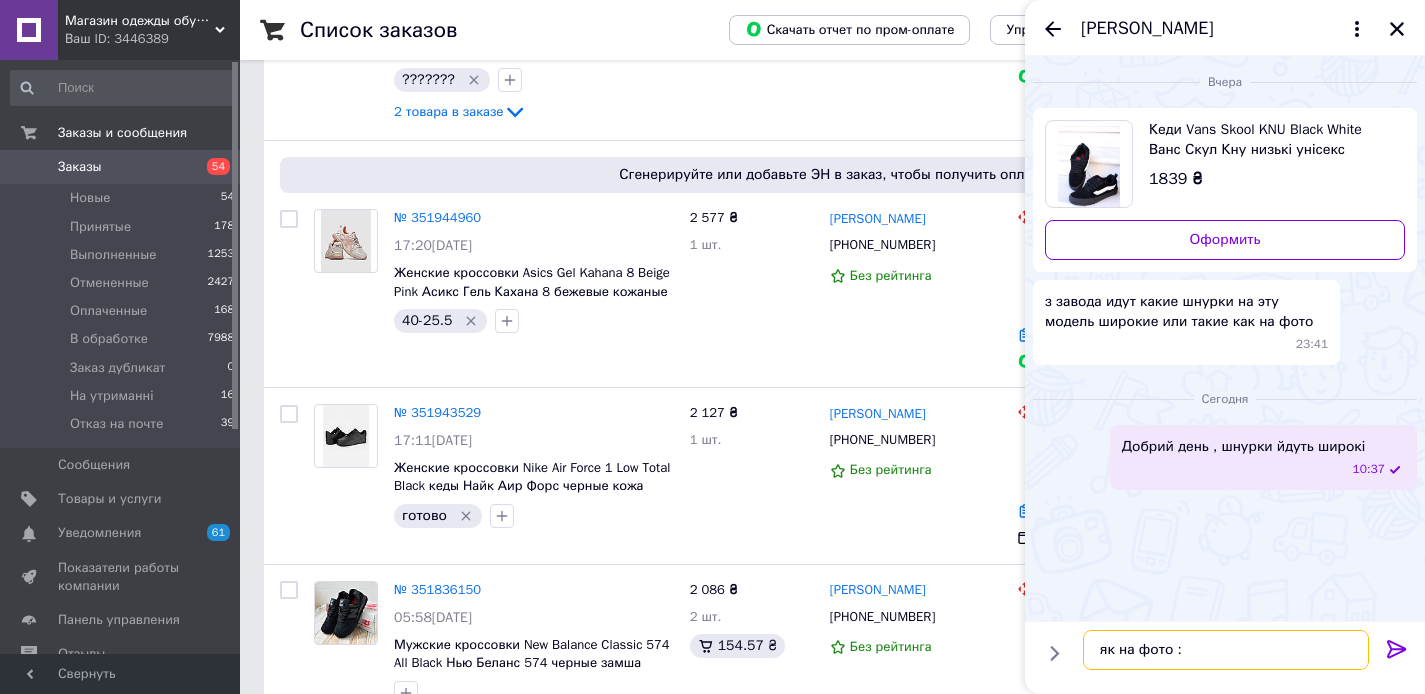 type 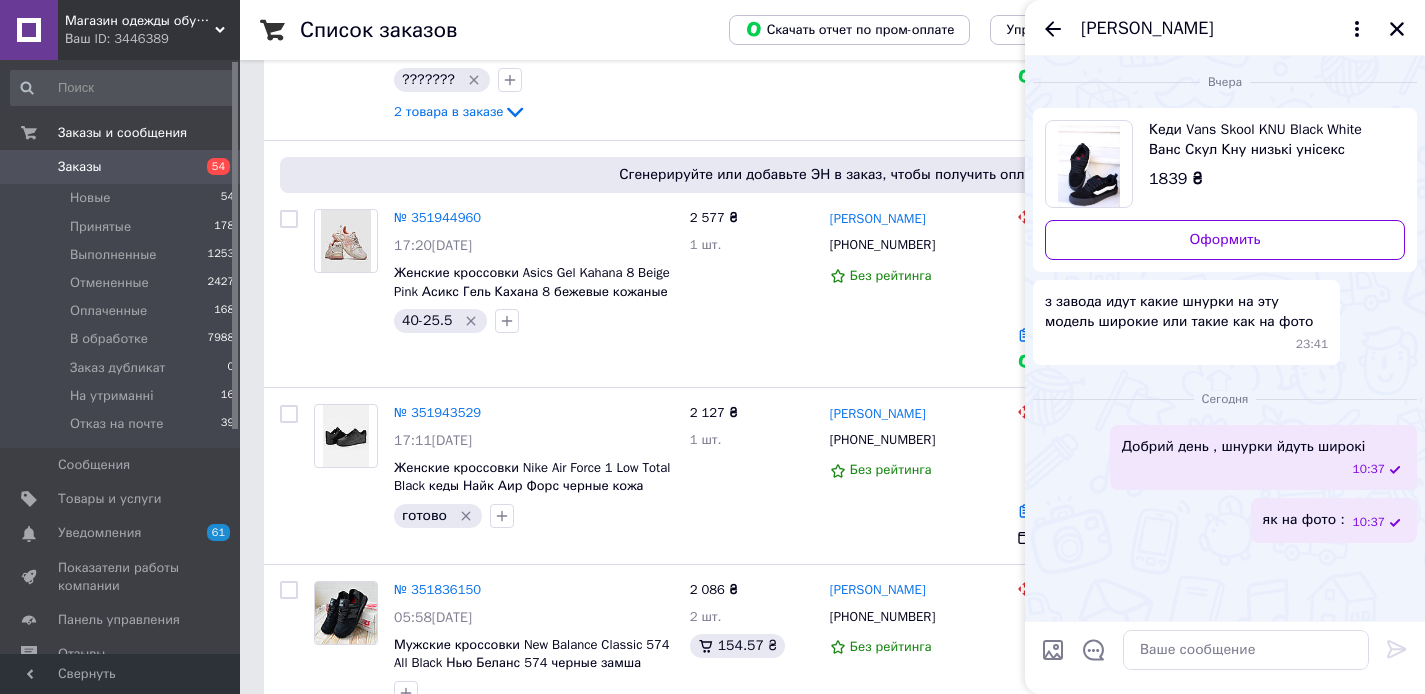 click at bounding box center [1053, 650] 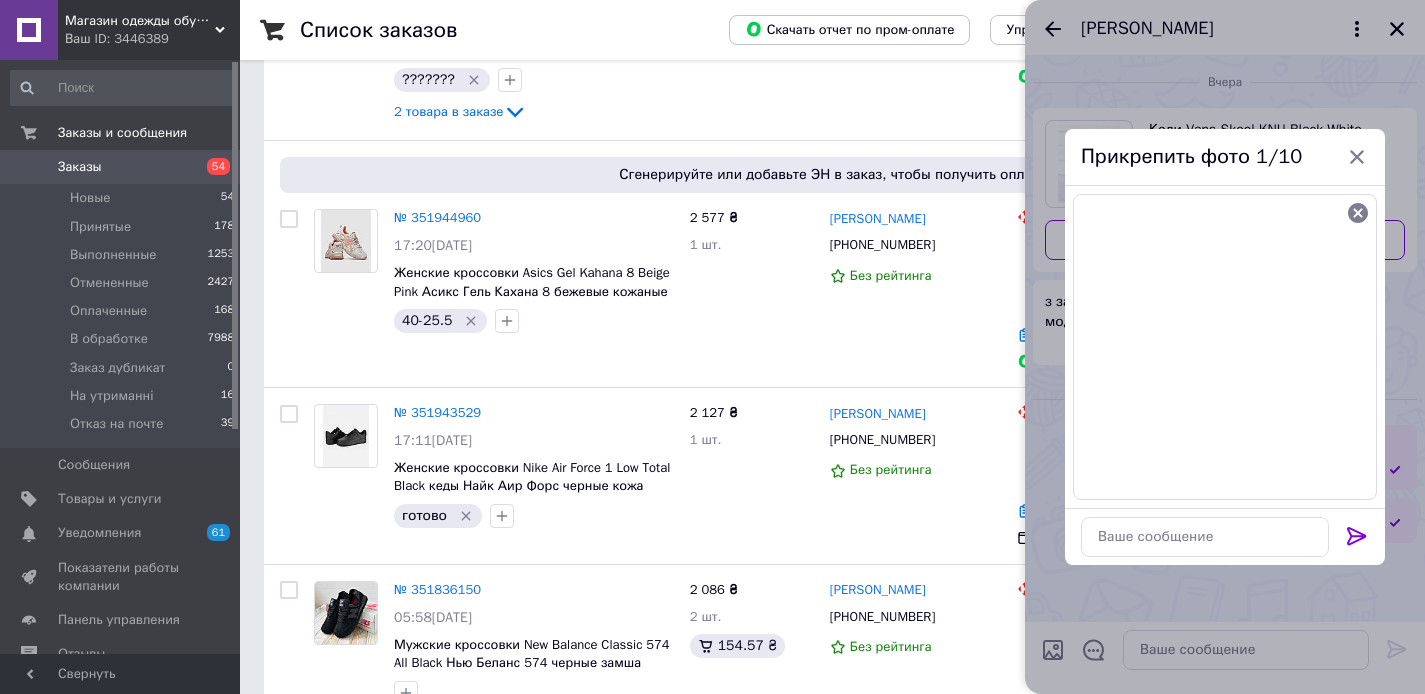 click 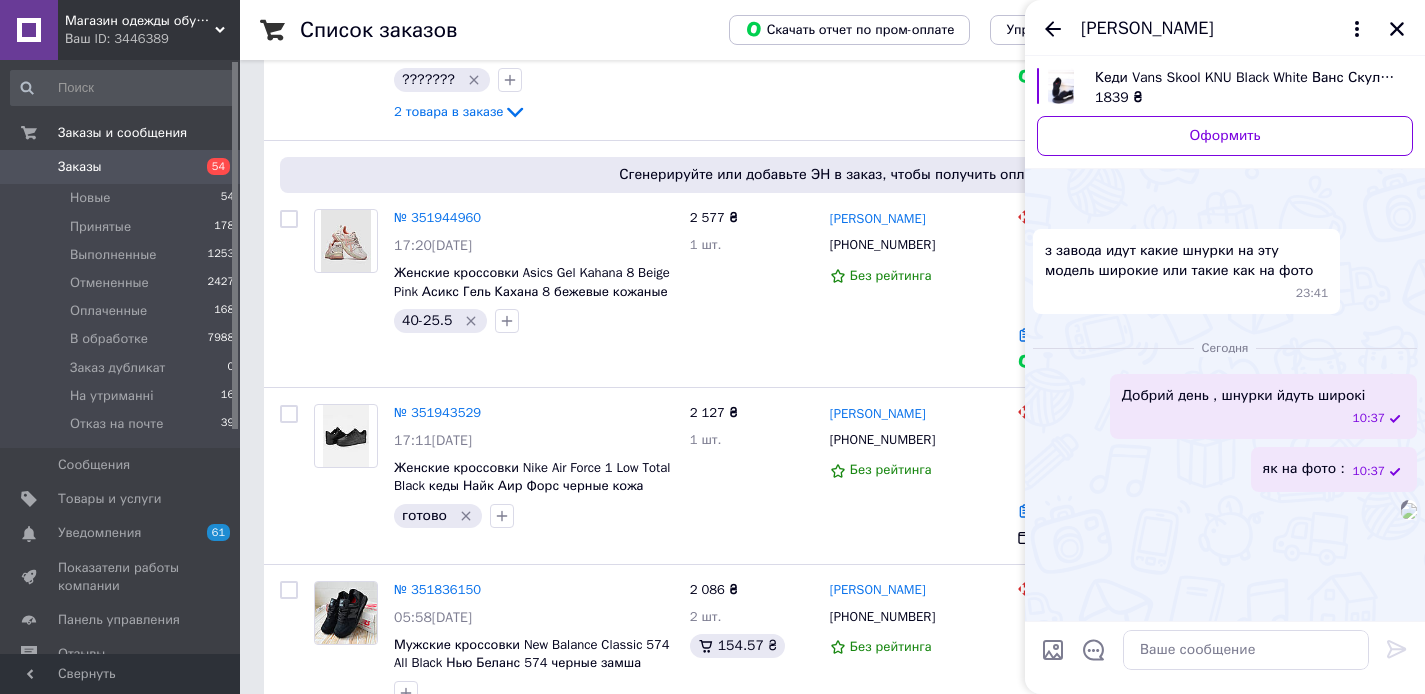 scroll, scrollTop: 187, scrollLeft: 0, axis: vertical 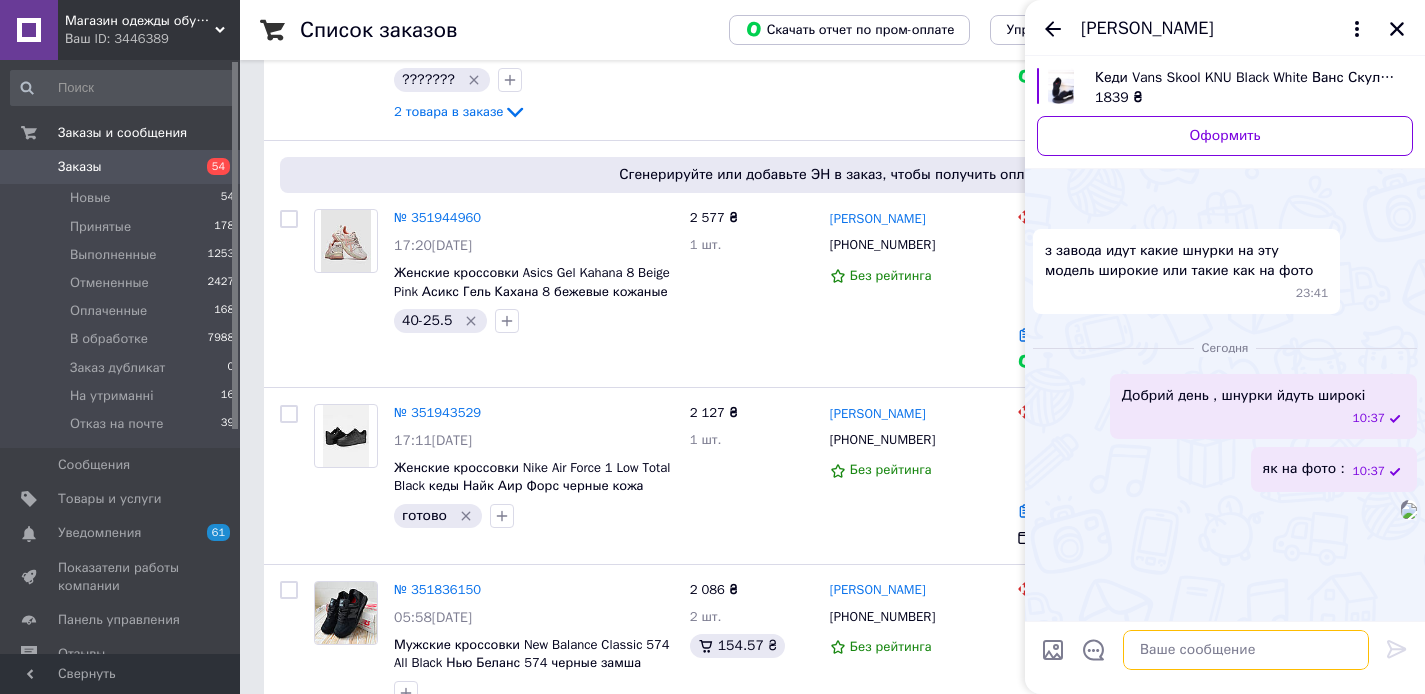 click at bounding box center (1246, 650) 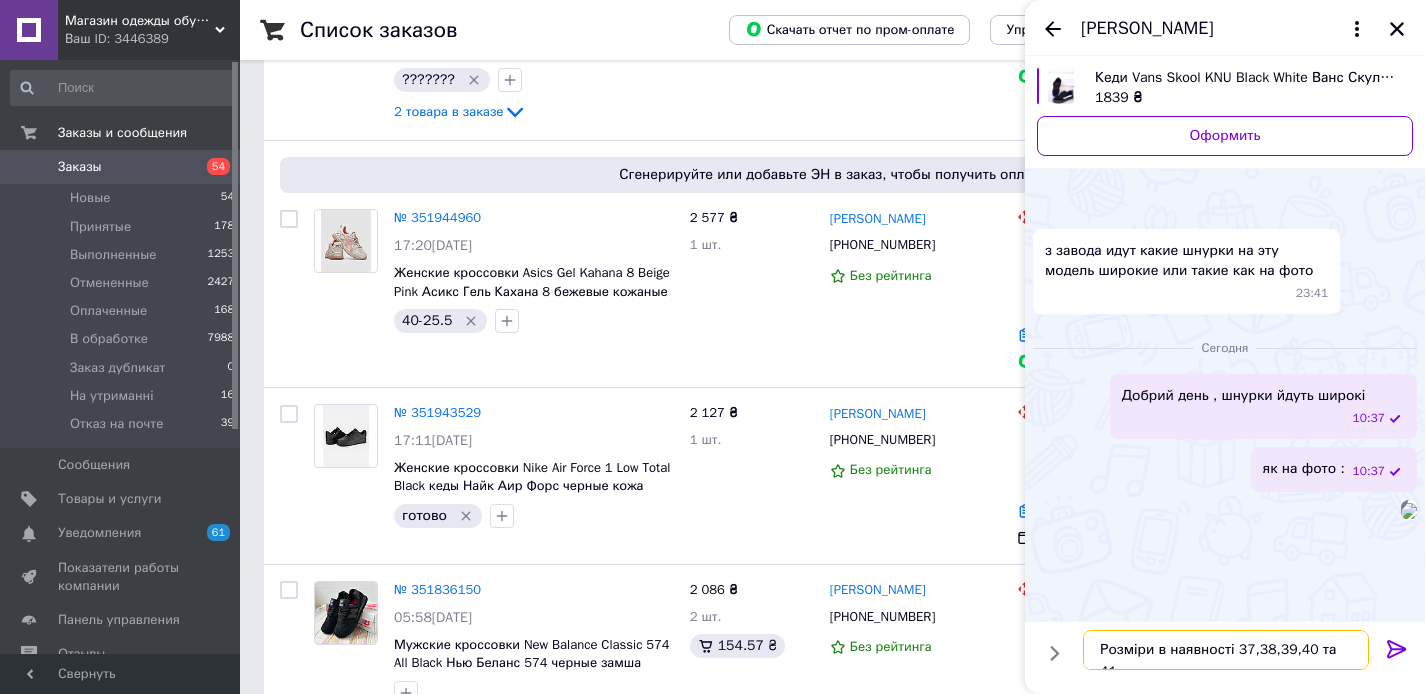 scroll, scrollTop: 11, scrollLeft: 0, axis: vertical 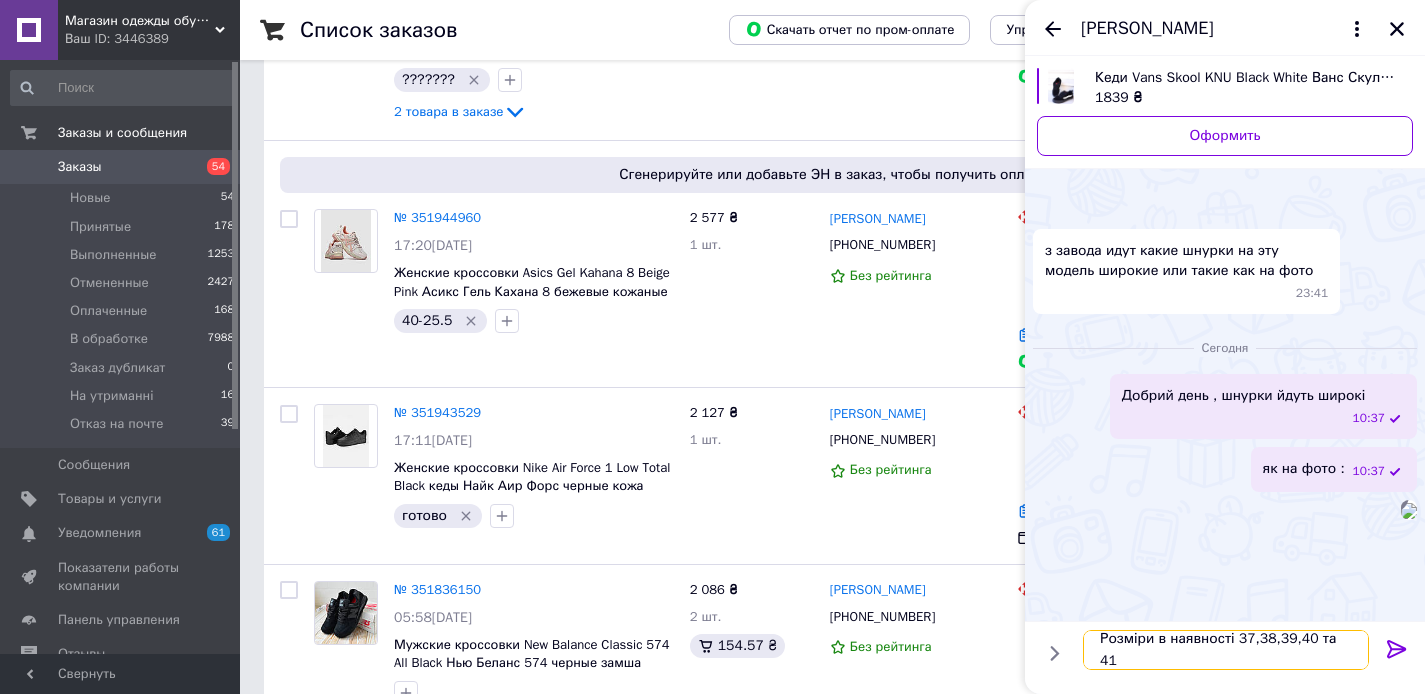 type on "Розміри в наявності 37,38,39,40 та 41" 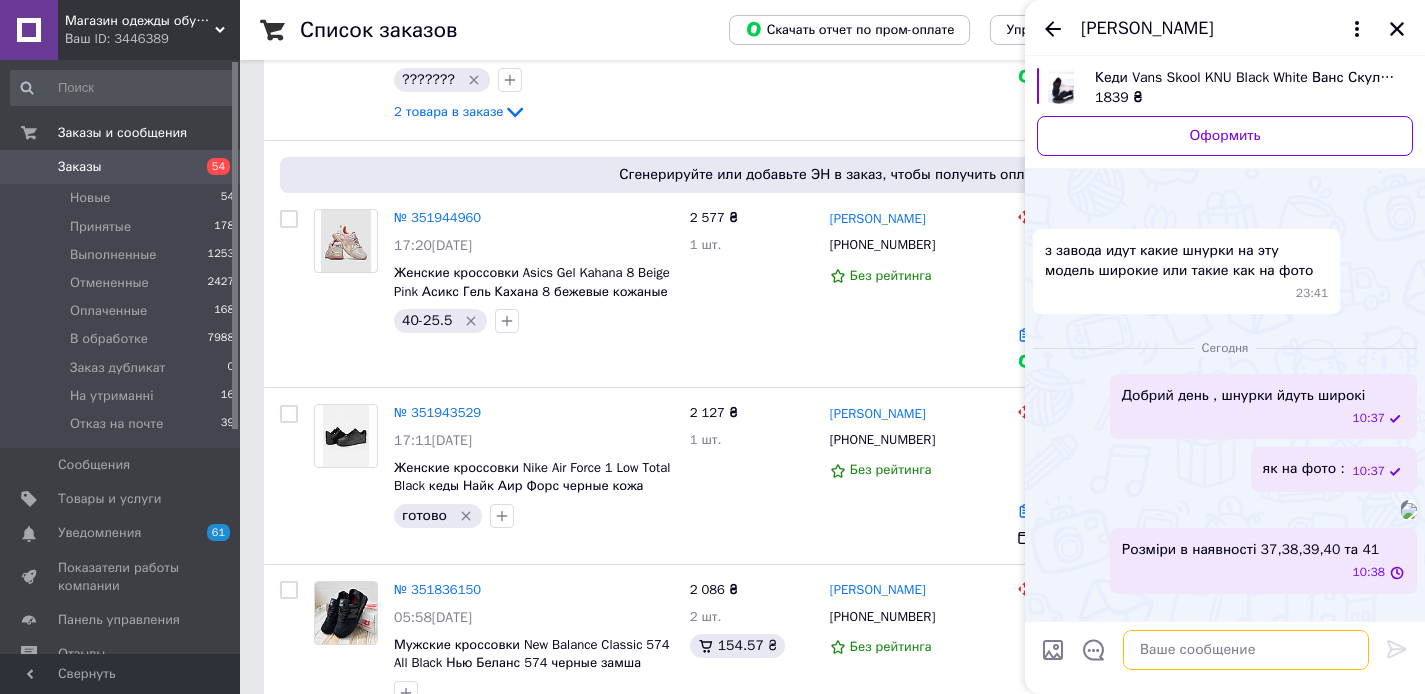 scroll, scrollTop: 0, scrollLeft: 0, axis: both 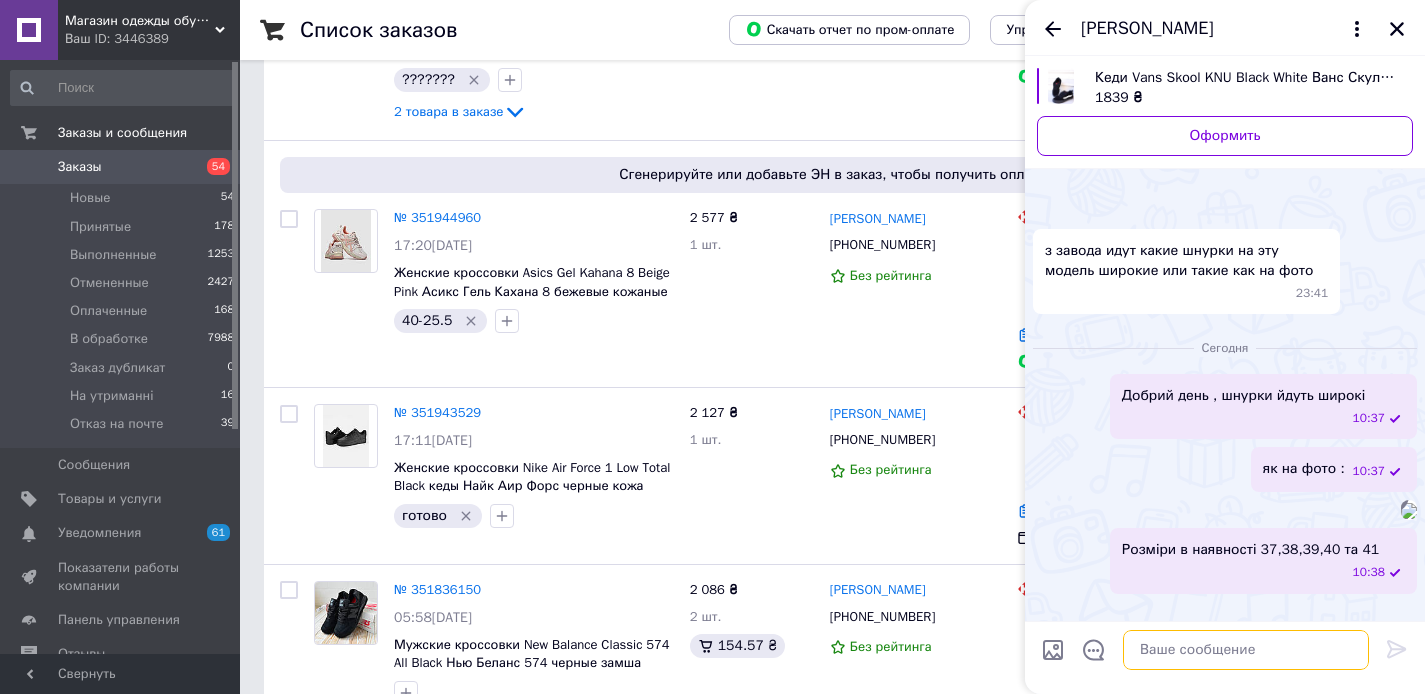 type on "Я" 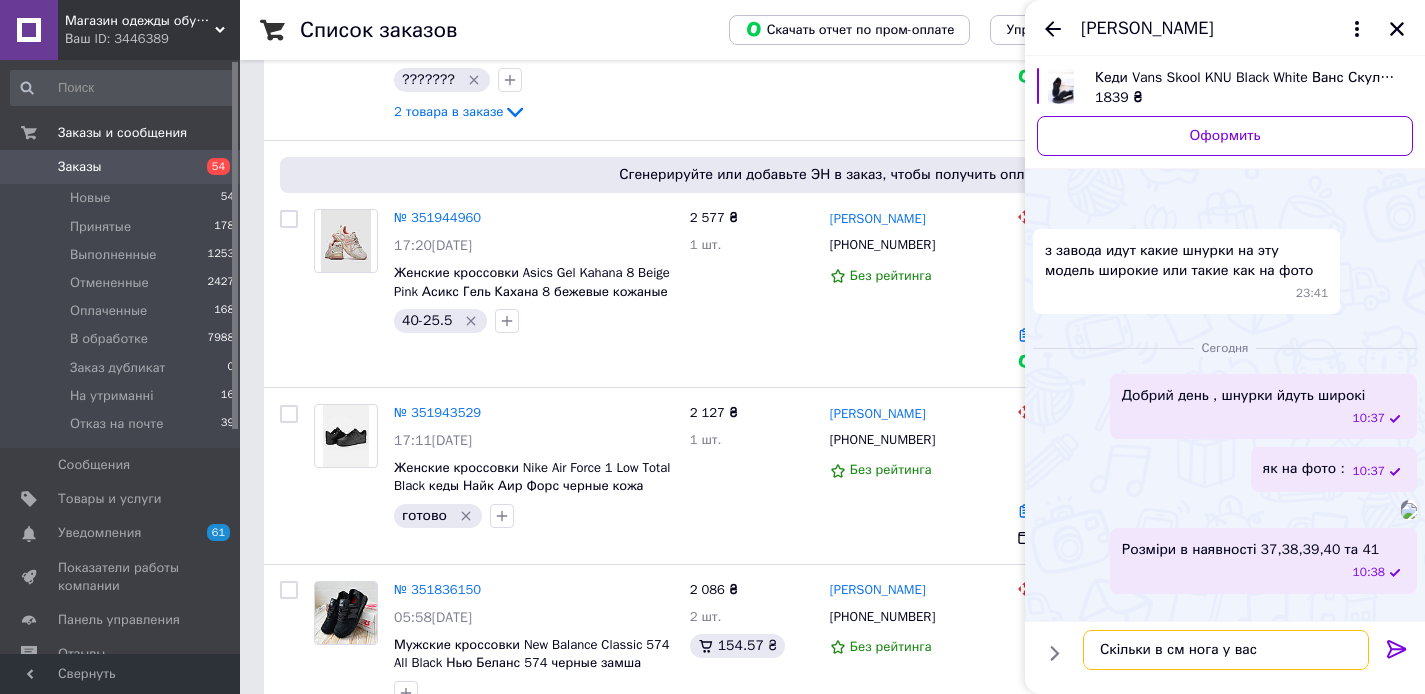 type on "Скільки в см нога у вас ?" 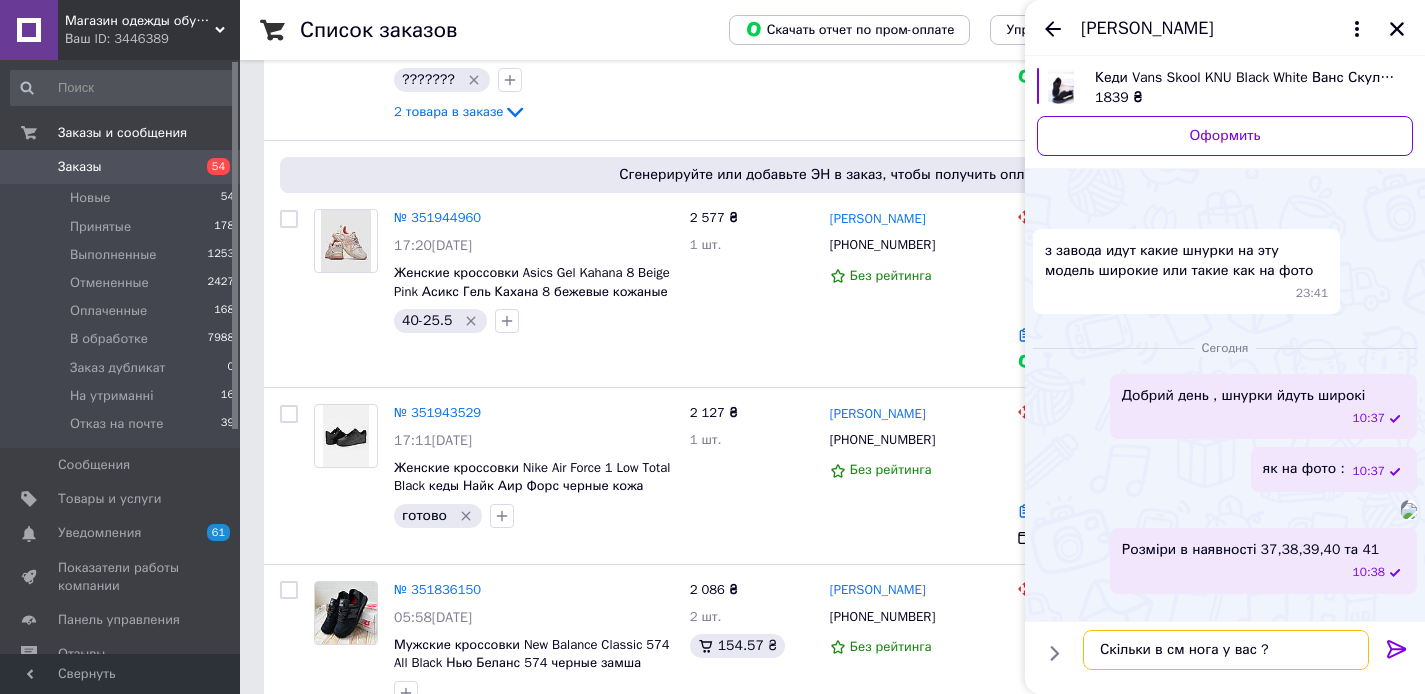 type 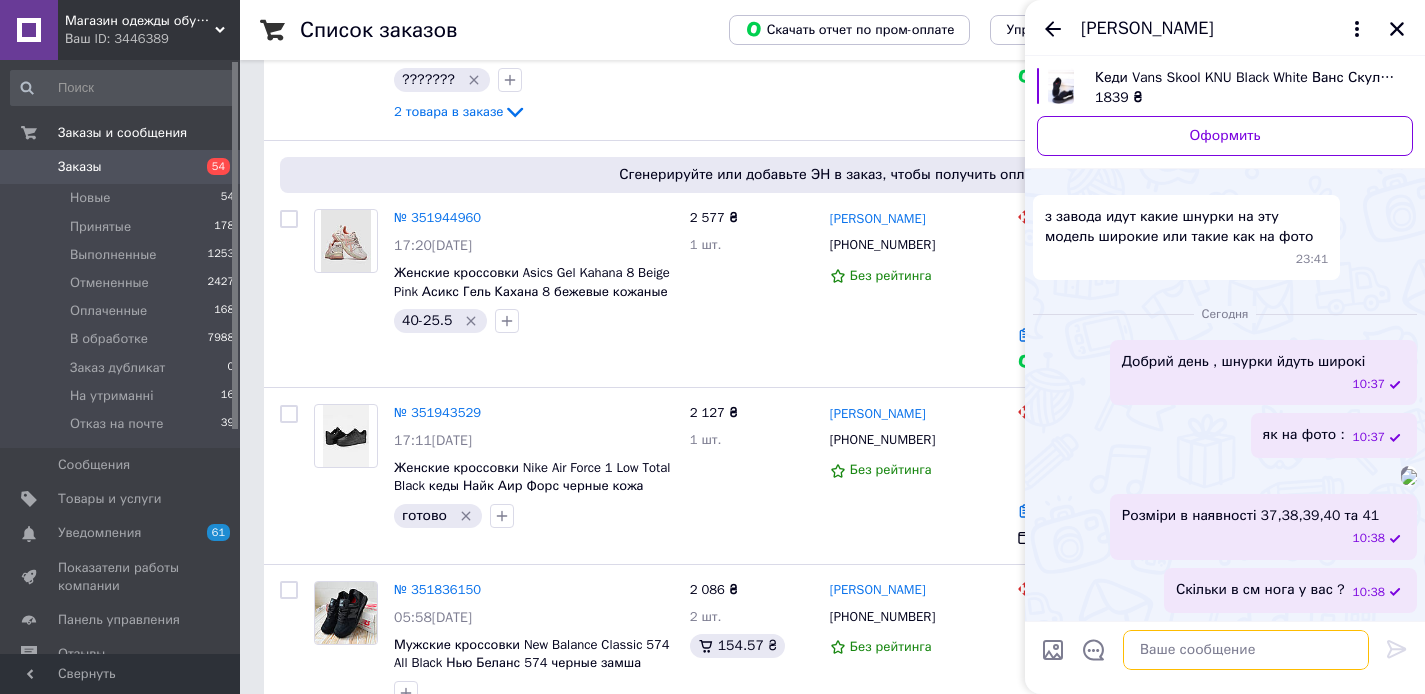 scroll, scrollTop: 314, scrollLeft: 0, axis: vertical 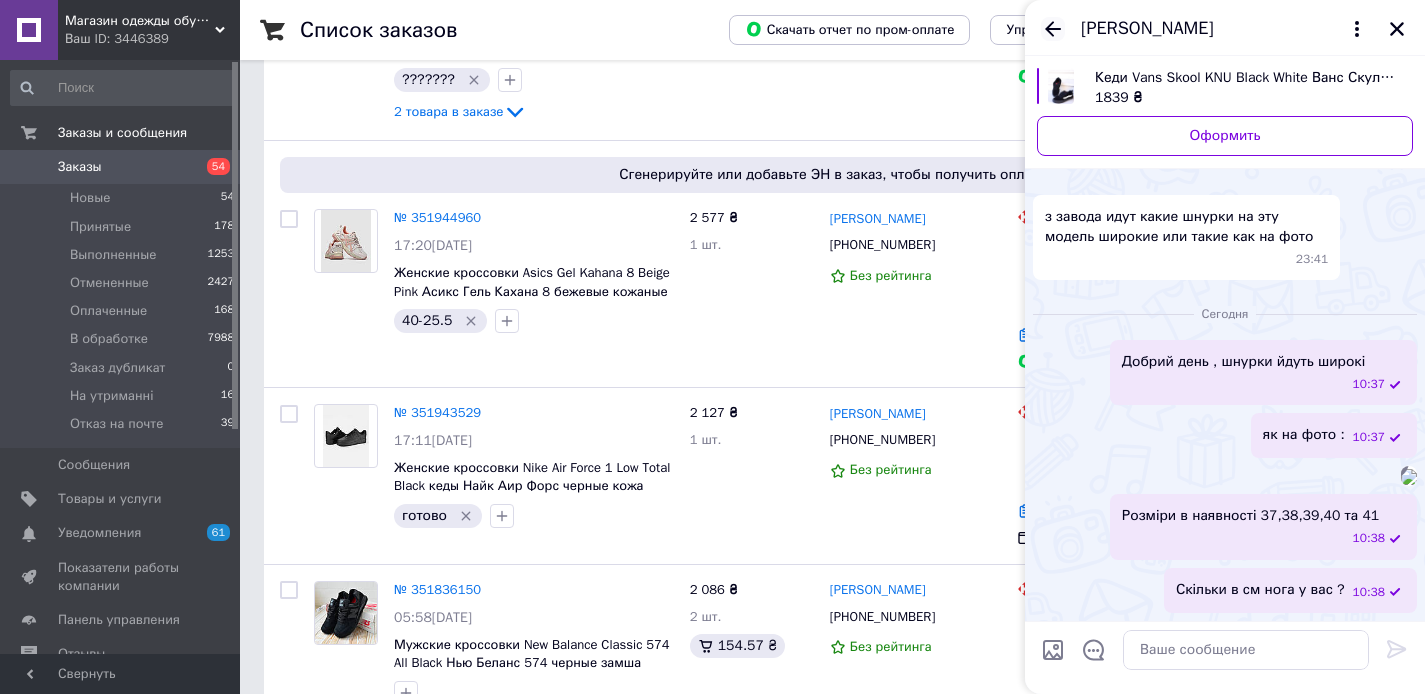 click 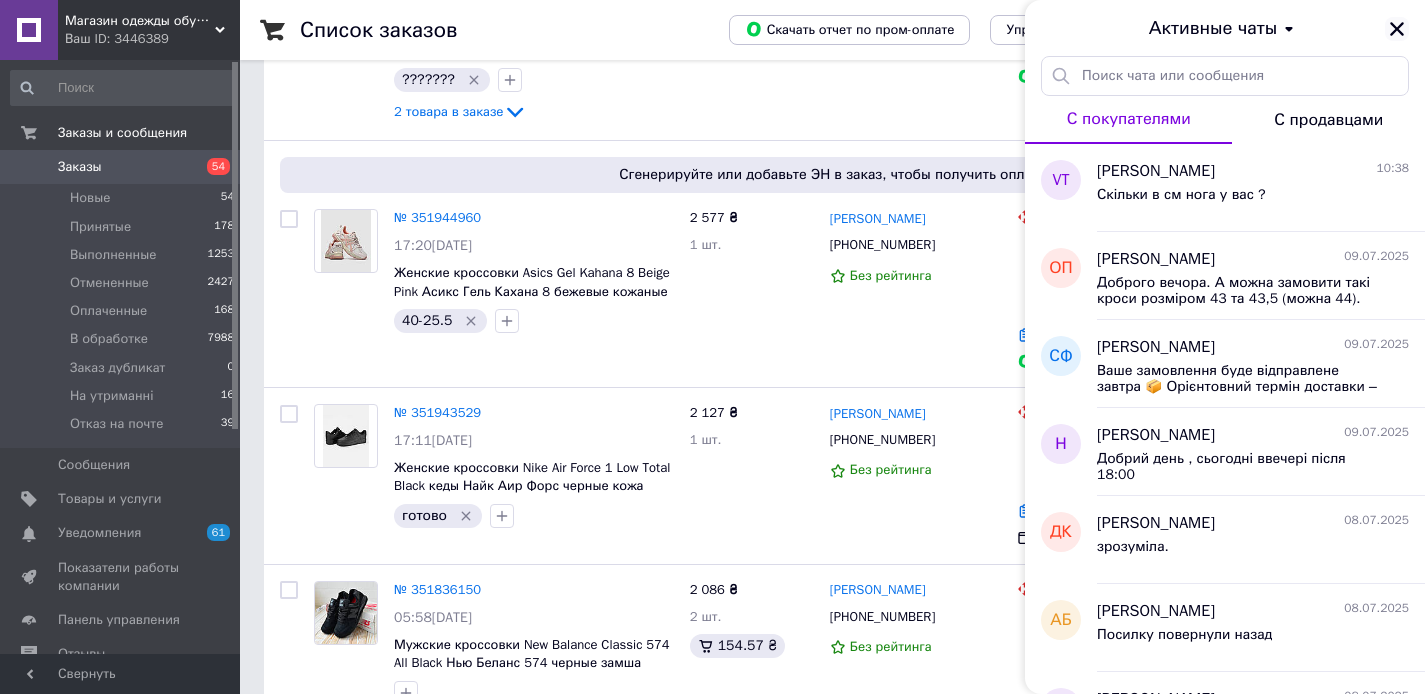 click 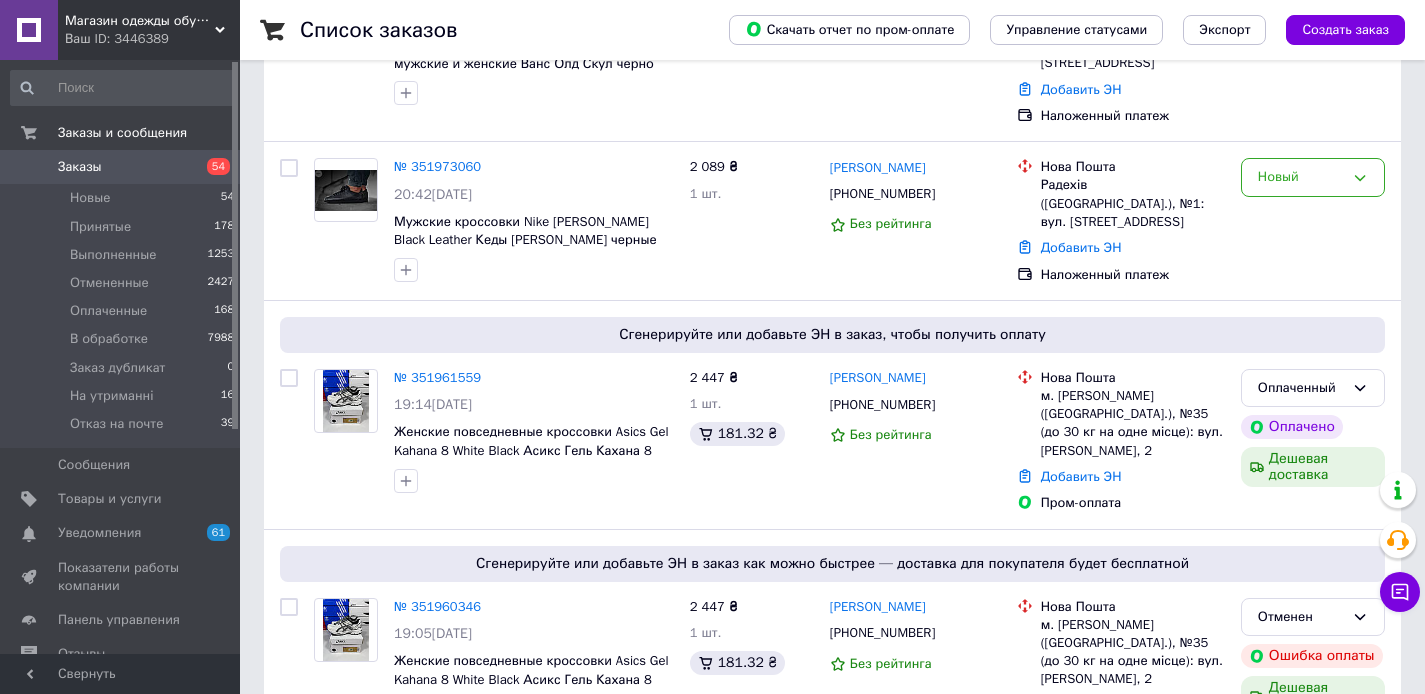 scroll, scrollTop: 263, scrollLeft: 0, axis: vertical 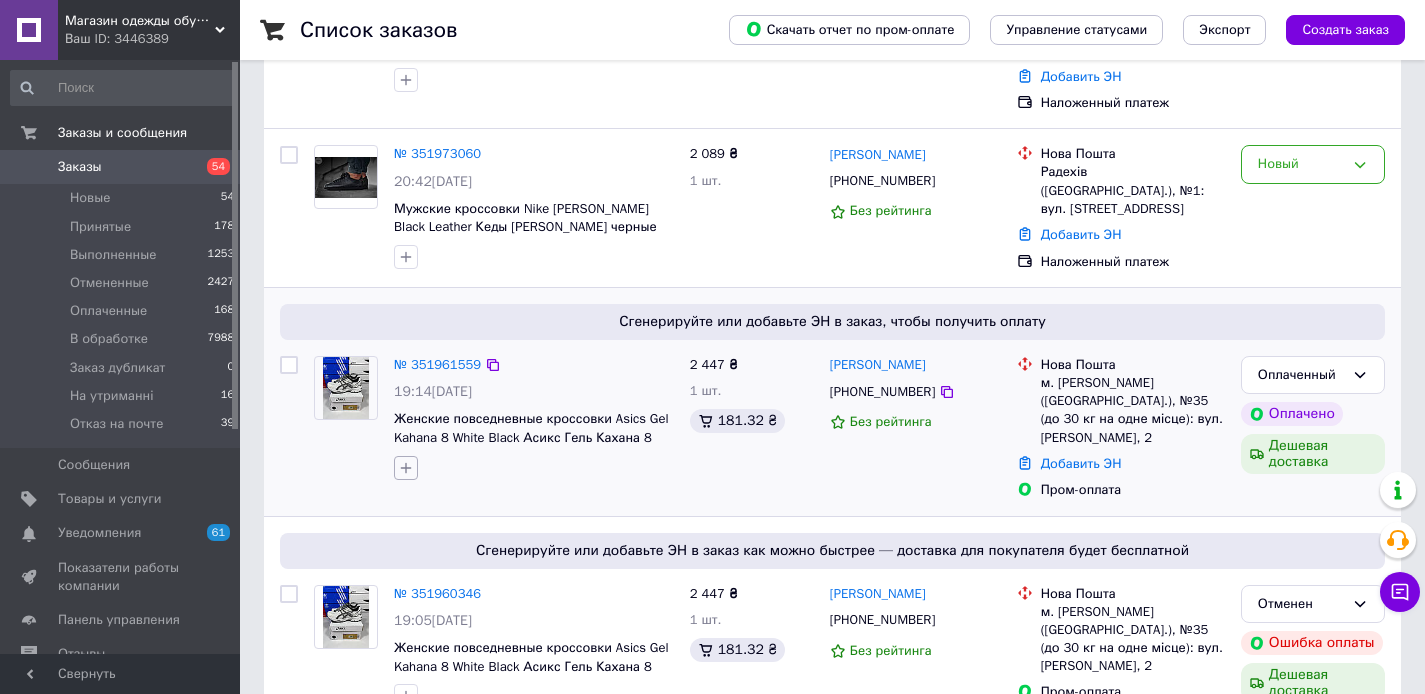 click 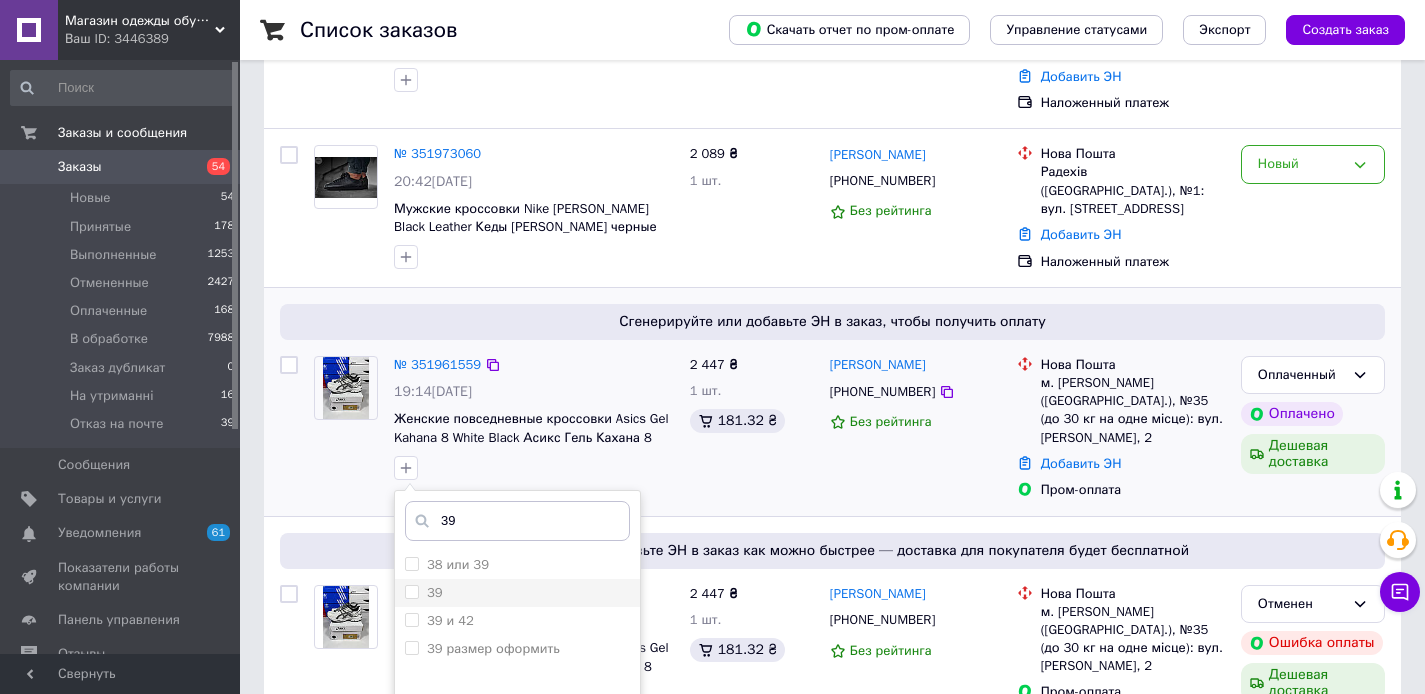 type on "39" 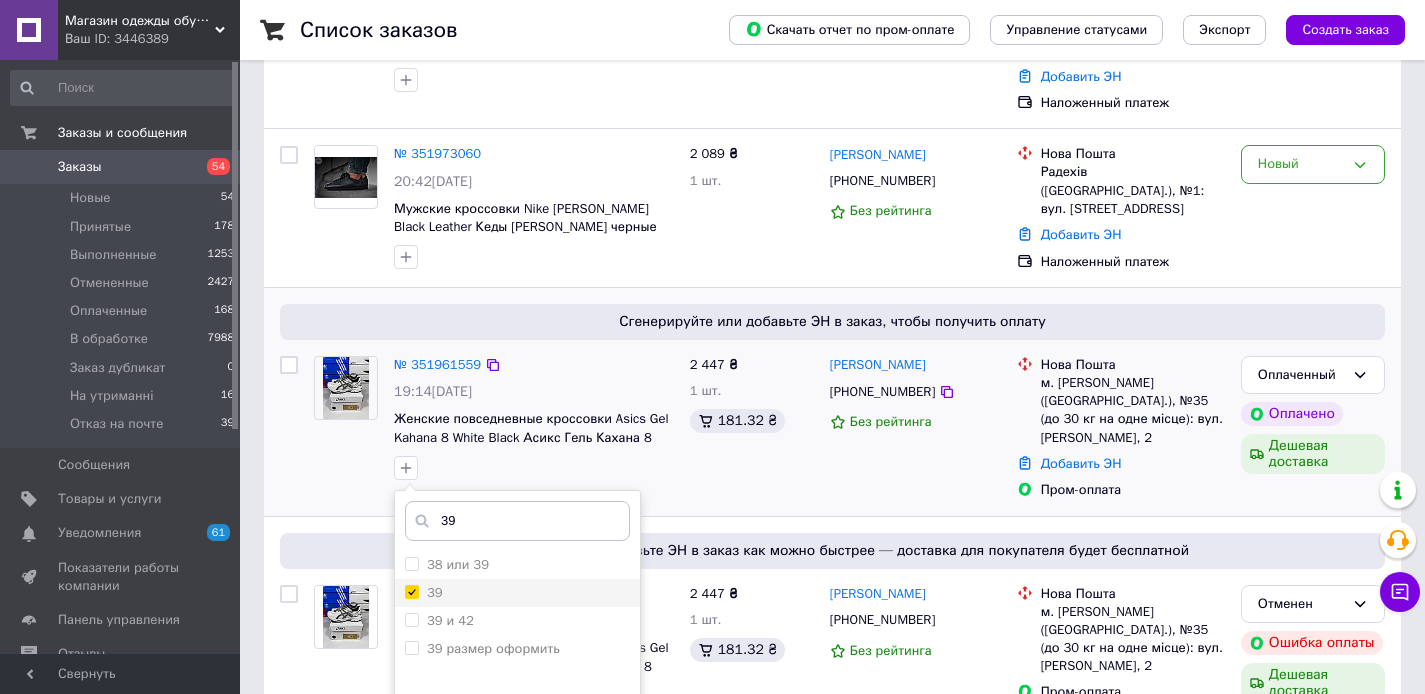 checkbox on "true" 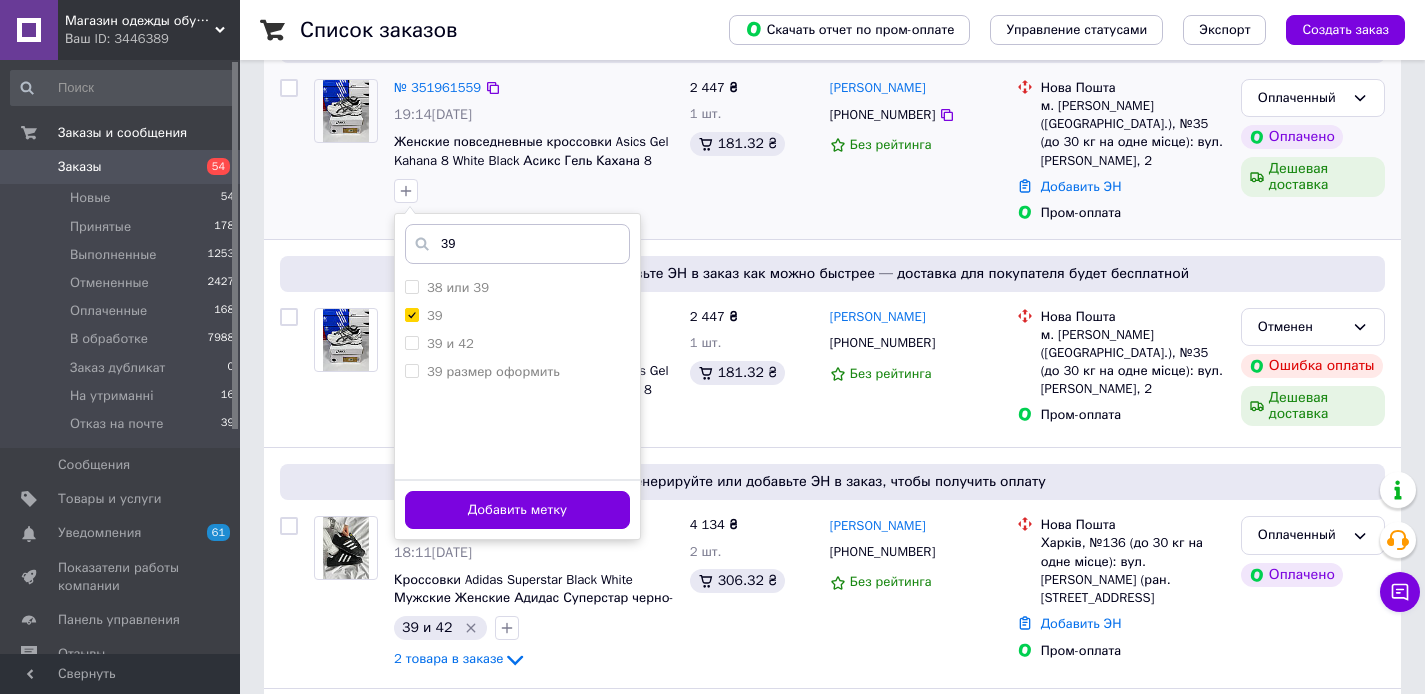 scroll, scrollTop: 587, scrollLeft: 0, axis: vertical 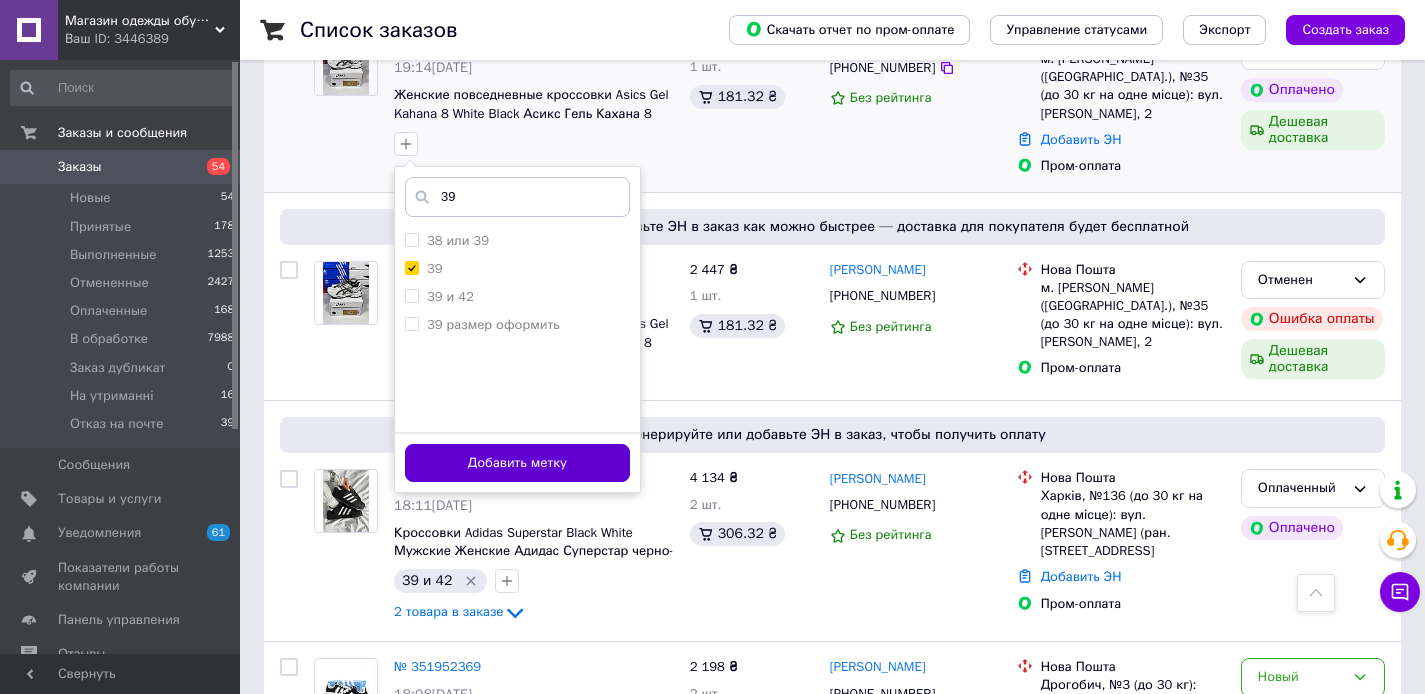 click on "Добавить метку" at bounding box center (517, 463) 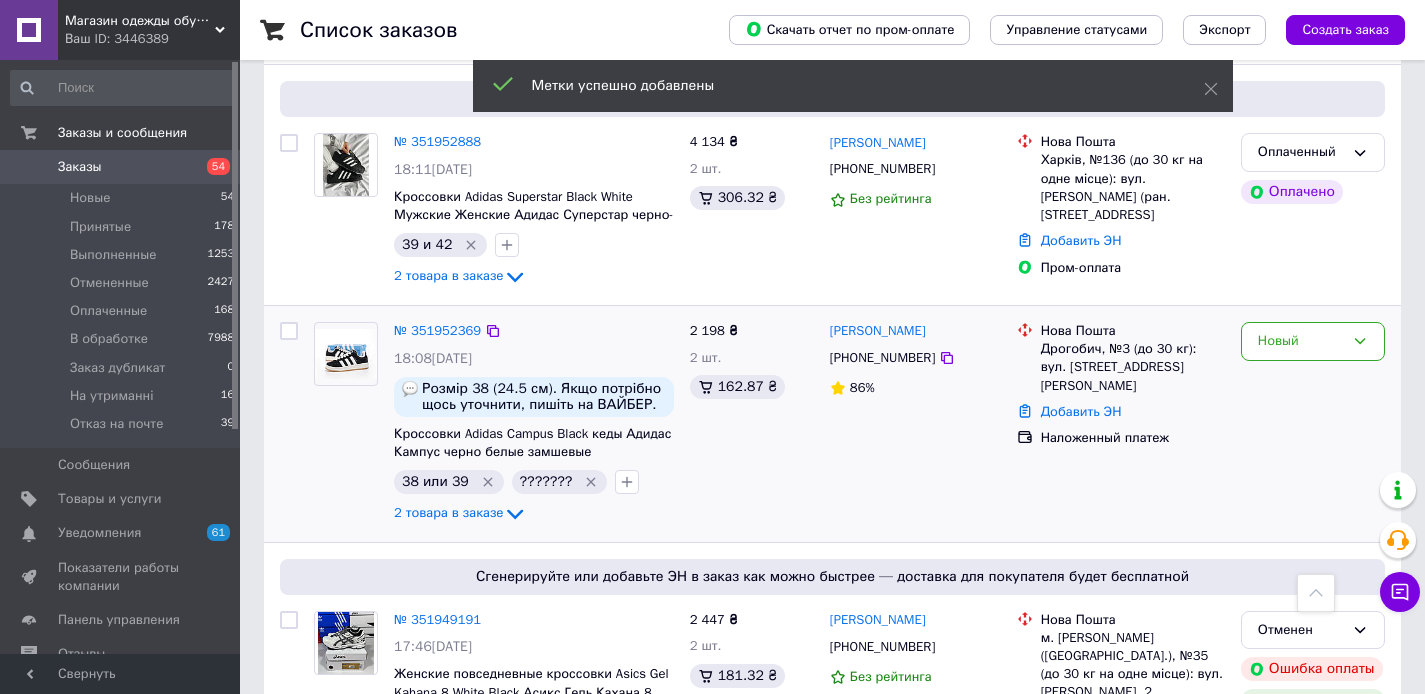 scroll, scrollTop: 931, scrollLeft: 0, axis: vertical 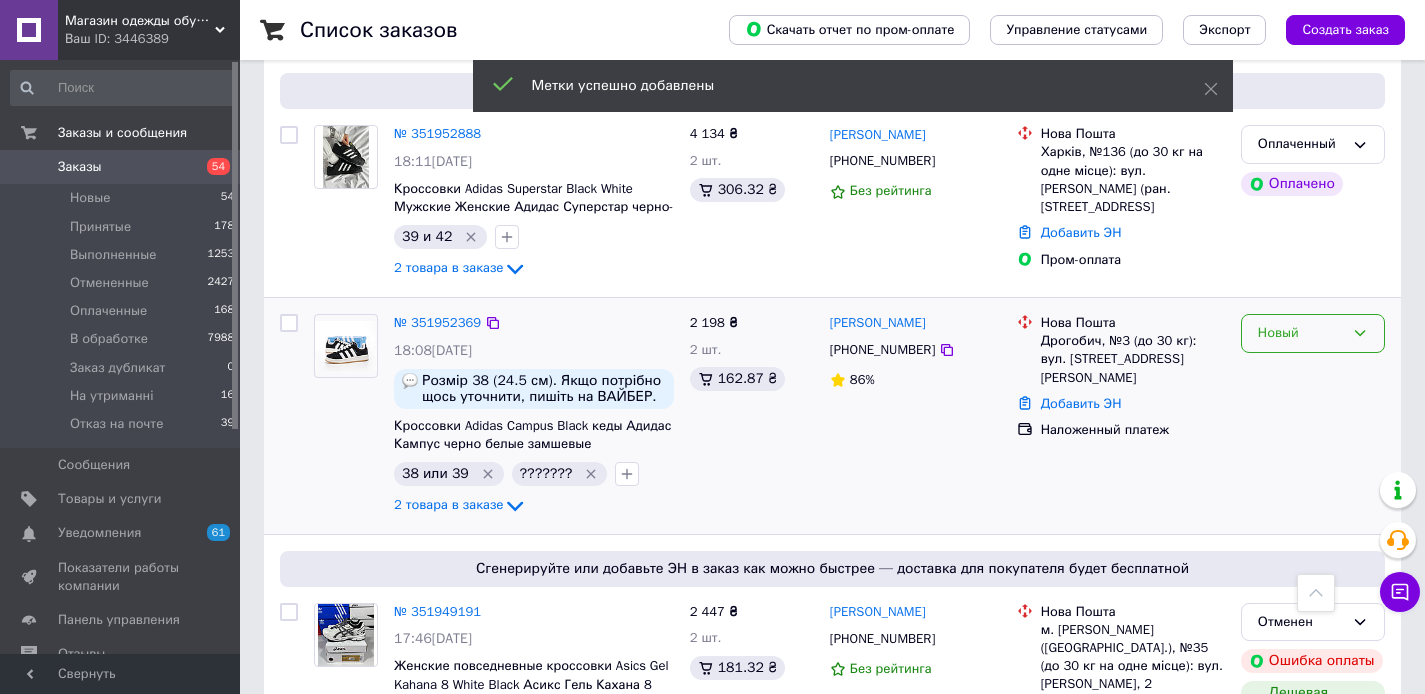click on "Новый" at bounding box center [1301, 333] 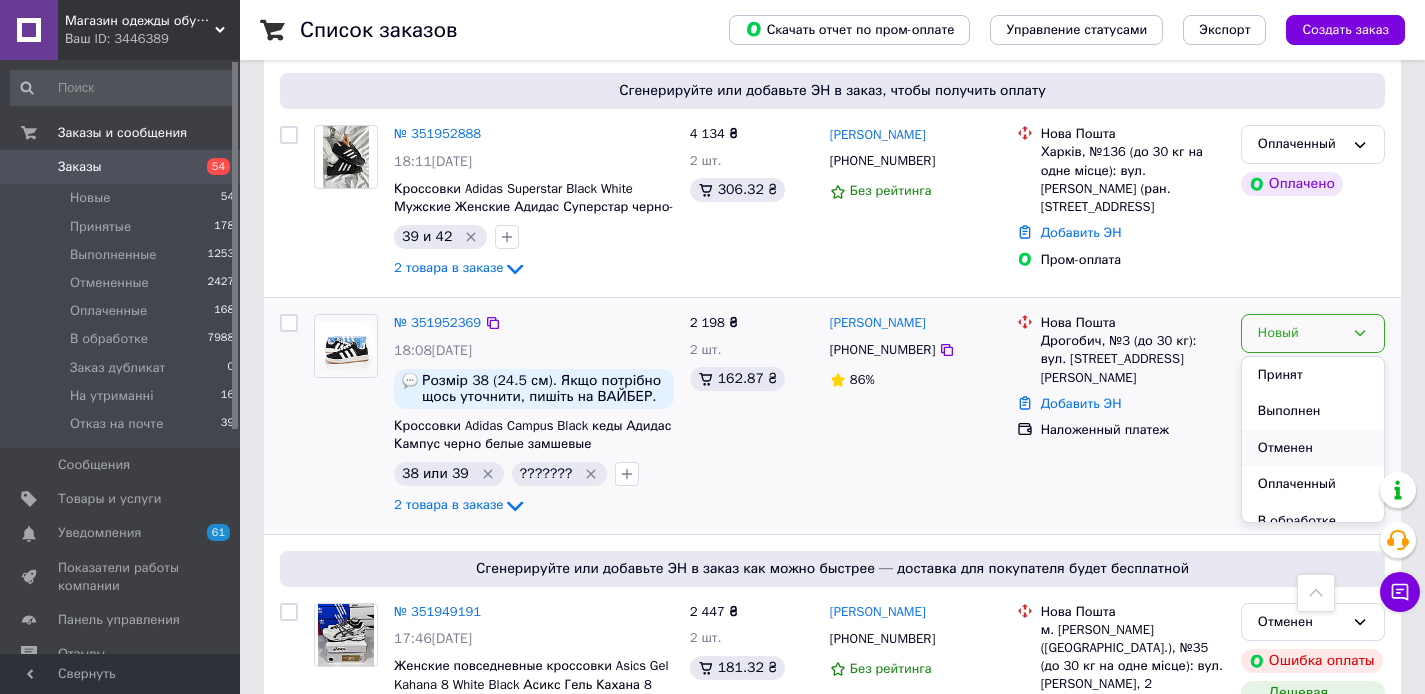 scroll, scrollTop: 72, scrollLeft: 0, axis: vertical 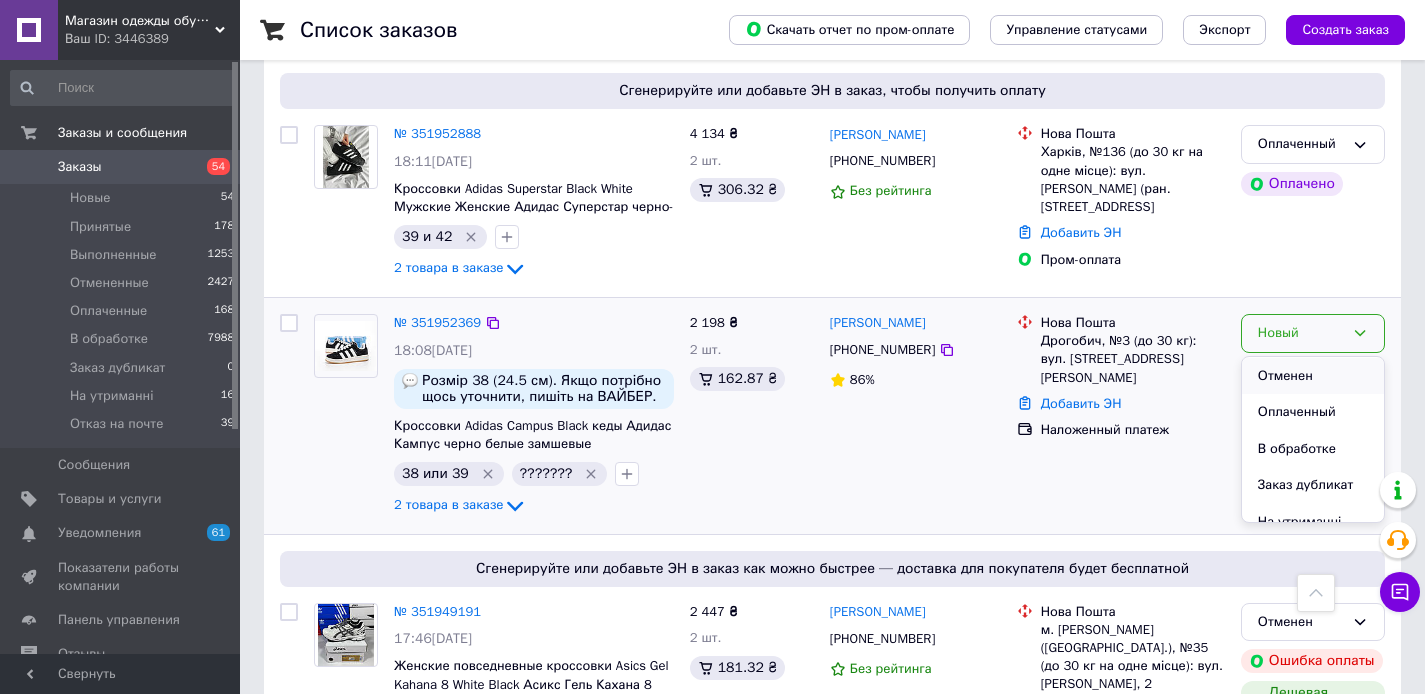 click on "В обработке" at bounding box center (1313, 449) 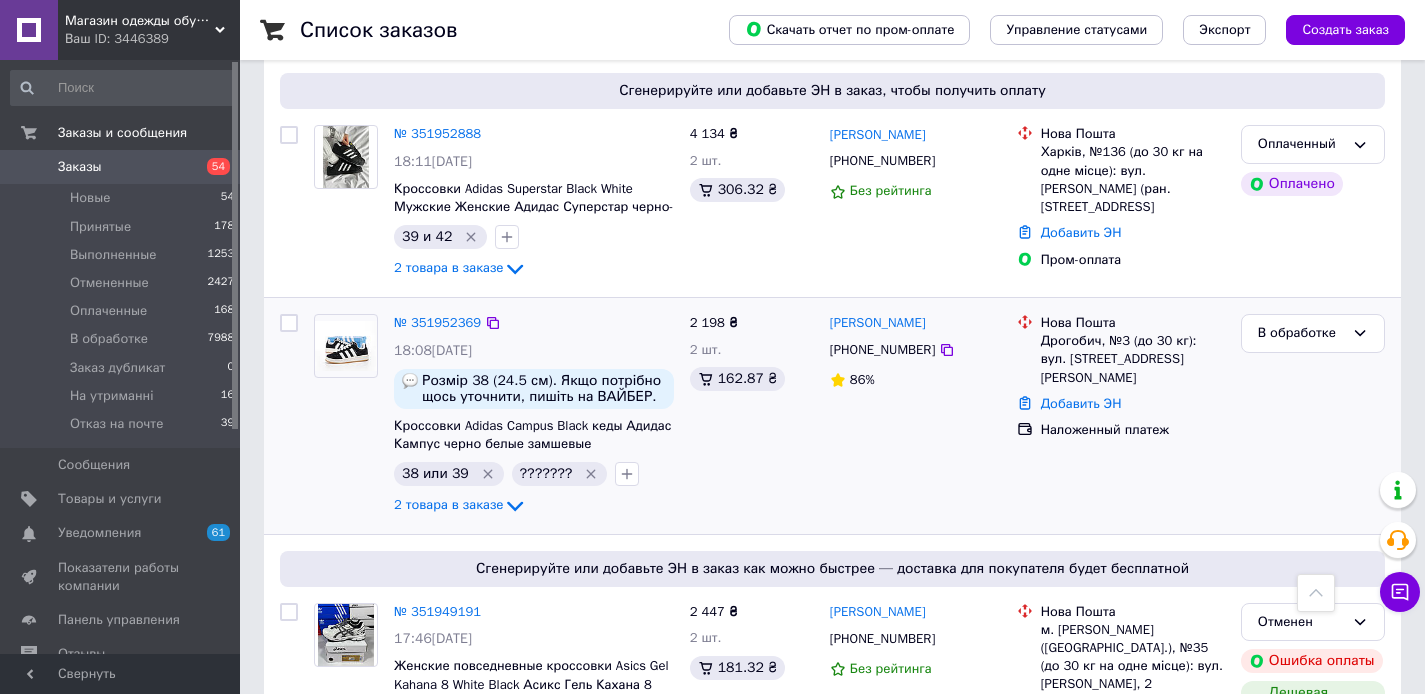 click 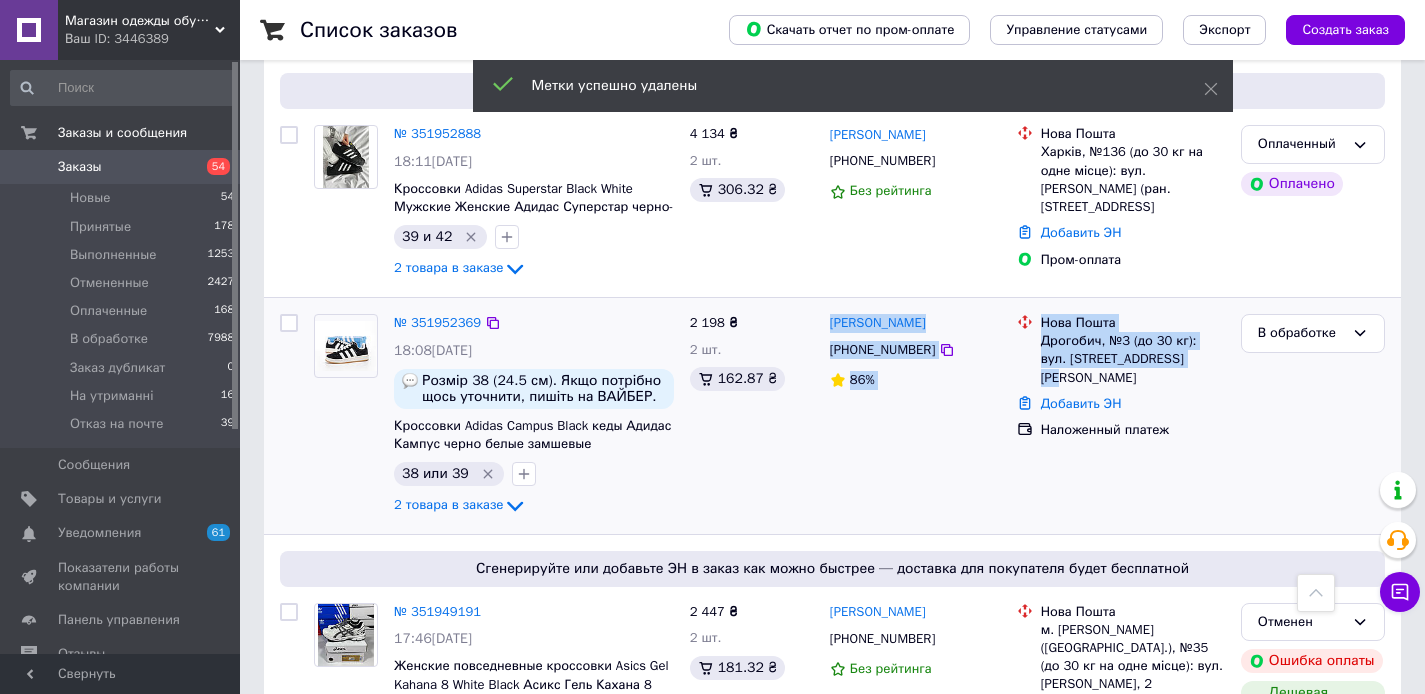 drag, startPoint x: 1209, startPoint y: 347, endPoint x: 827, endPoint y: 293, distance: 385.79788 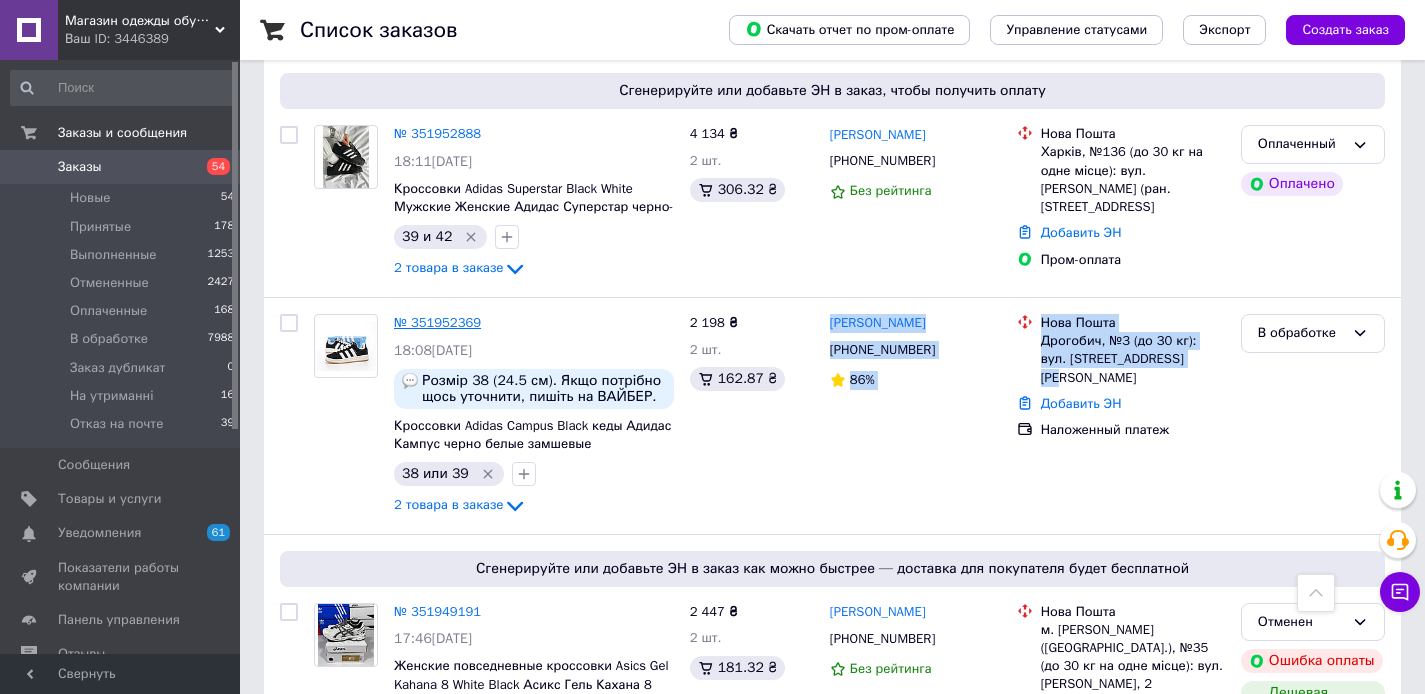 click on "№ 351952369" at bounding box center [437, 322] 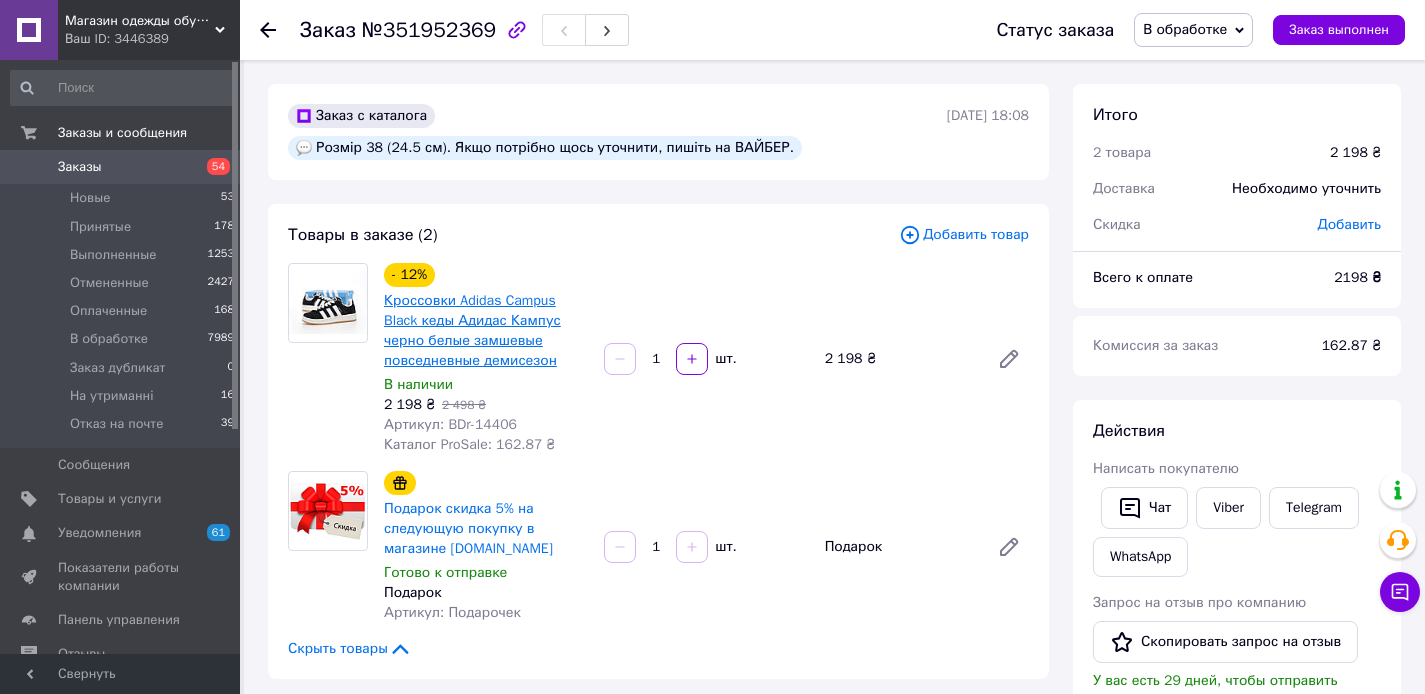 click on "Кроссовки Adidas Campus Black кеды Адидас Кампус черно белые замшевые повседневные демисезон" at bounding box center [472, 330] 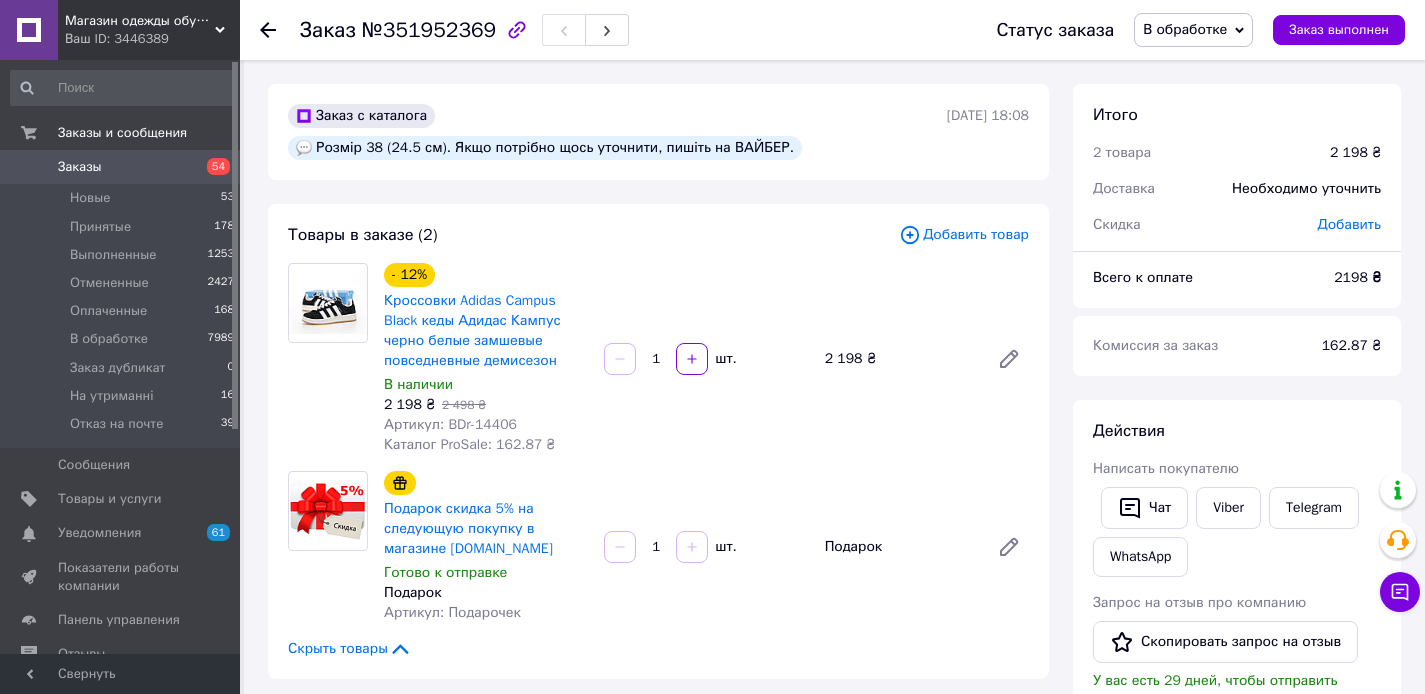 click on "54" at bounding box center (218, 166) 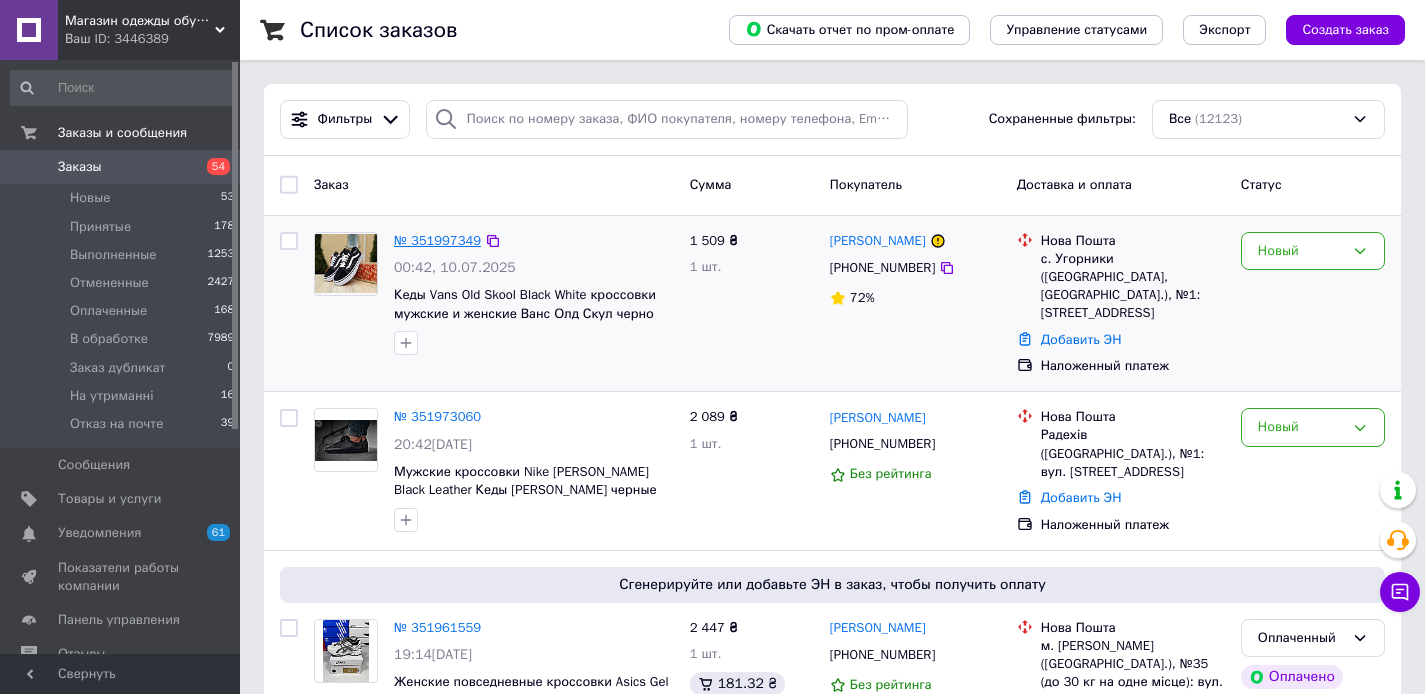 click on "№ 351997349" at bounding box center [437, 240] 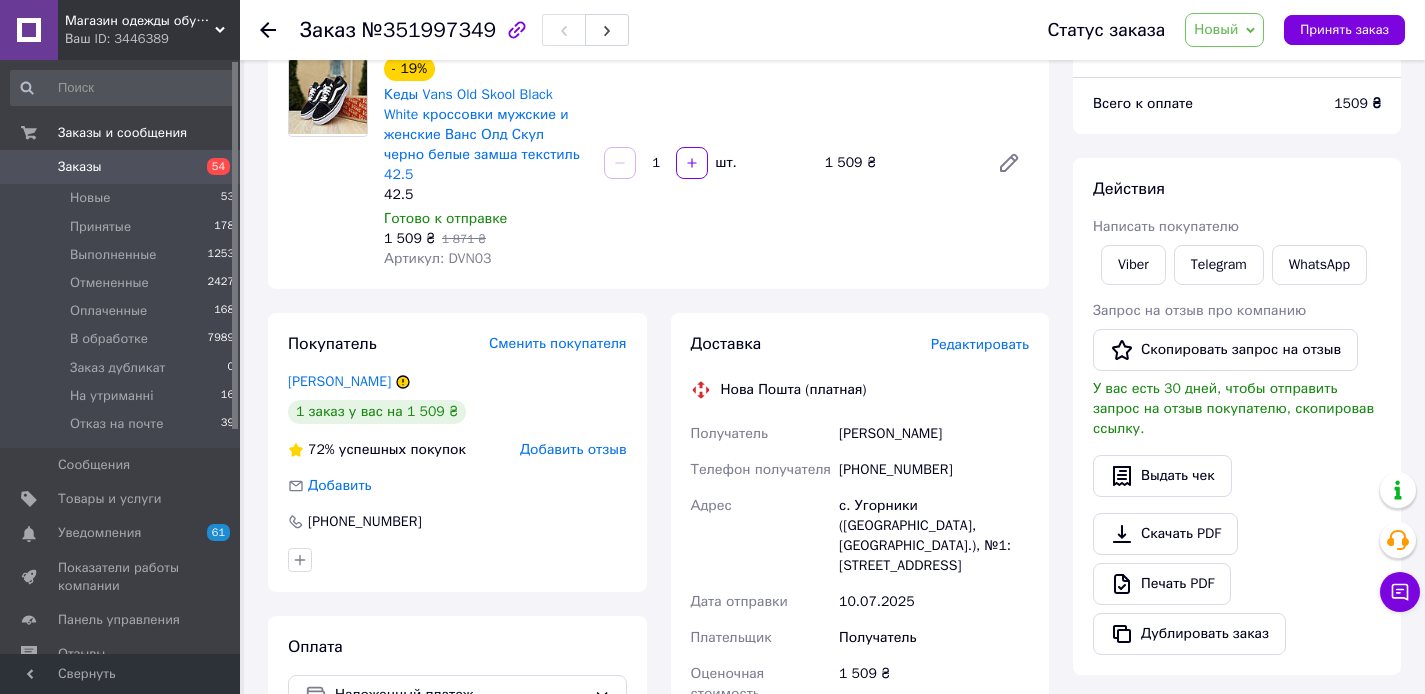 scroll, scrollTop: 178, scrollLeft: 0, axis: vertical 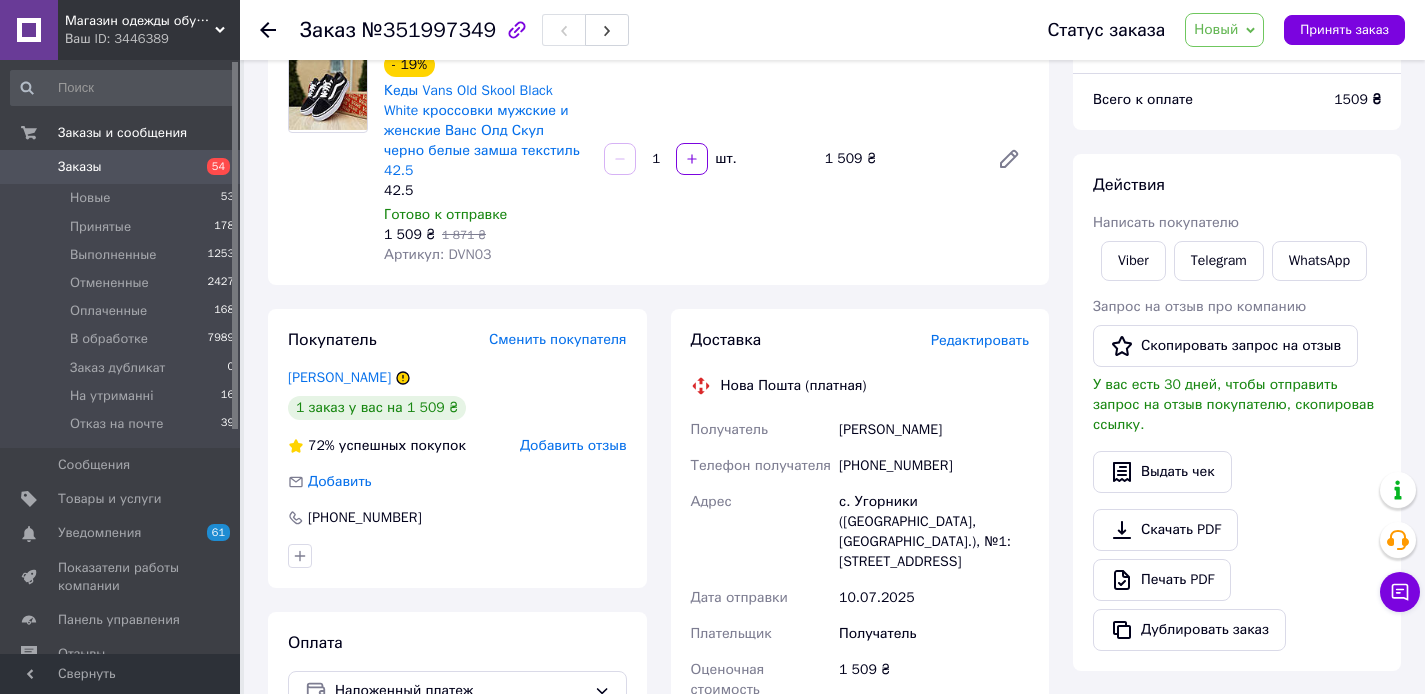drag, startPoint x: 981, startPoint y: 564, endPoint x: 840, endPoint y: 429, distance: 195.20758 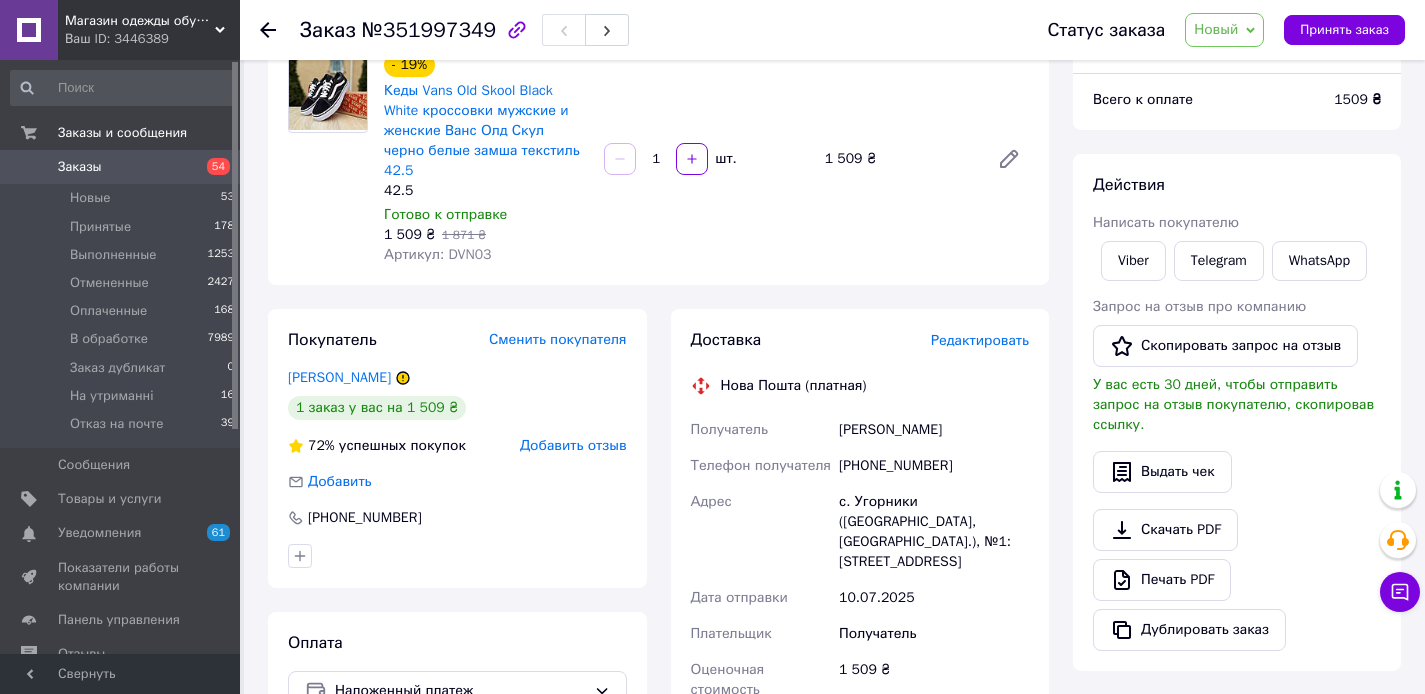 click on "- 19% Кеды Vans Old Skool Black White кроссовки мужские и женские Ванс Олд Скул черно белые замша текстиль 42.5 42.5 Готово к отправке 1 509 ₴   1 871 ₴ Артикул: DVN03 1   шт. 1 509 ₴" at bounding box center [706, 159] 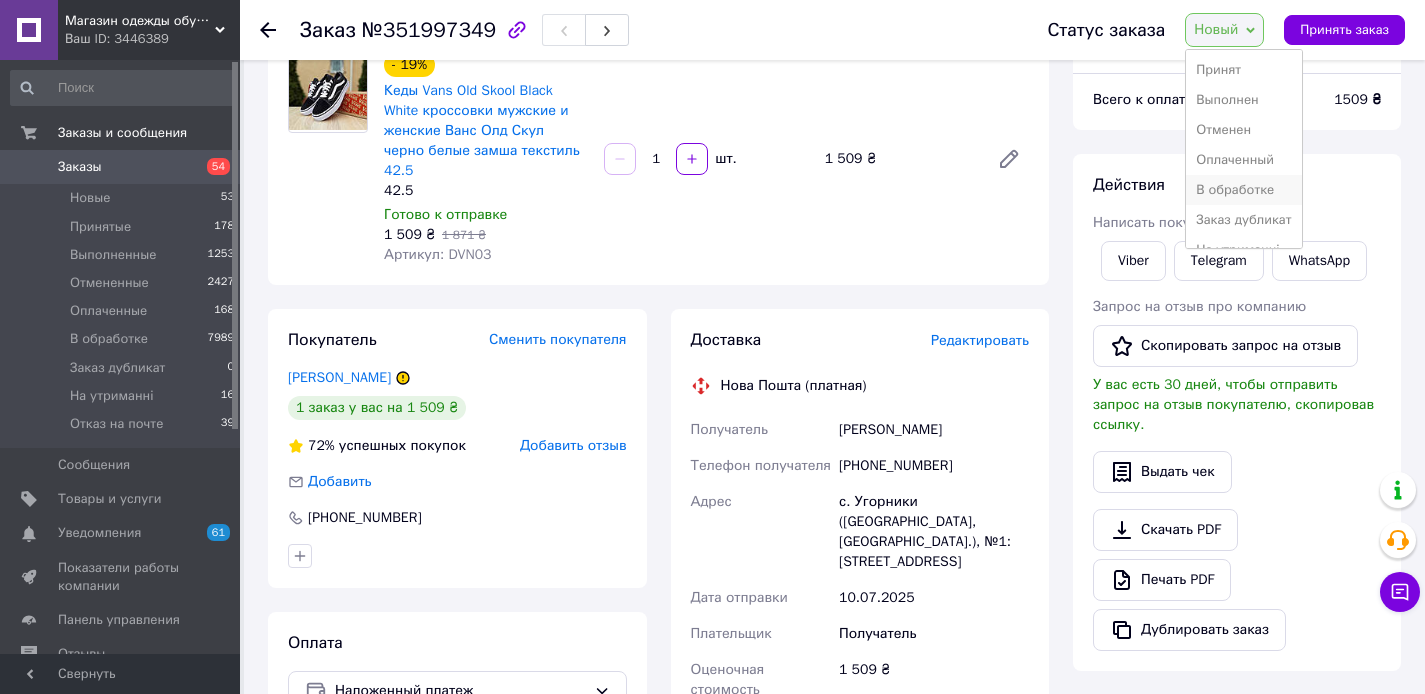 click on "В обработке" at bounding box center (1243, 190) 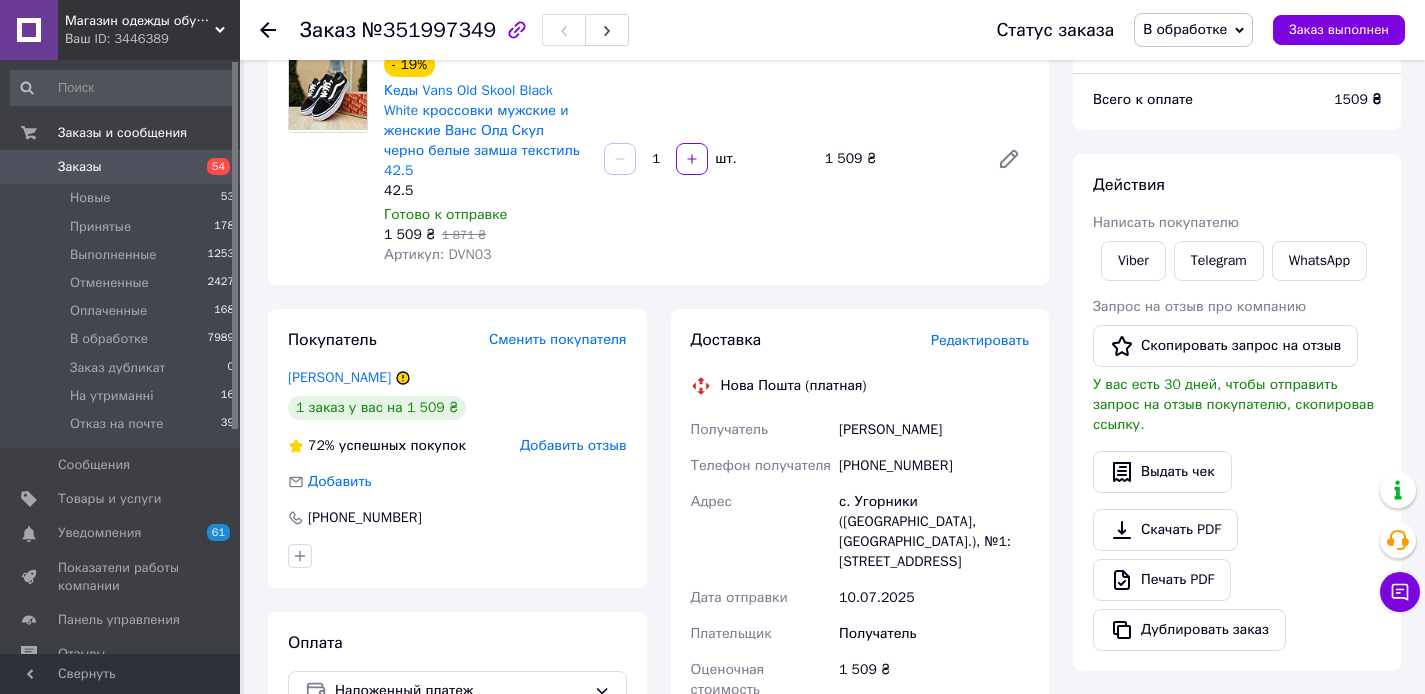 click on "Заказы" at bounding box center (80, 167) 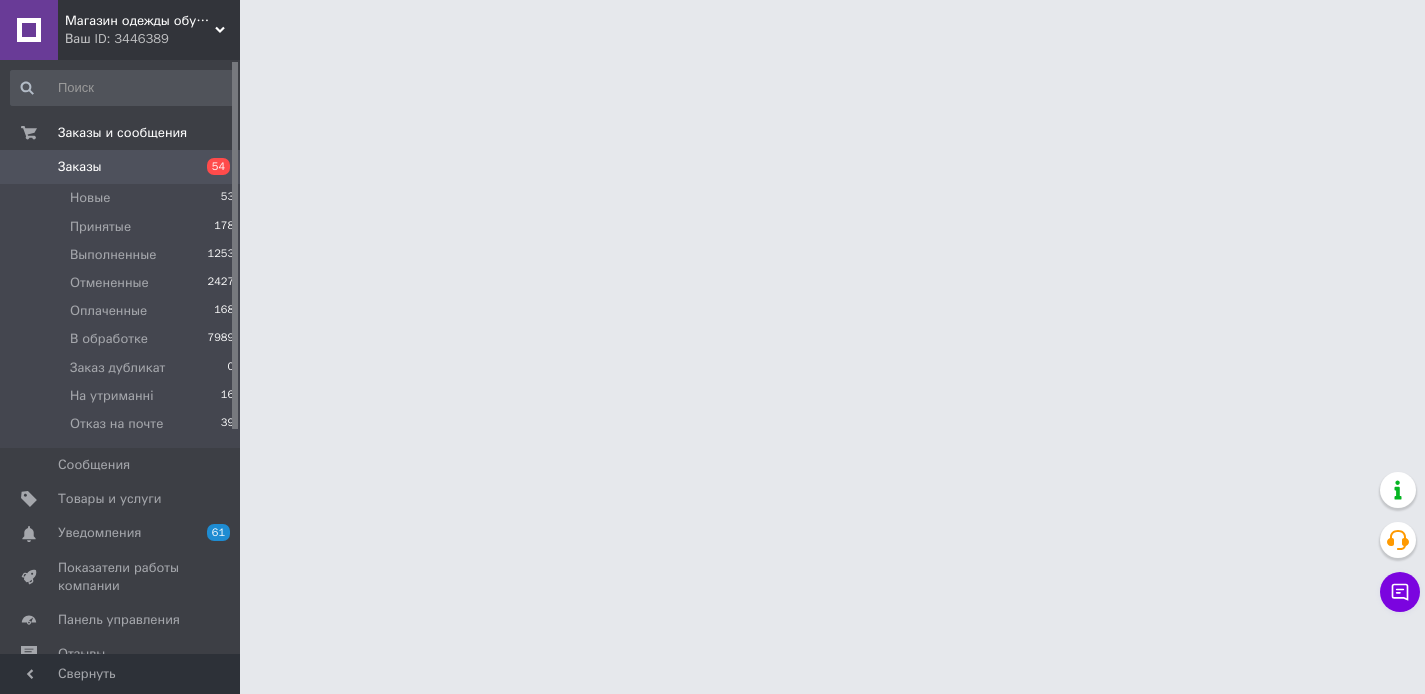 scroll, scrollTop: 0, scrollLeft: 0, axis: both 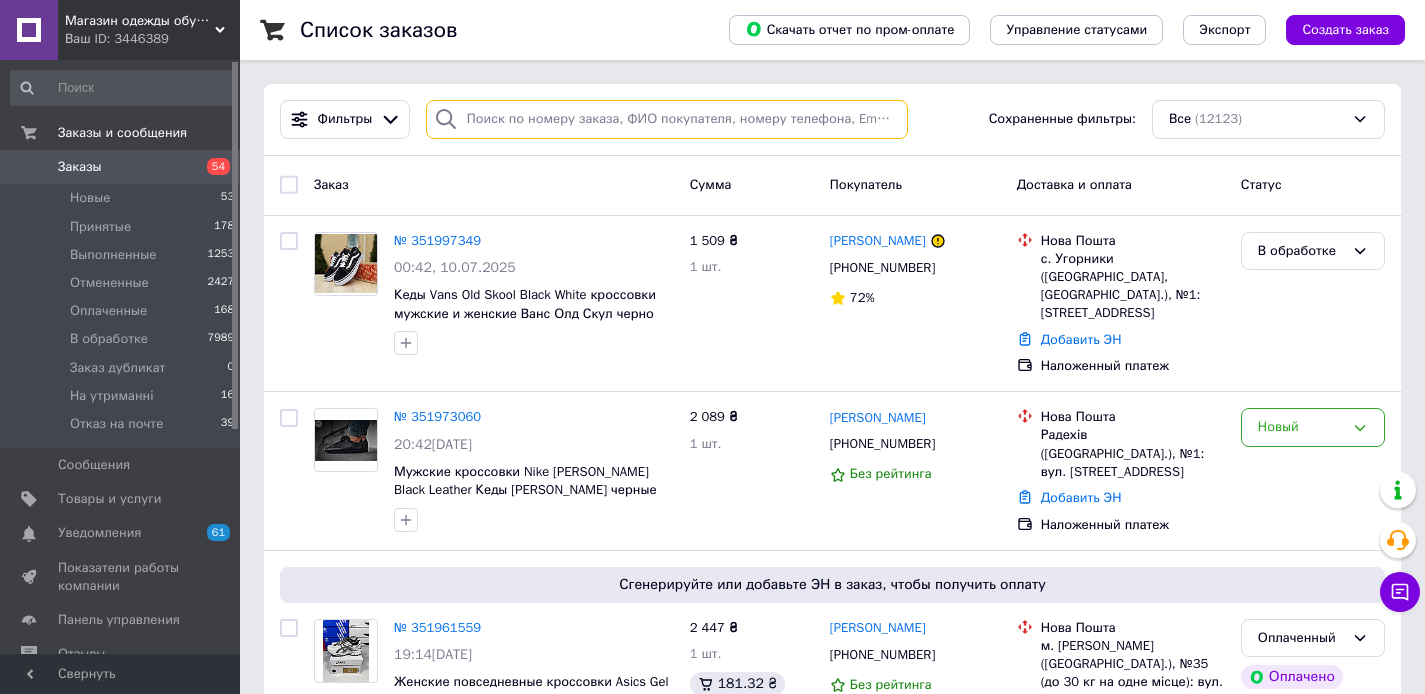 click at bounding box center (667, 119) 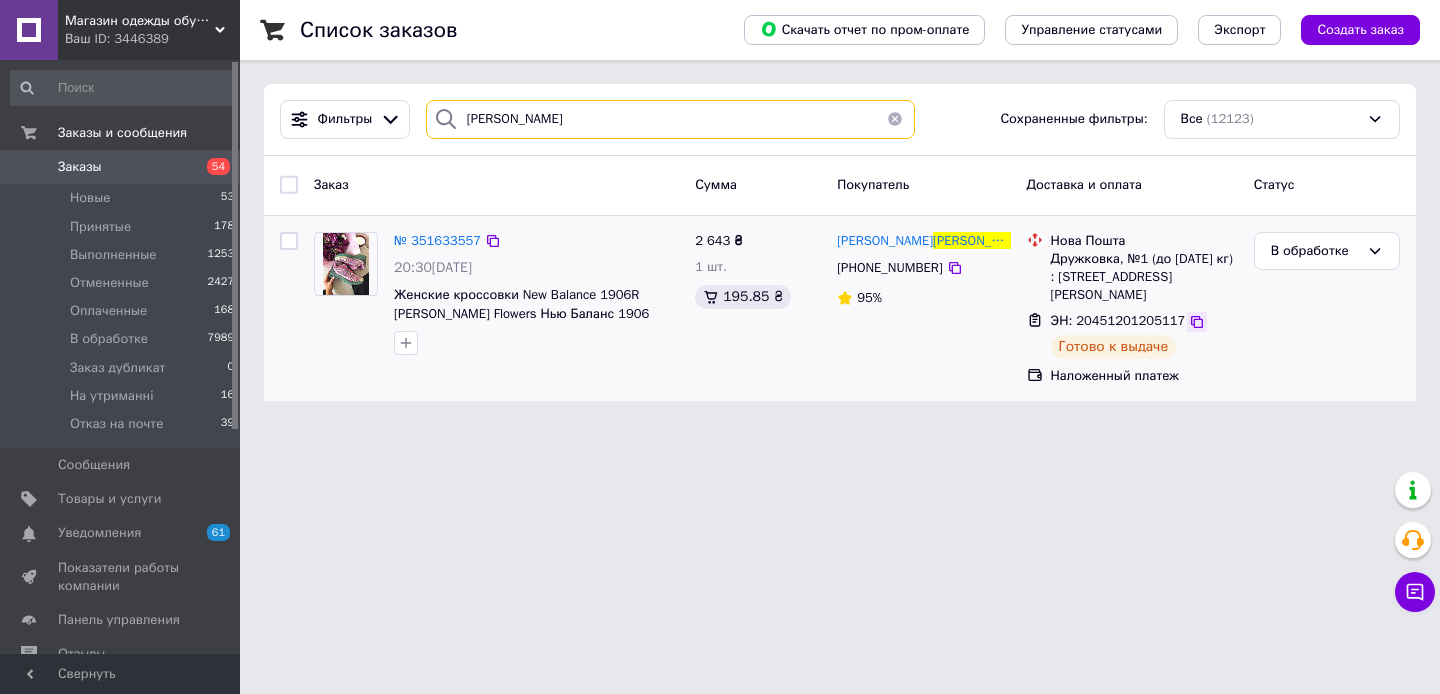 type on "дирявка" 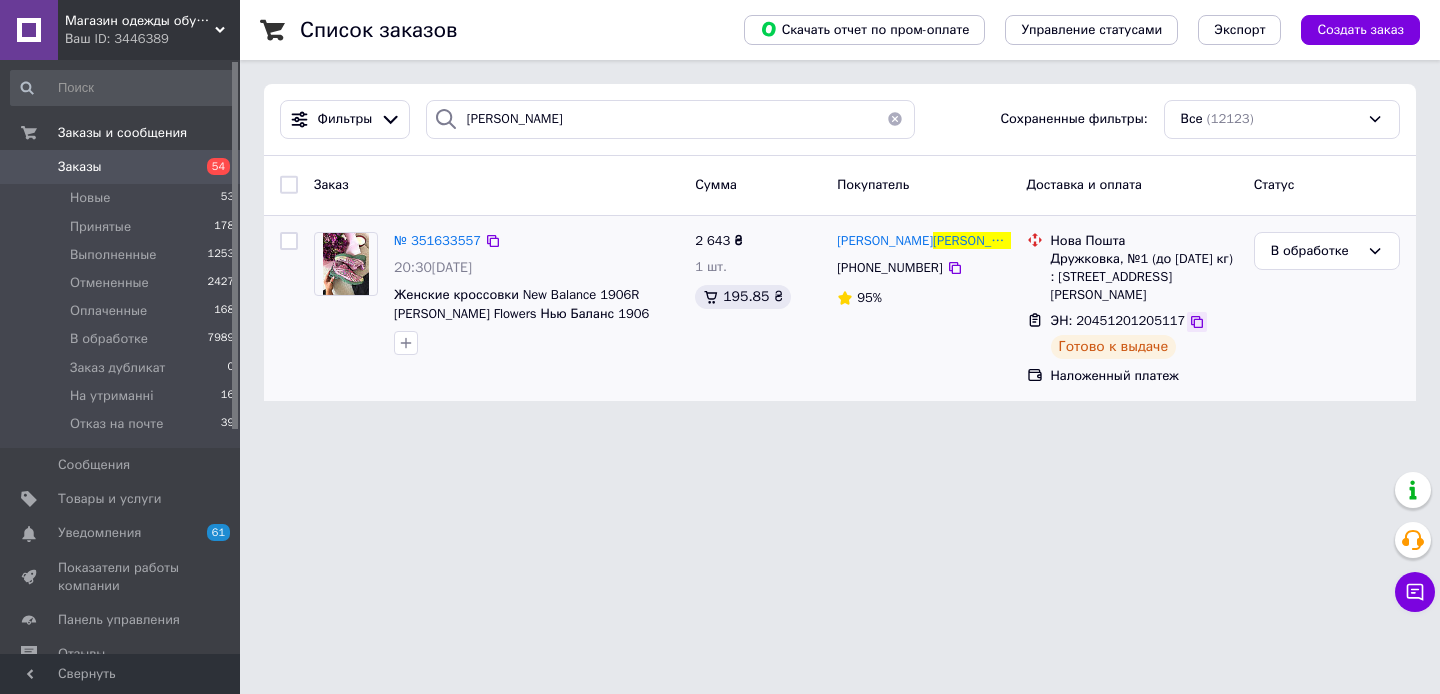 click 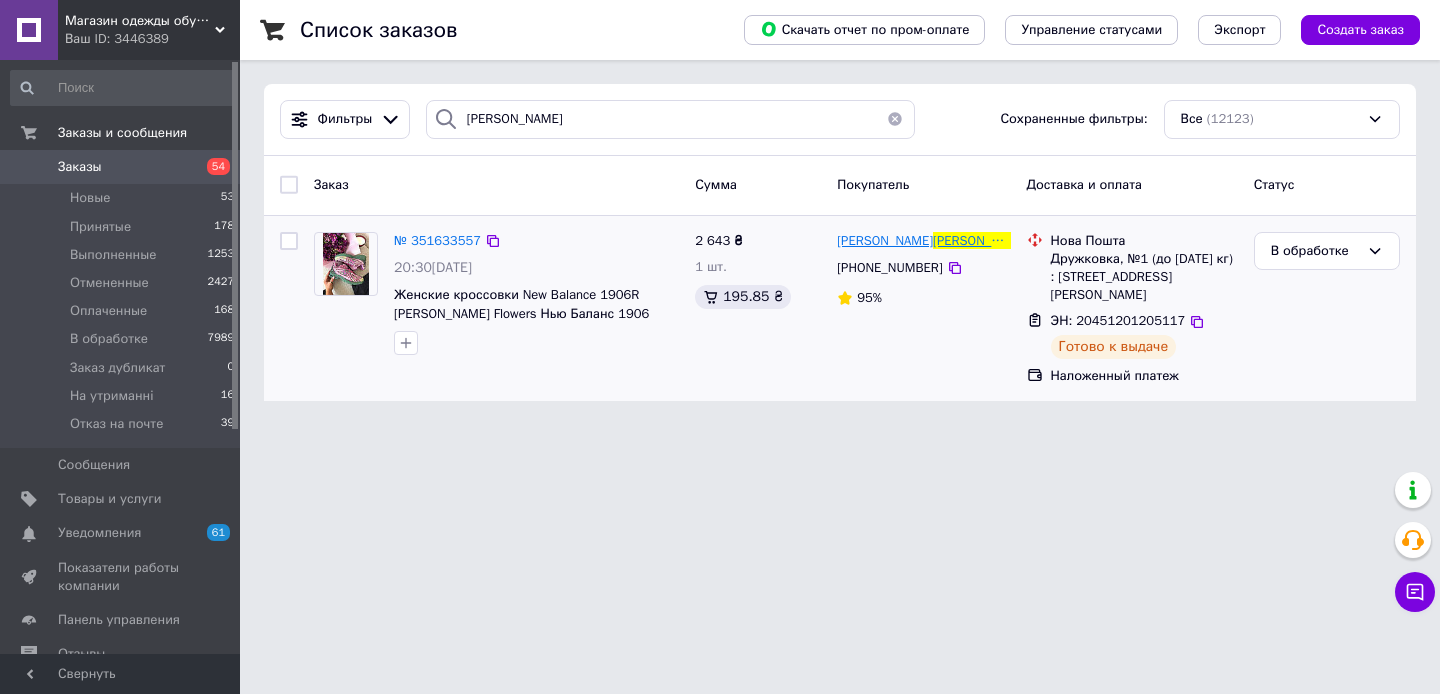 click on "Елена" at bounding box center [885, 240] 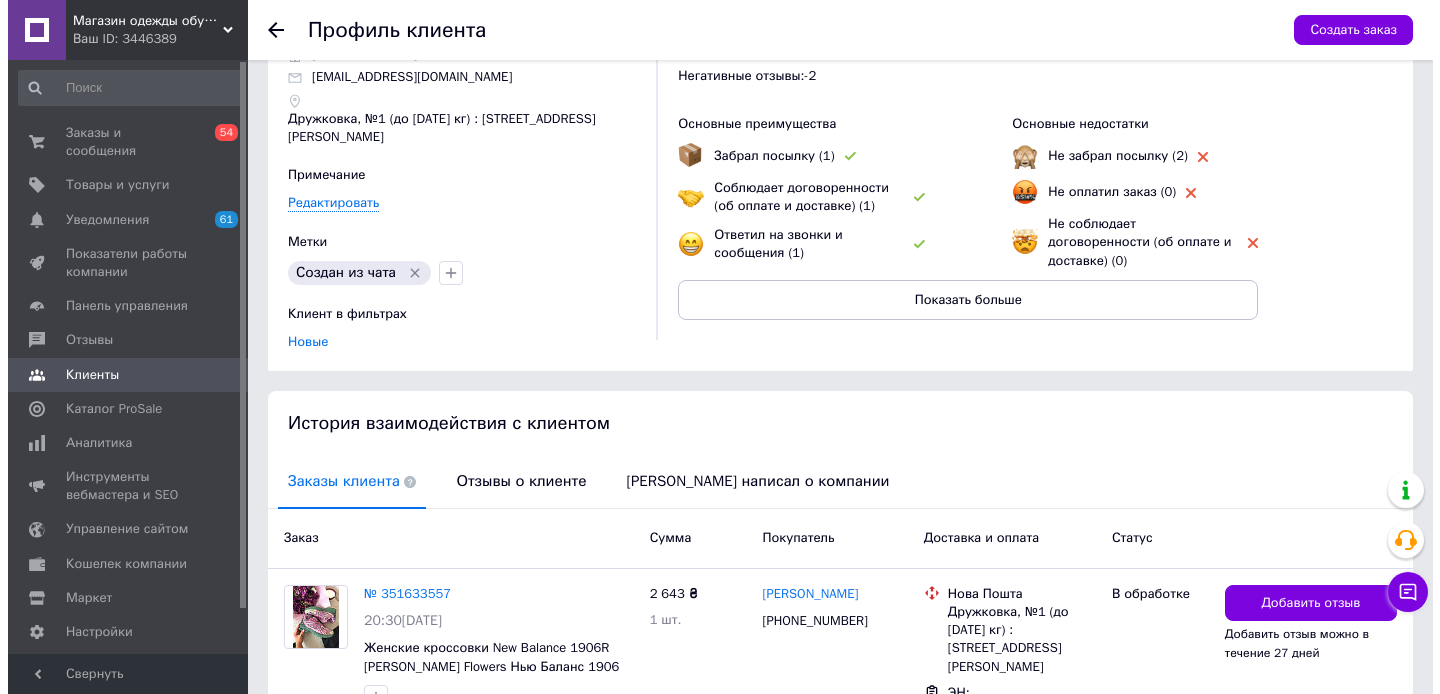 scroll, scrollTop: 125, scrollLeft: 0, axis: vertical 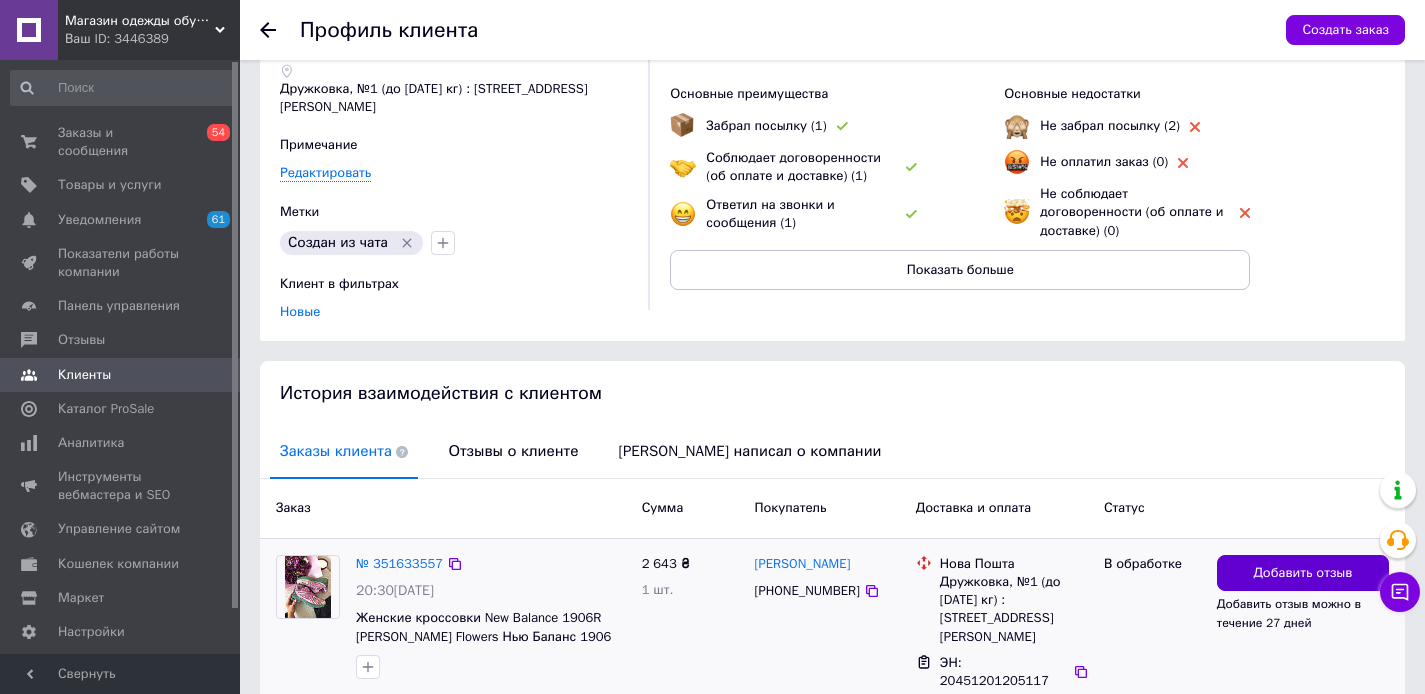 click on "Добавить отзыв" at bounding box center (1302, 573) 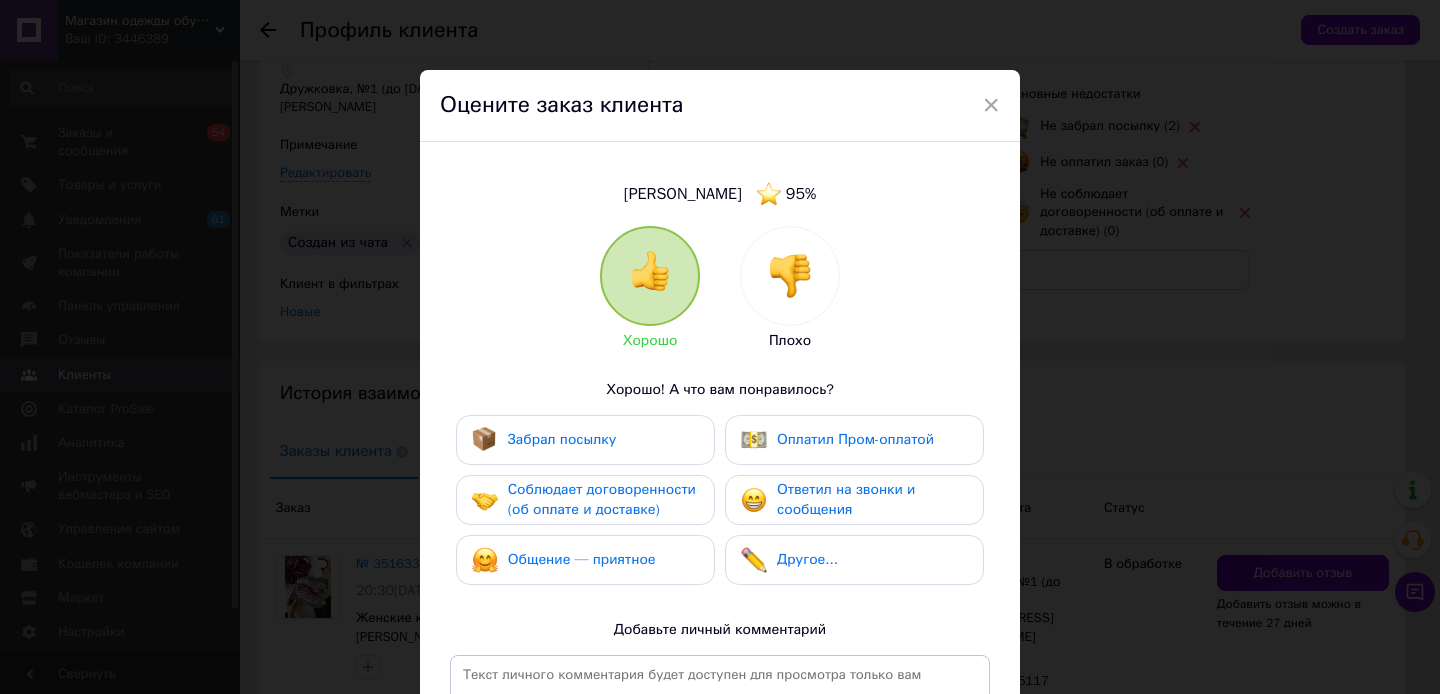 click at bounding box center [790, 276] 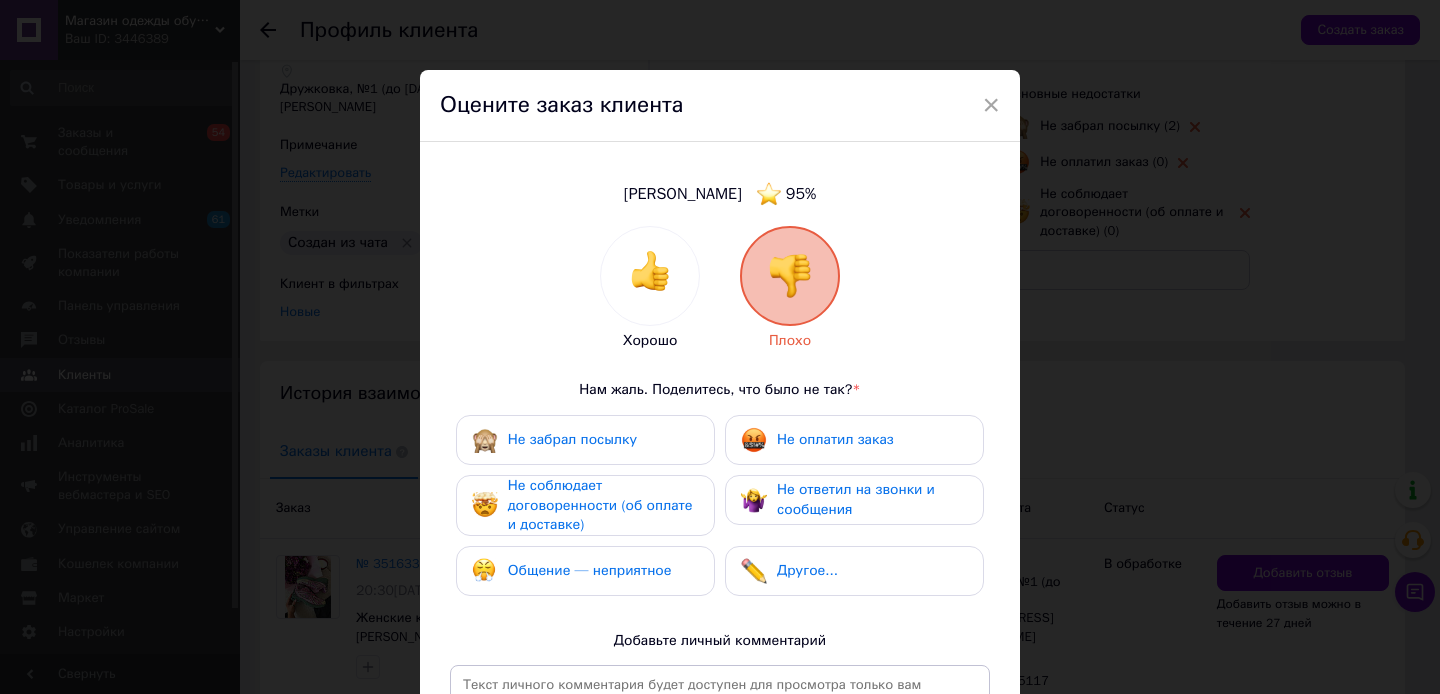 click on "Общение — неприятное" at bounding box center [590, 570] 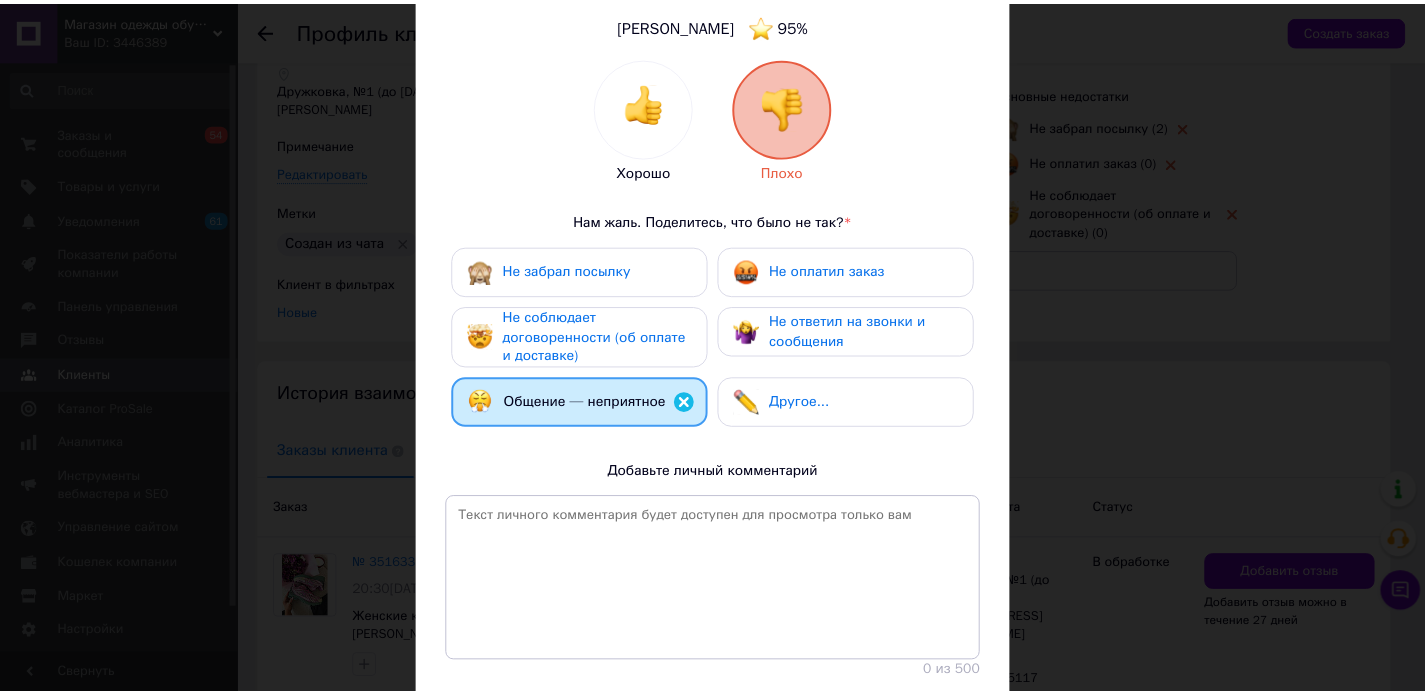 scroll, scrollTop: 291, scrollLeft: 0, axis: vertical 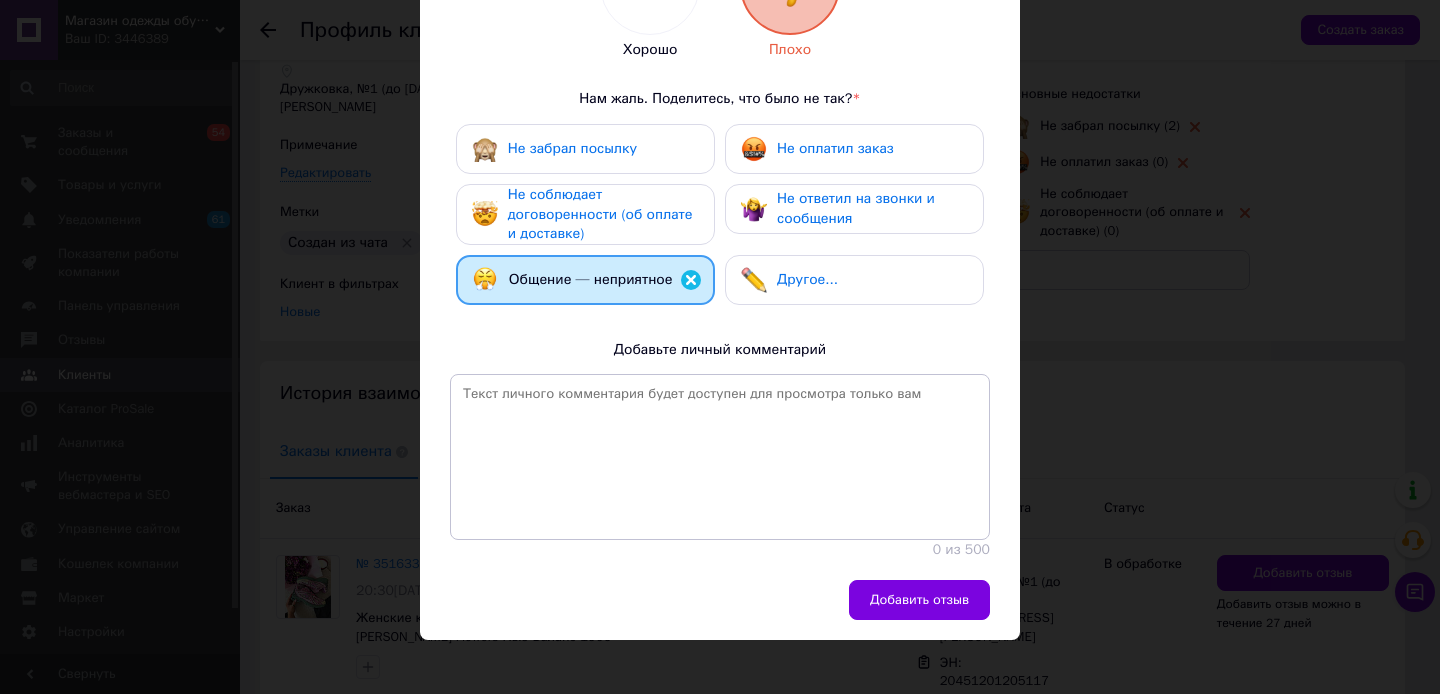 click on "Не соблюдает договоренности (об оплате и доставке)" at bounding box center (603, 214) 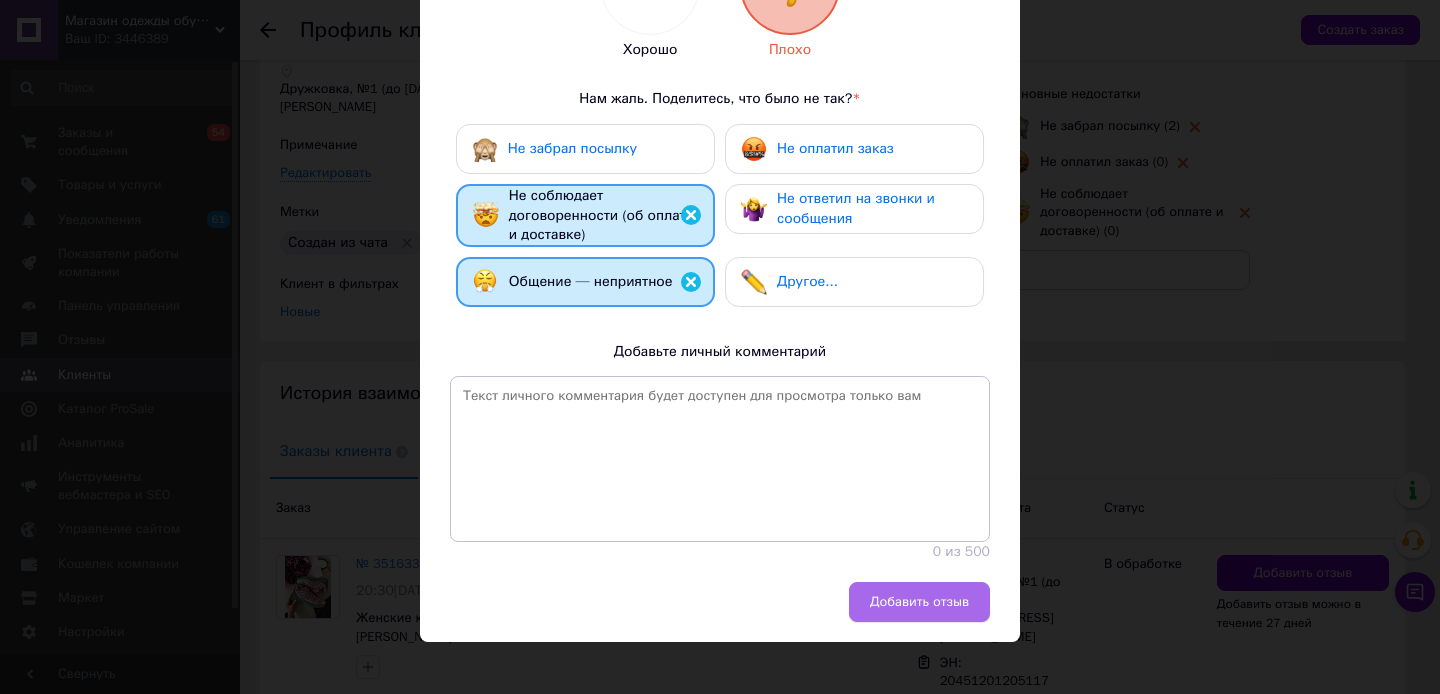 click on "Добавить отзыв" at bounding box center [919, 602] 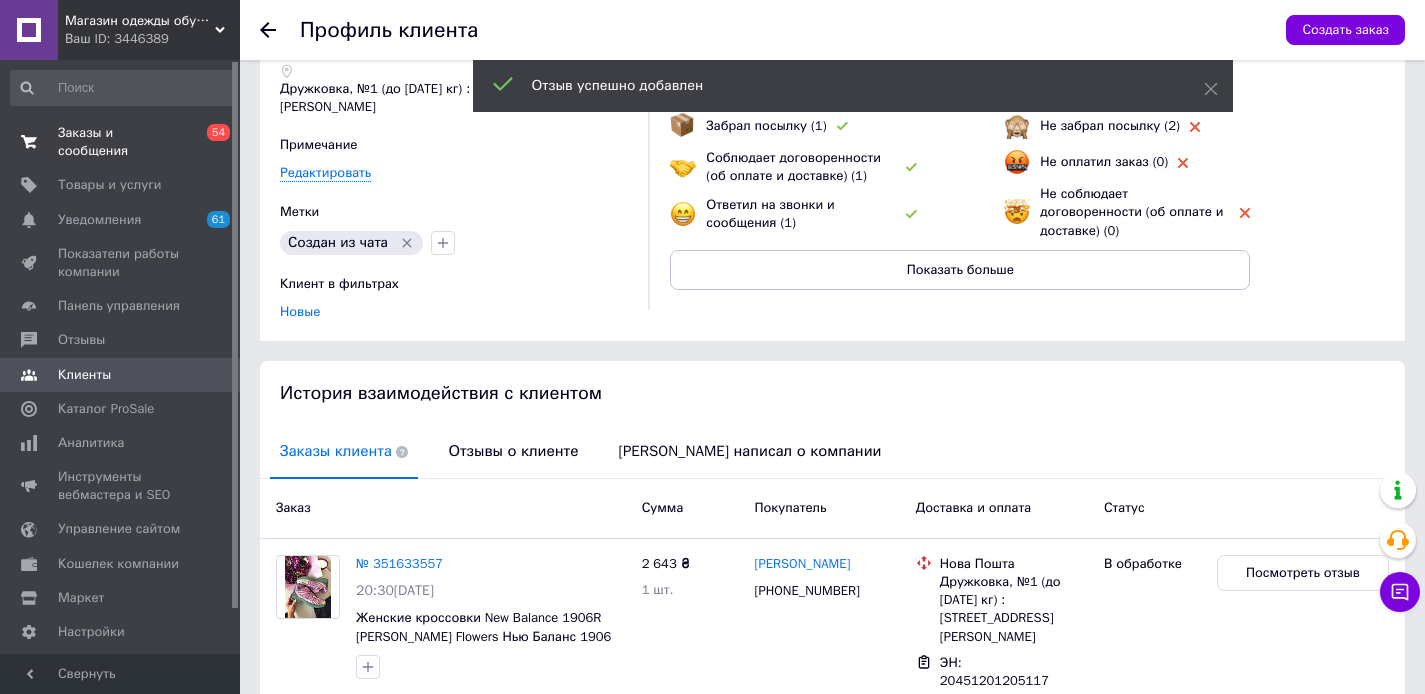 click on "Заказы и сообщения" at bounding box center (121, 142) 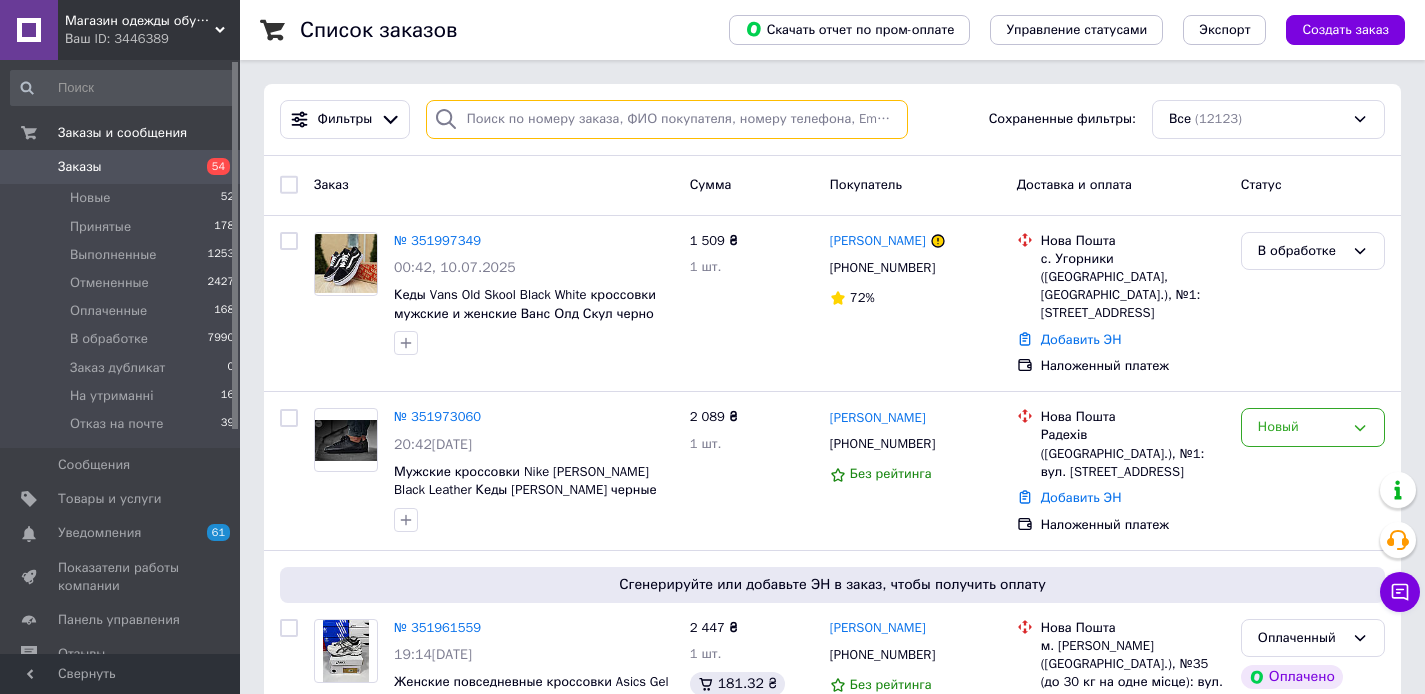 click at bounding box center [667, 119] 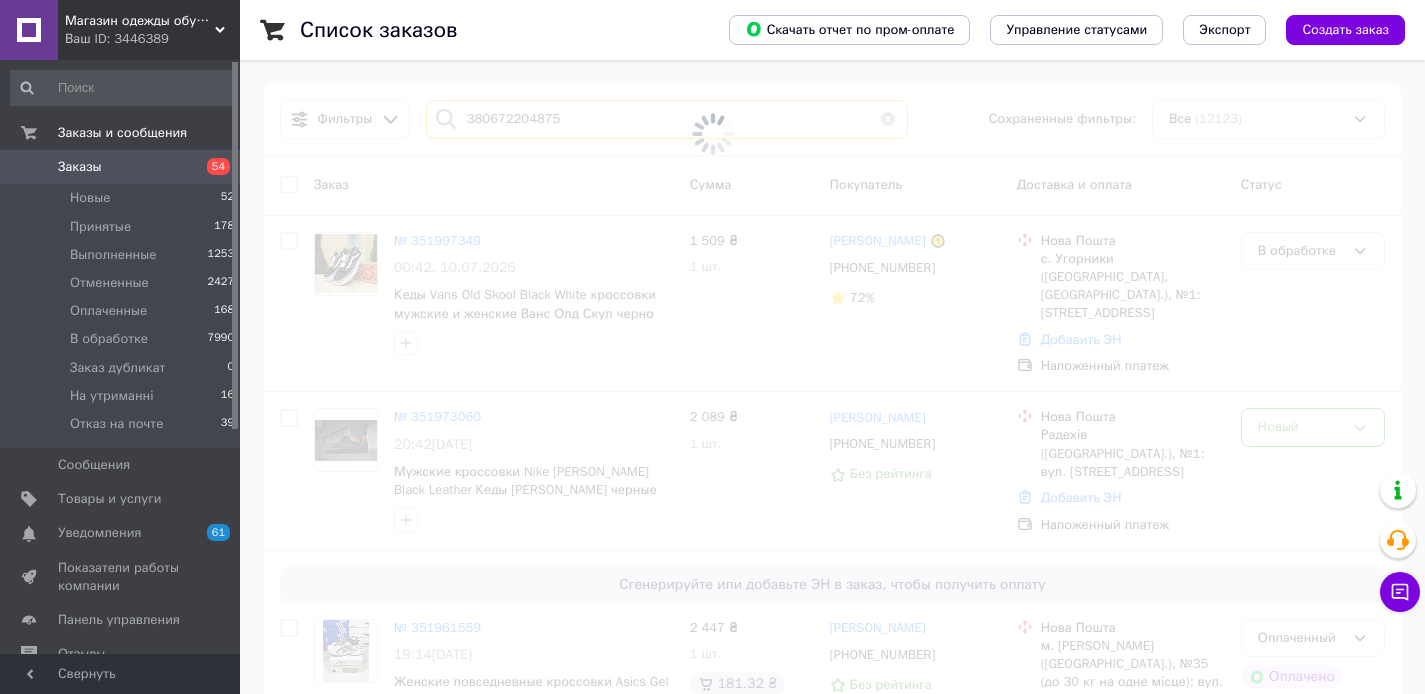 type on "380672204875" 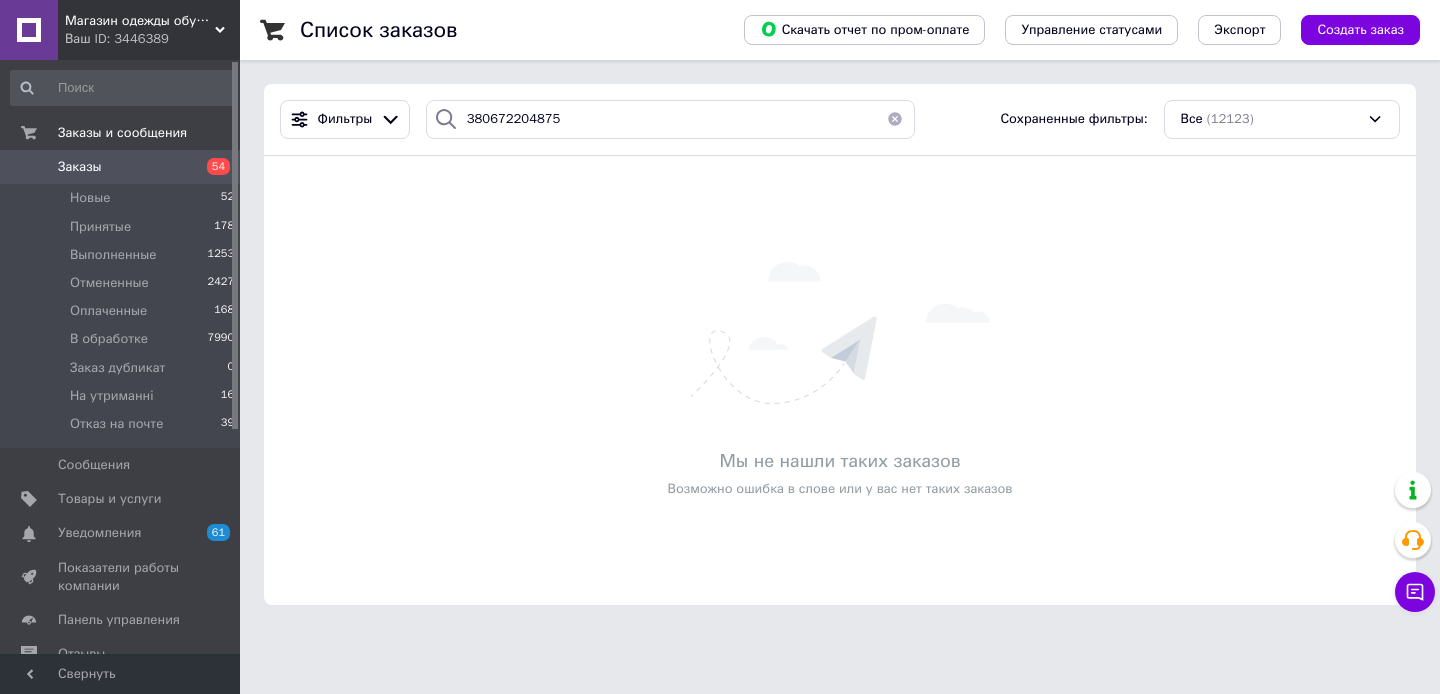 click on "Заказы" at bounding box center [121, 167] 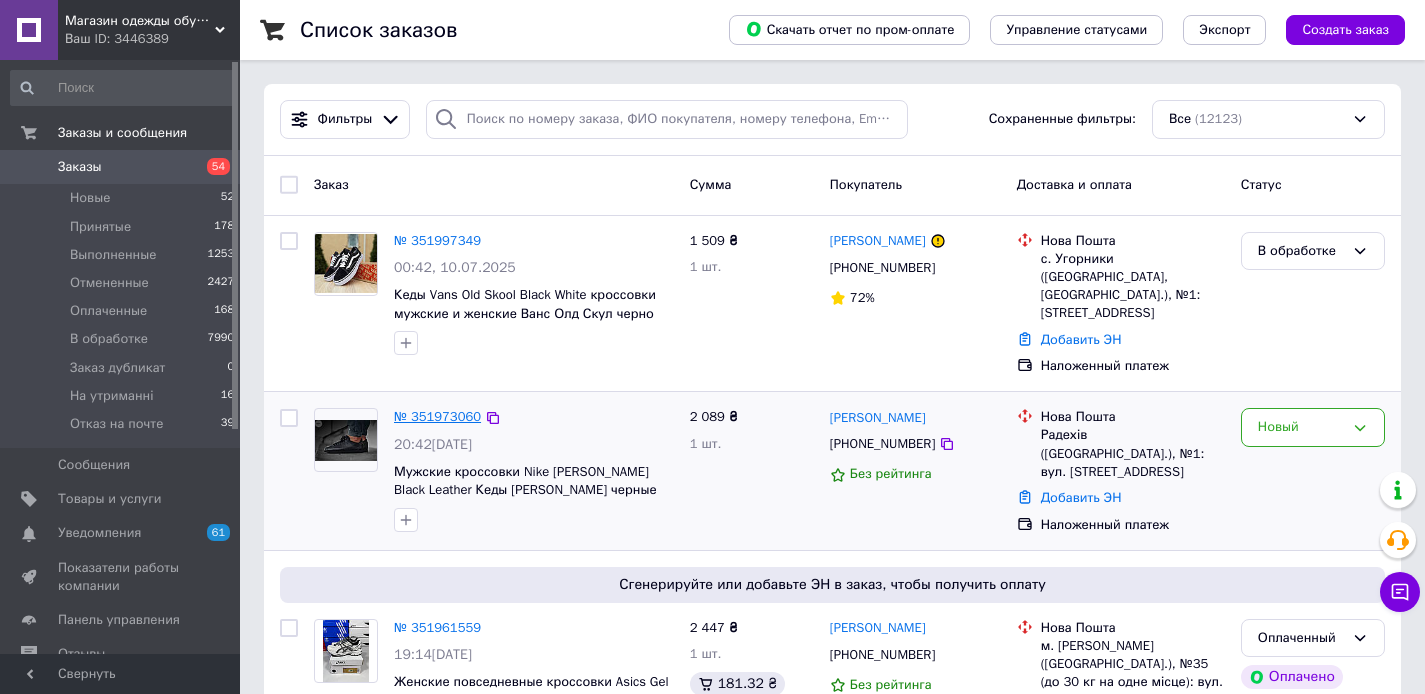 click on "№ 351973060" at bounding box center [437, 416] 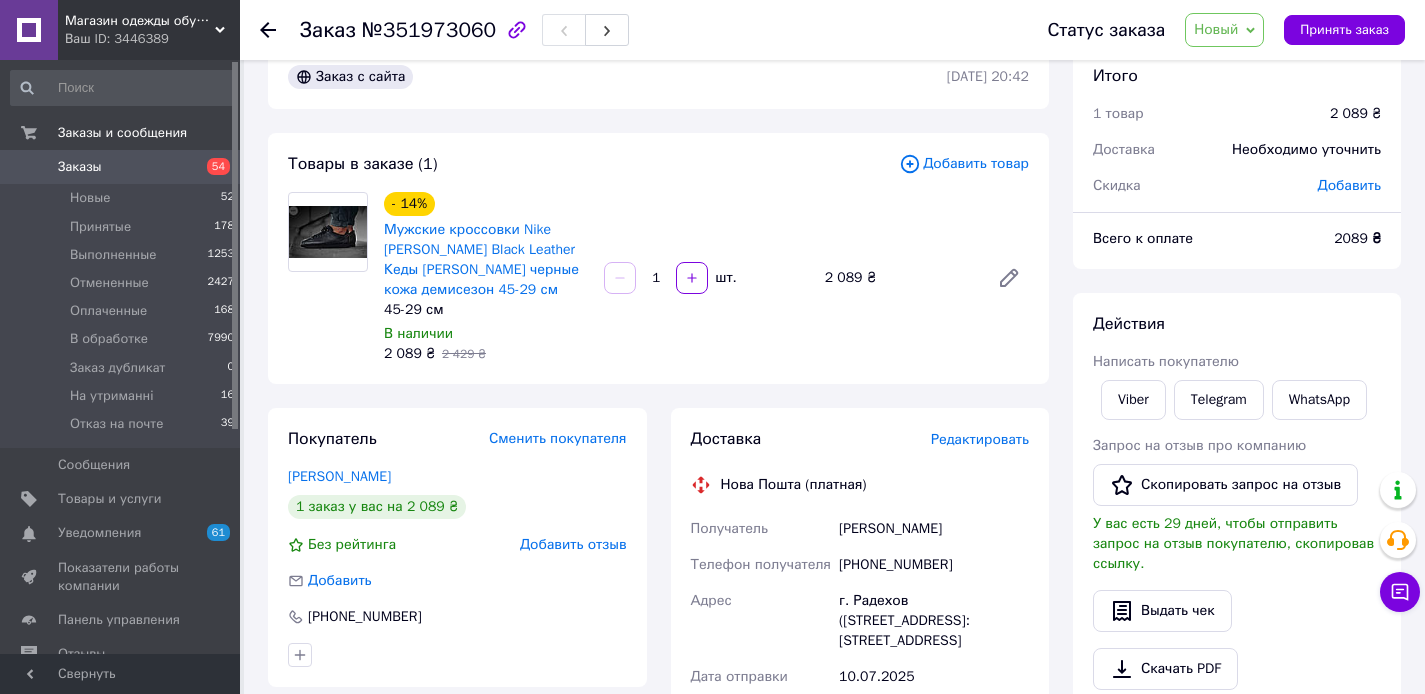 scroll, scrollTop: 45, scrollLeft: 0, axis: vertical 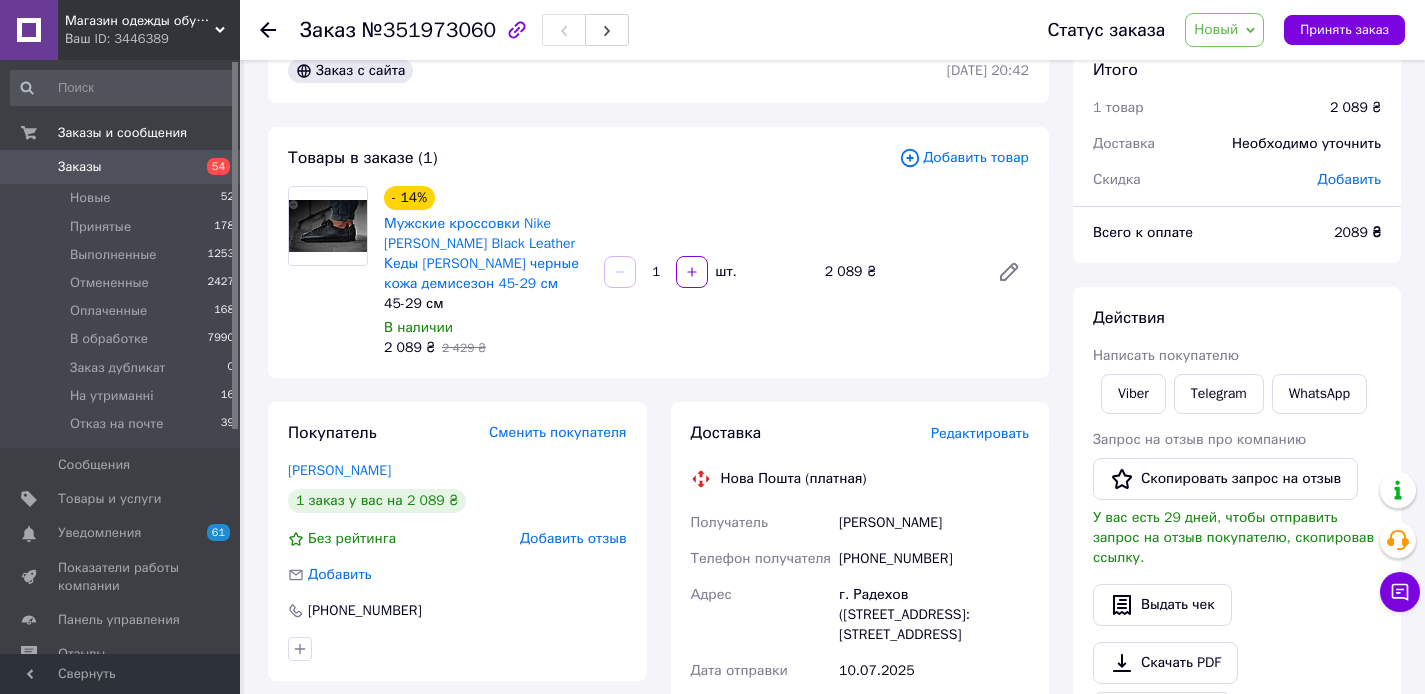 drag, startPoint x: 967, startPoint y: 528, endPoint x: 841, endPoint y: 525, distance: 126.035706 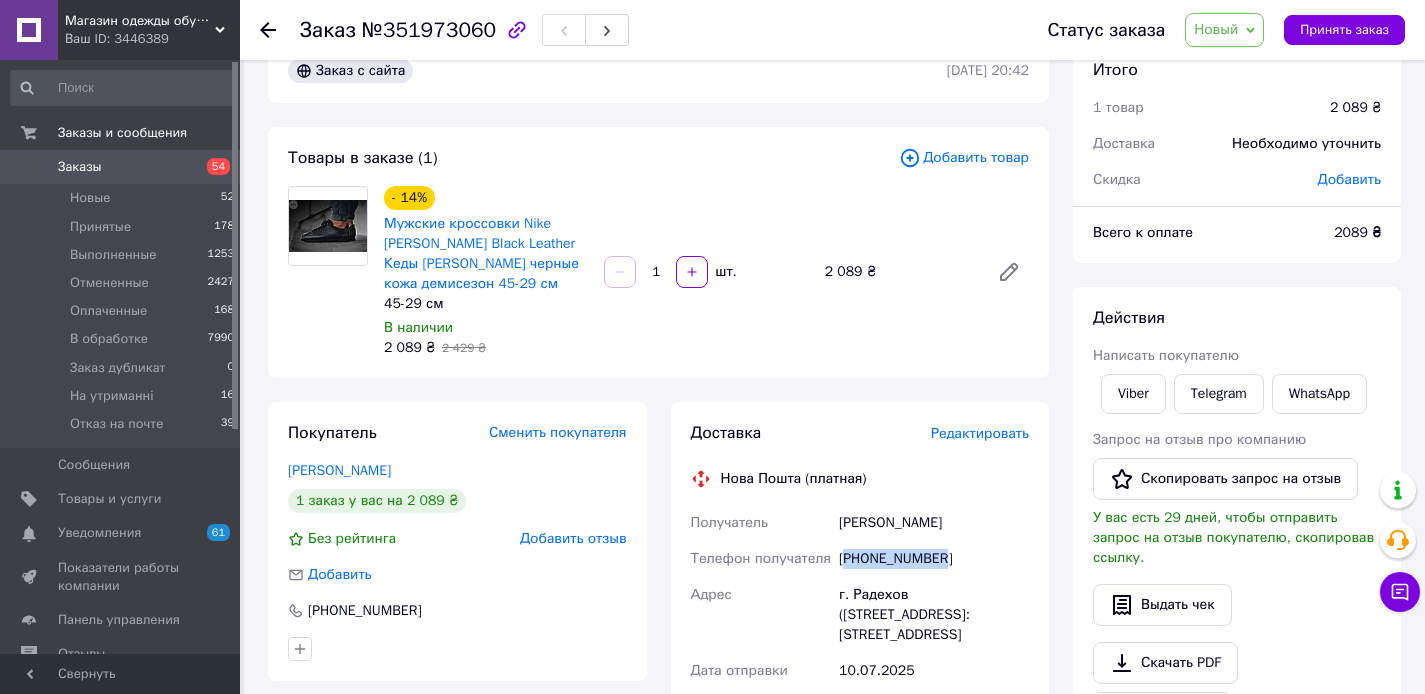 click on "[PHONE_NUMBER]" at bounding box center (934, 559) 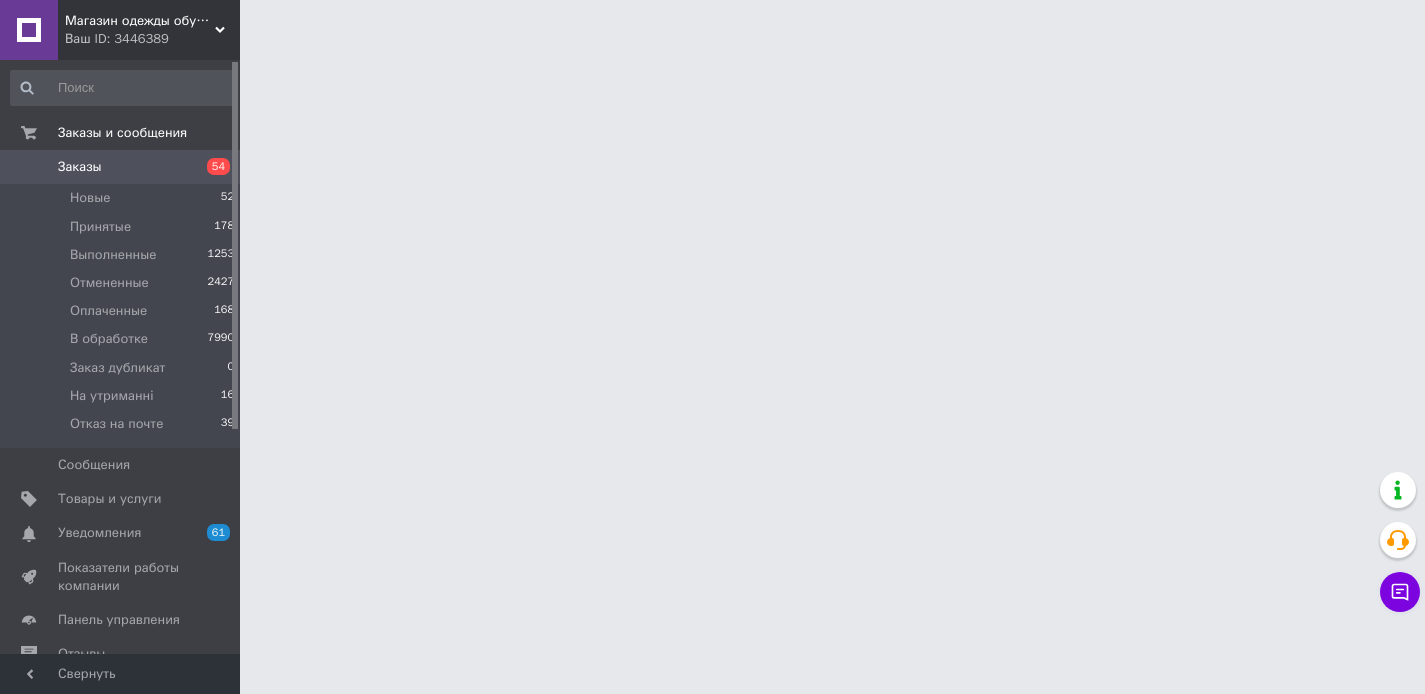 scroll, scrollTop: 0, scrollLeft: 0, axis: both 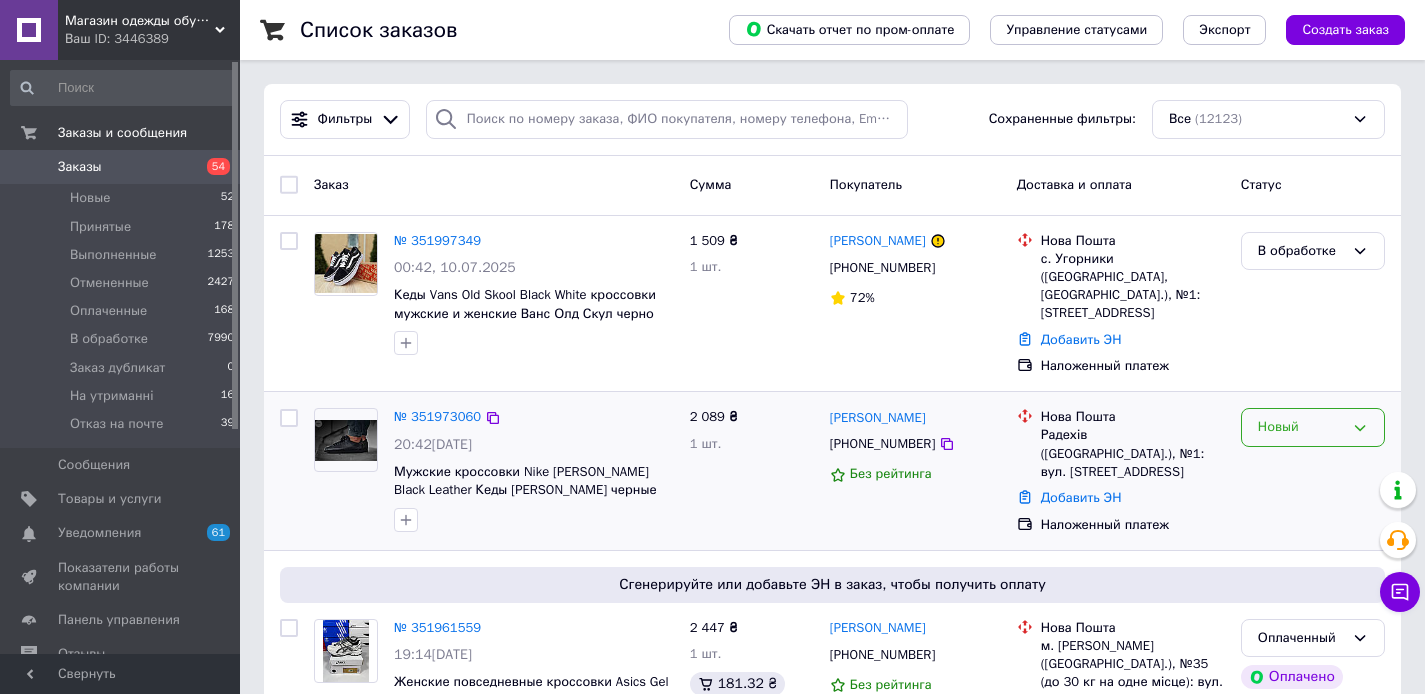 click on "Новый" at bounding box center [1301, 427] 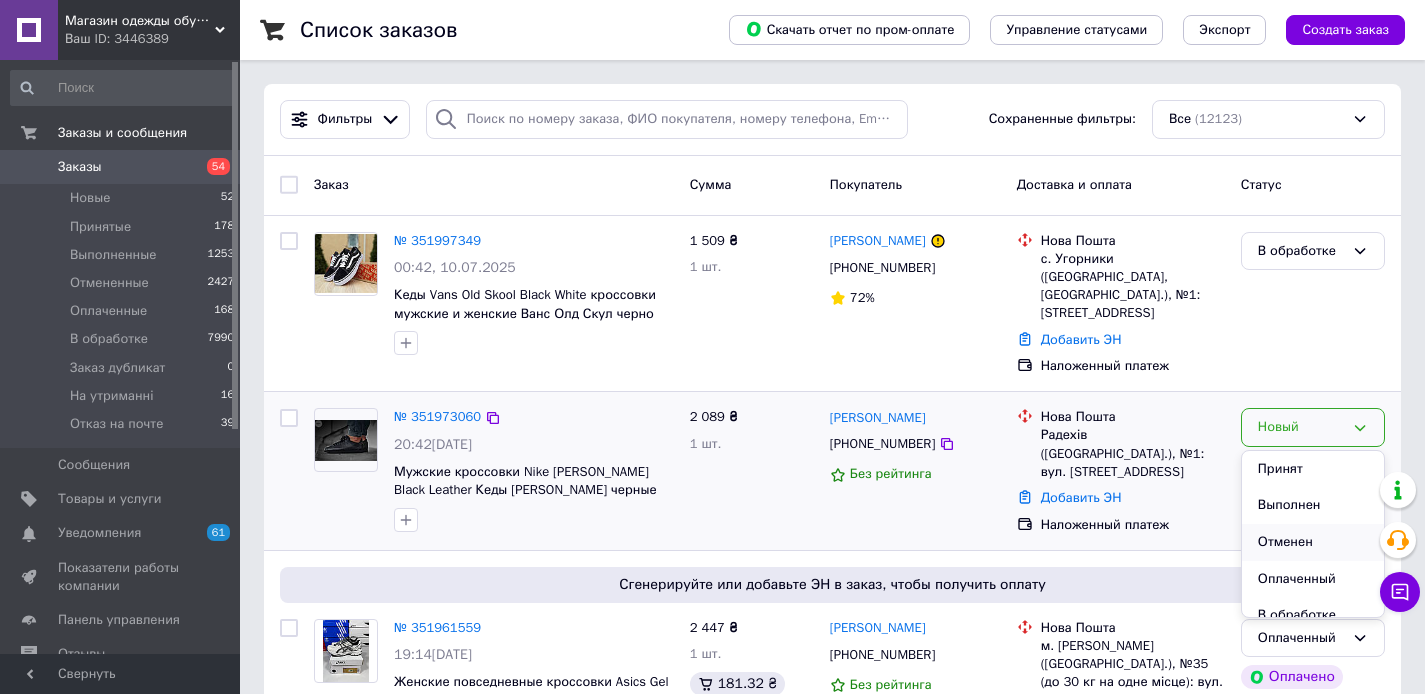 scroll, scrollTop: 41, scrollLeft: 0, axis: vertical 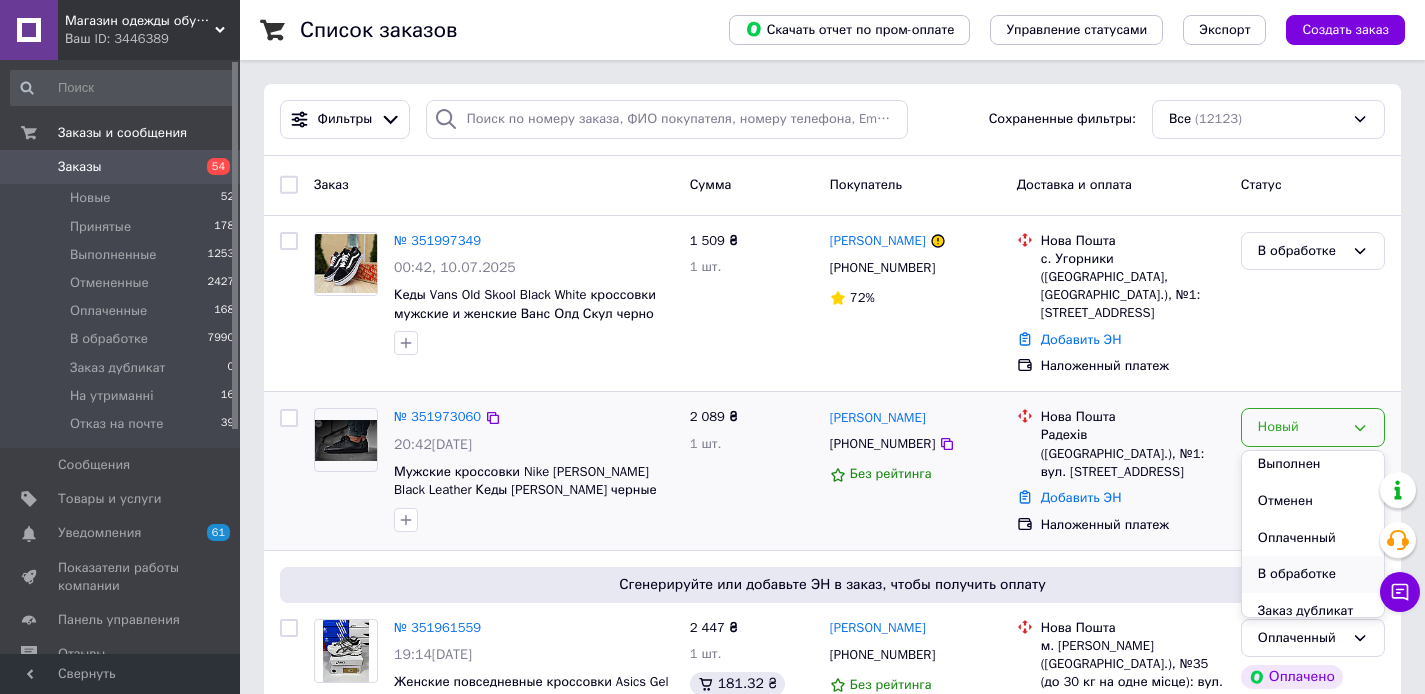 click on "В обработке" at bounding box center (1313, 574) 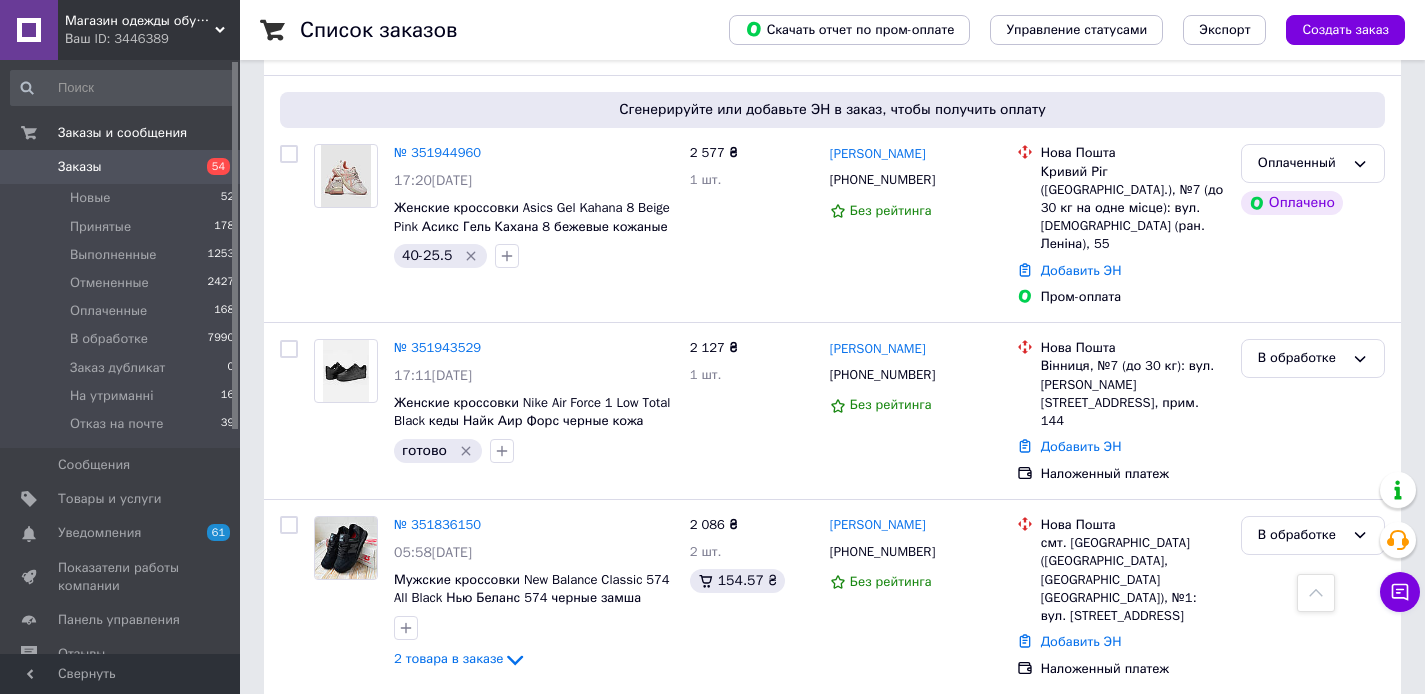 scroll, scrollTop: 1634, scrollLeft: 0, axis: vertical 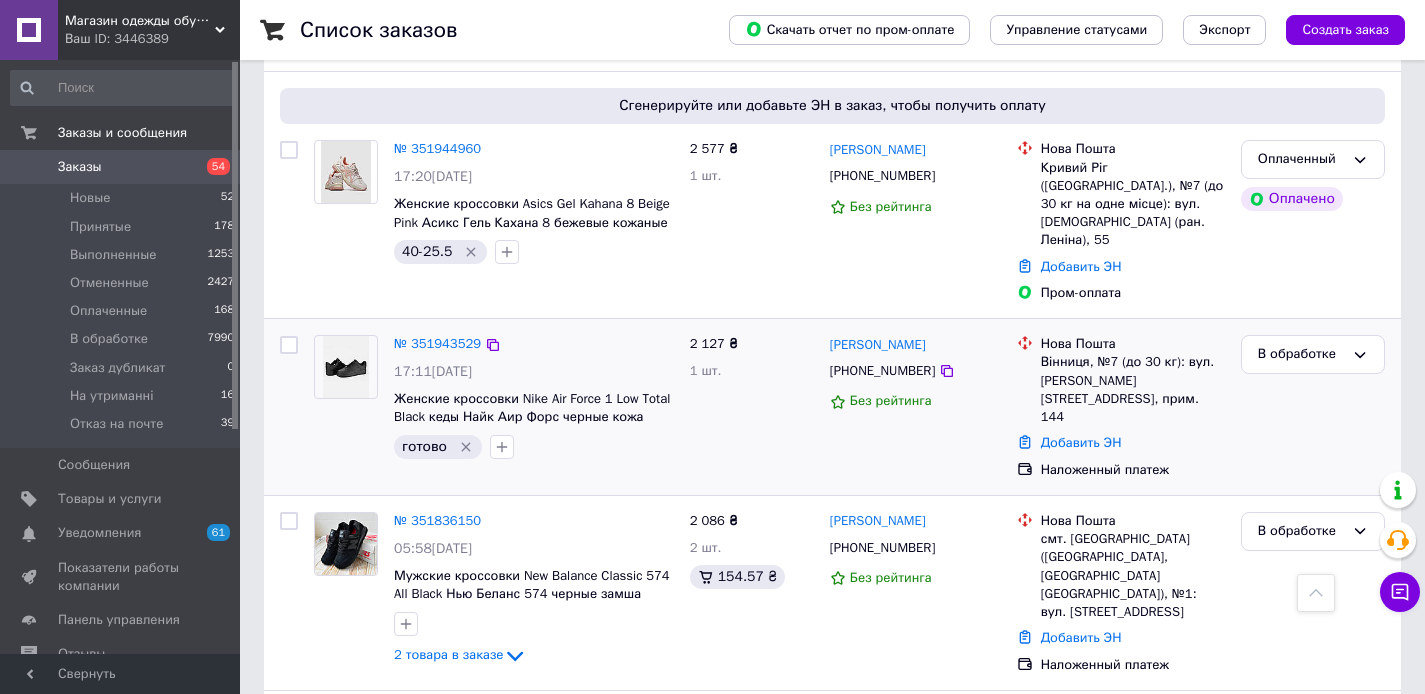 click 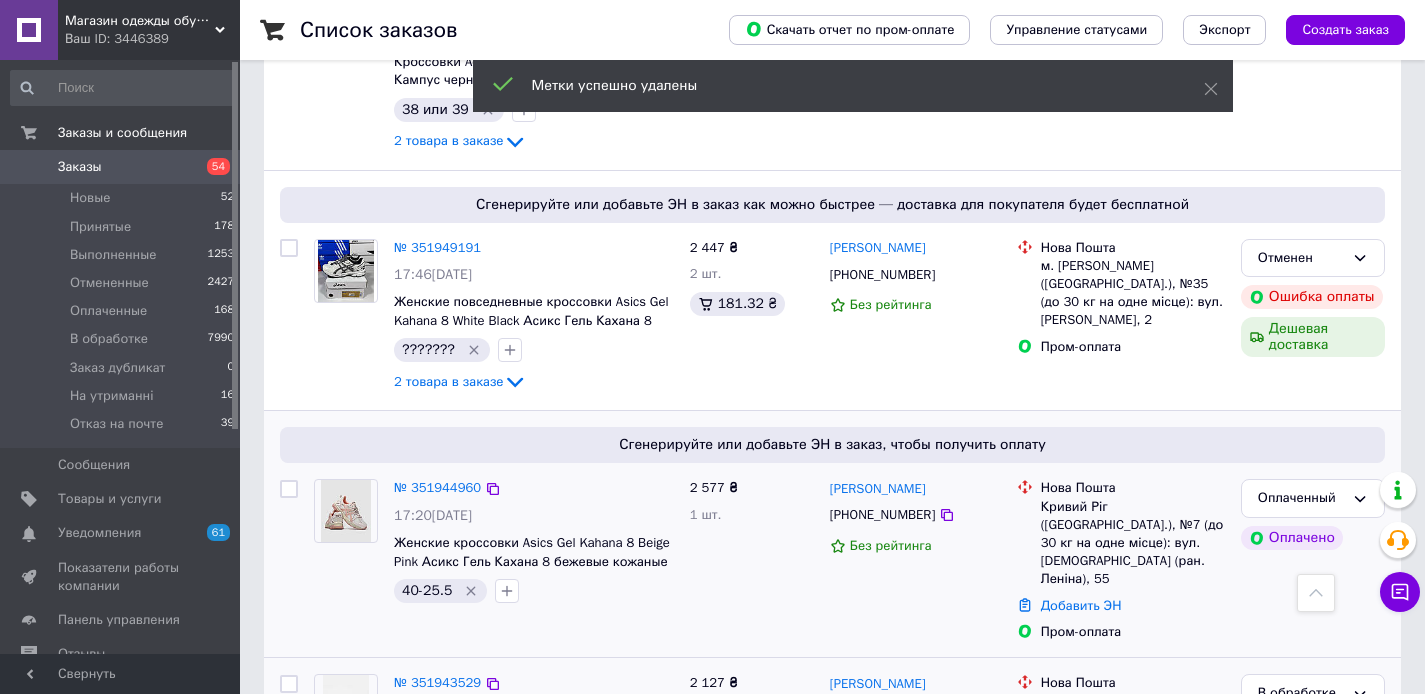 scroll, scrollTop: 1262, scrollLeft: 0, axis: vertical 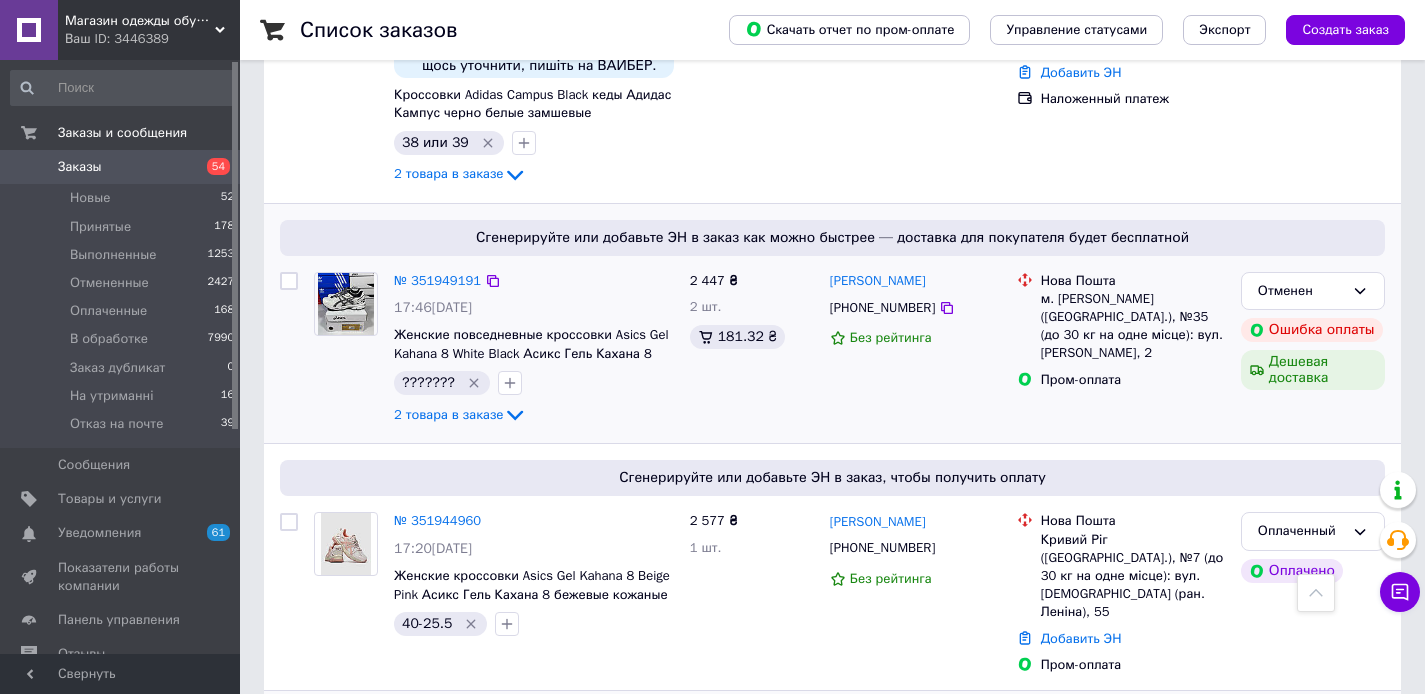 click 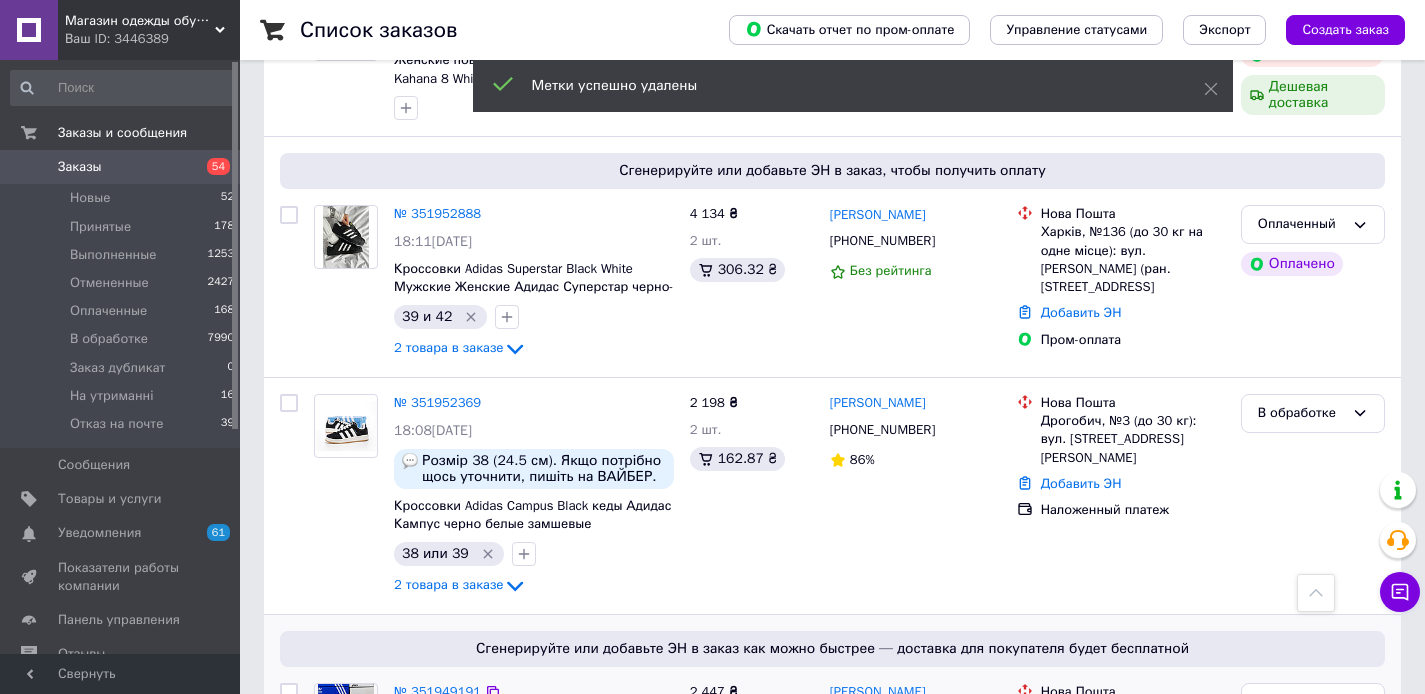 scroll, scrollTop: 808, scrollLeft: 0, axis: vertical 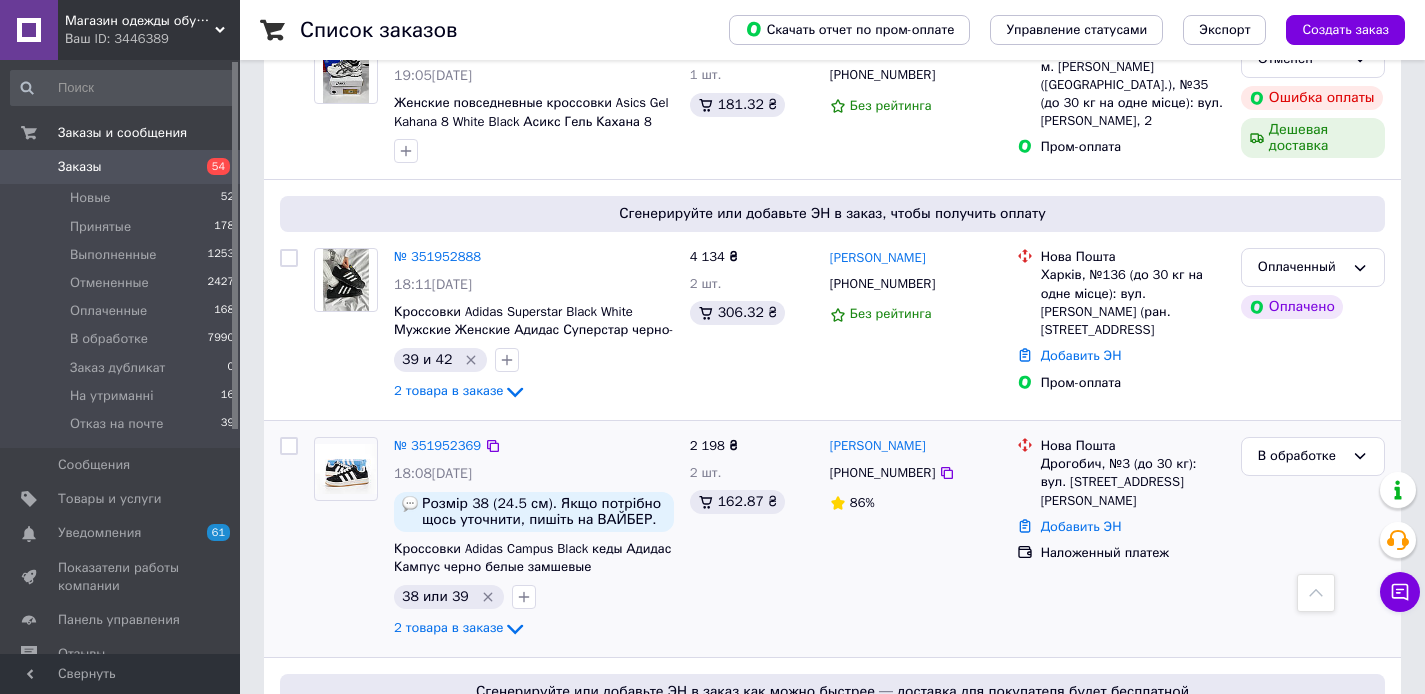 click 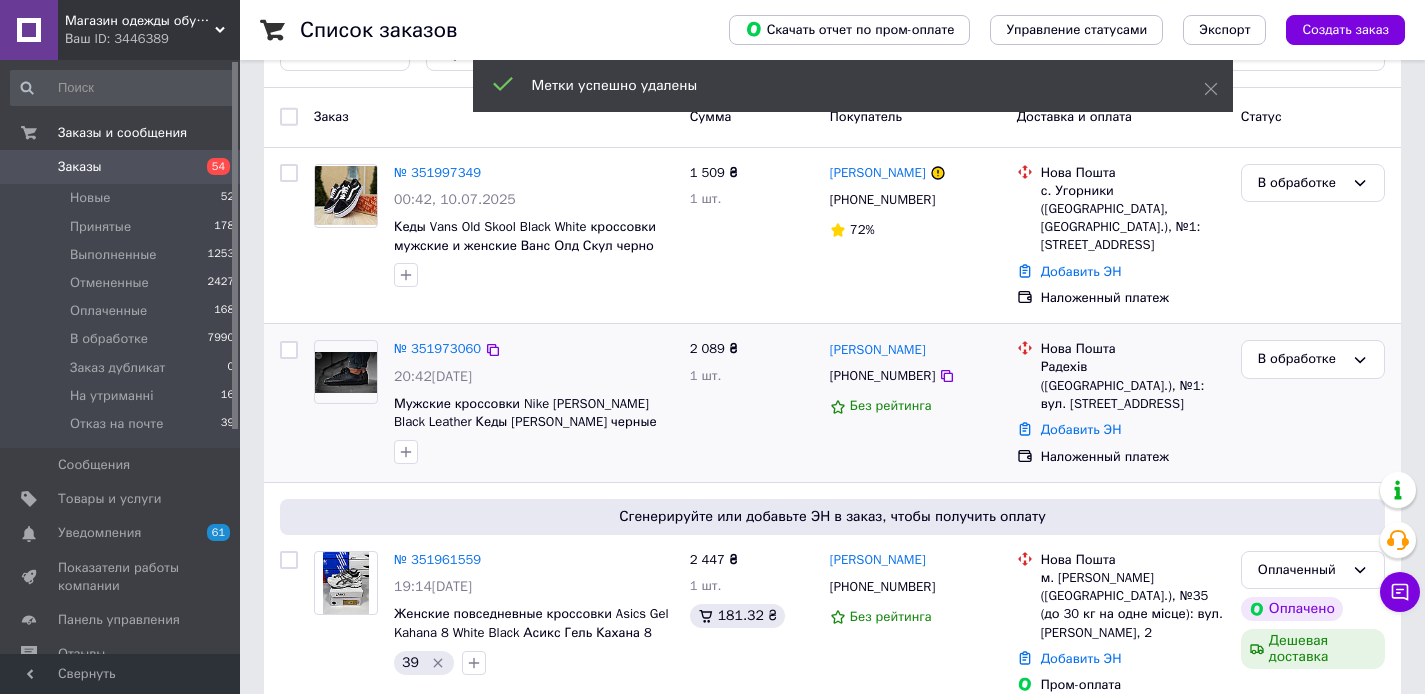 scroll, scrollTop: 0, scrollLeft: 0, axis: both 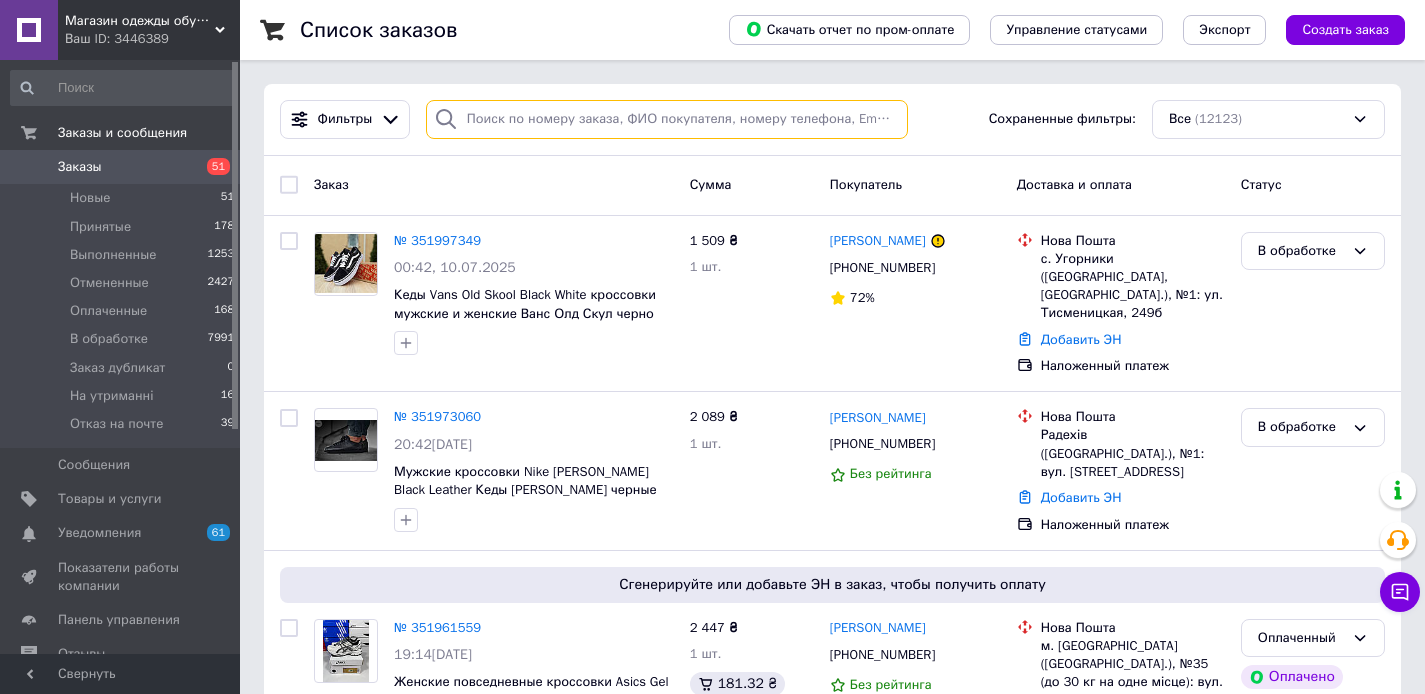 click at bounding box center [667, 119] 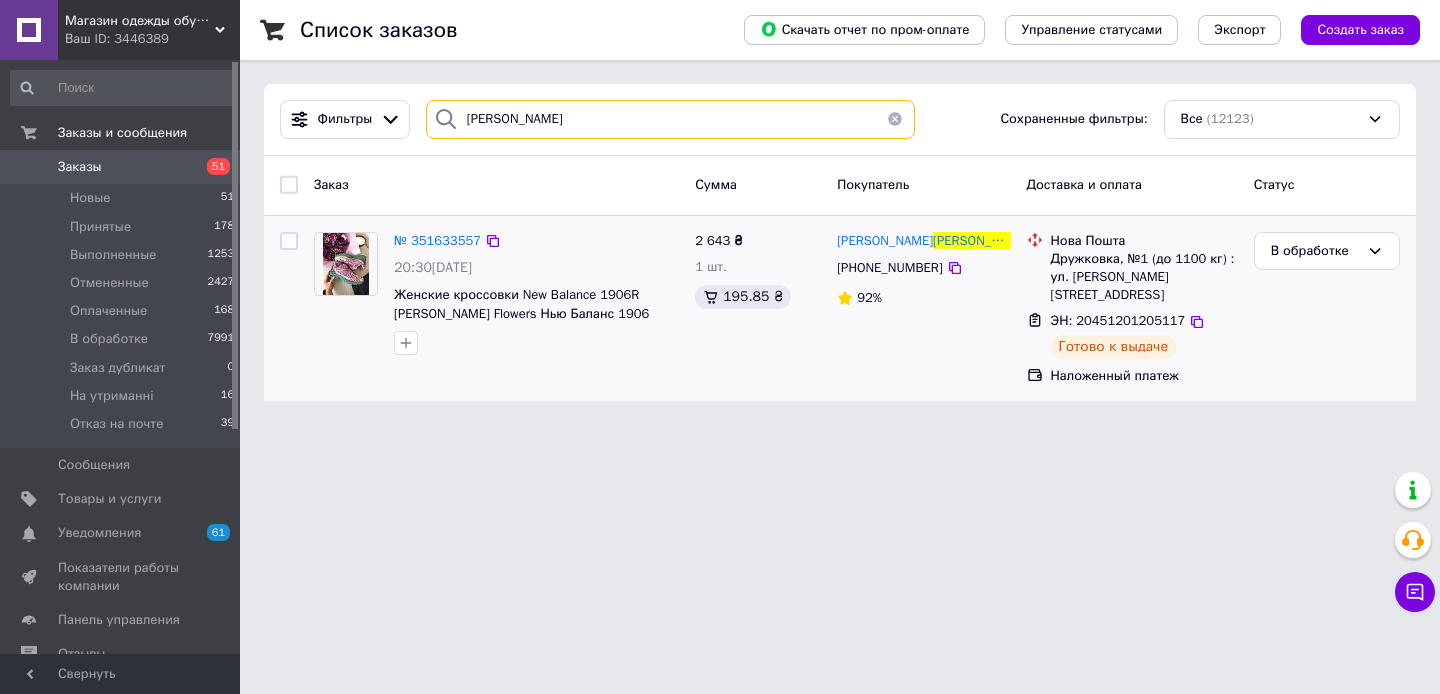 type on "дирявка" 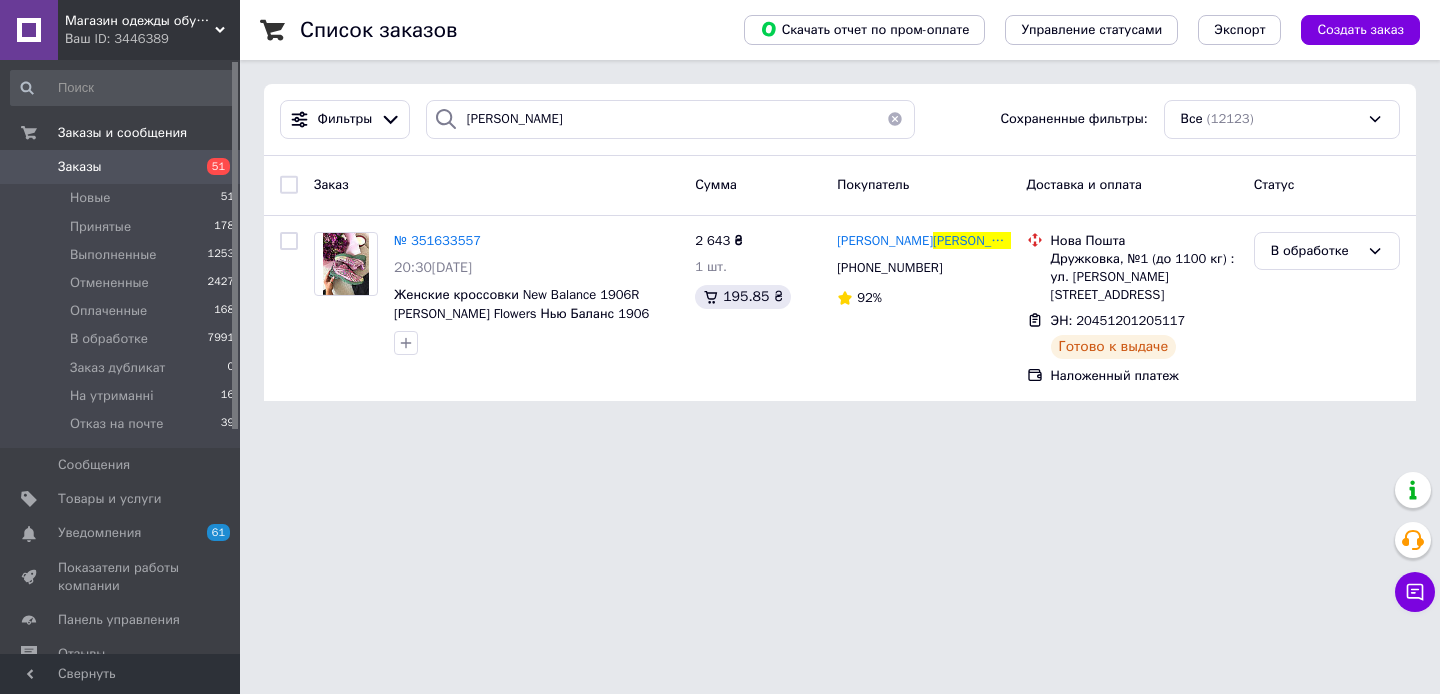 click on "Заказы" at bounding box center [121, 167] 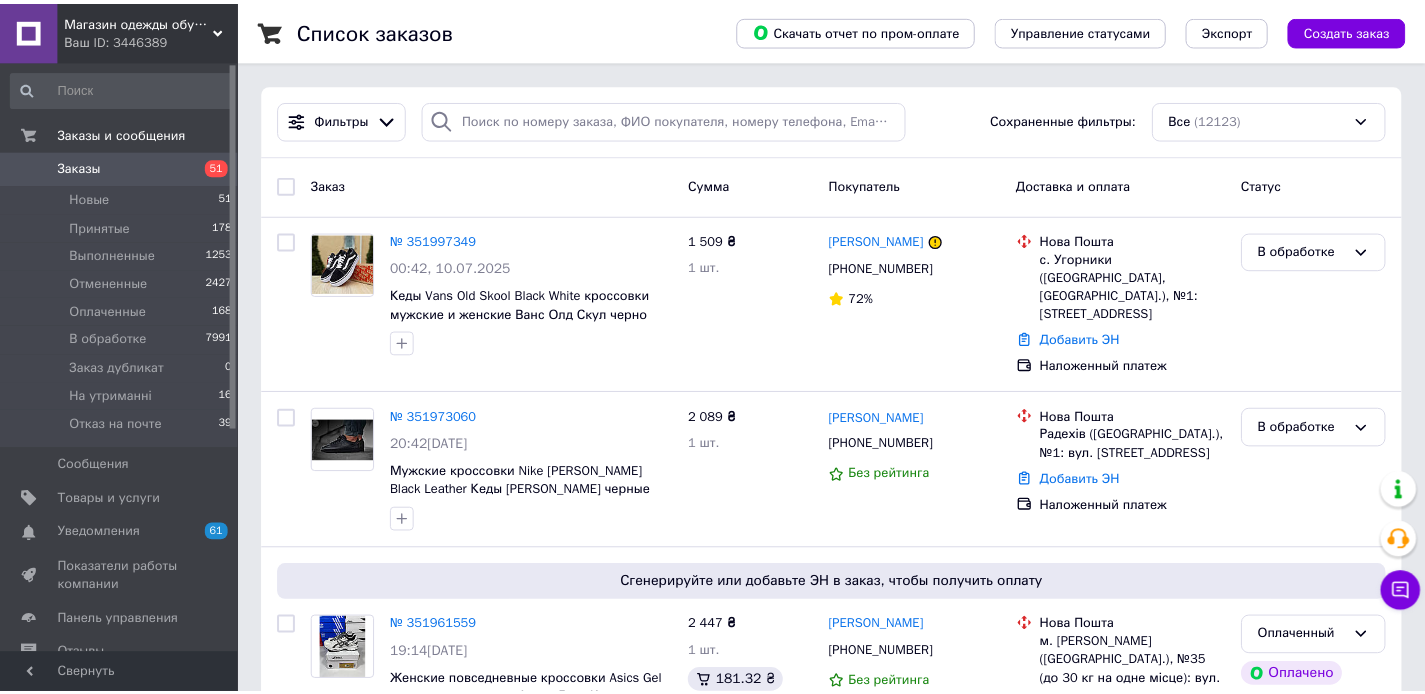 scroll, scrollTop: 0, scrollLeft: 0, axis: both 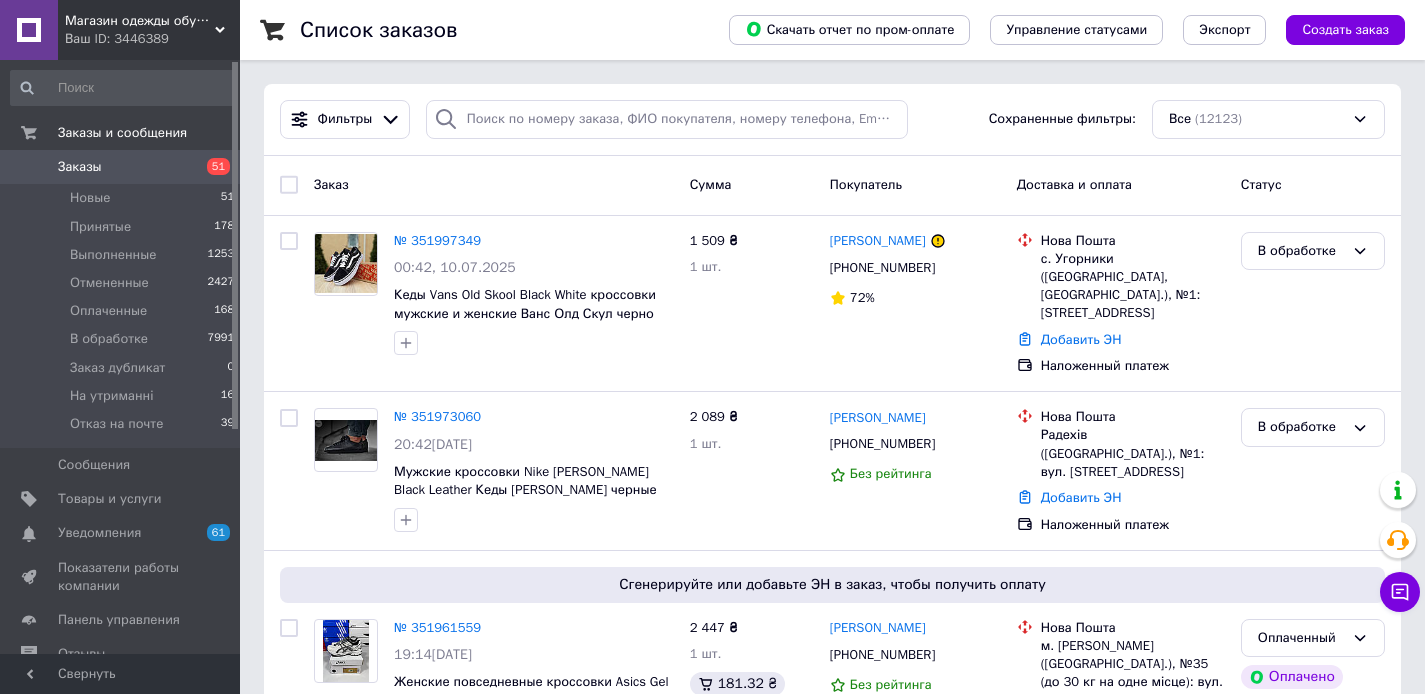 click on "Заказы" at bounding box center (121, 167) 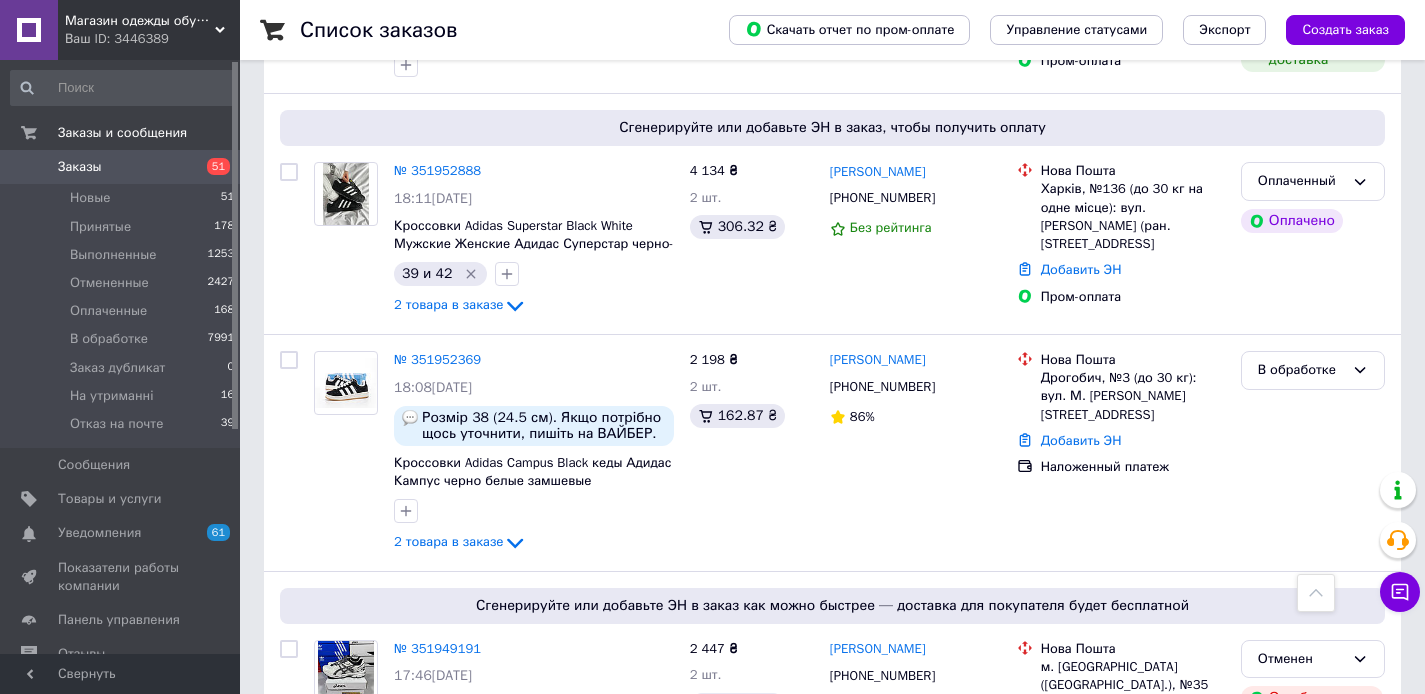 scroll, scrollTop: 910, scrollLeft: 0, axis: vertical 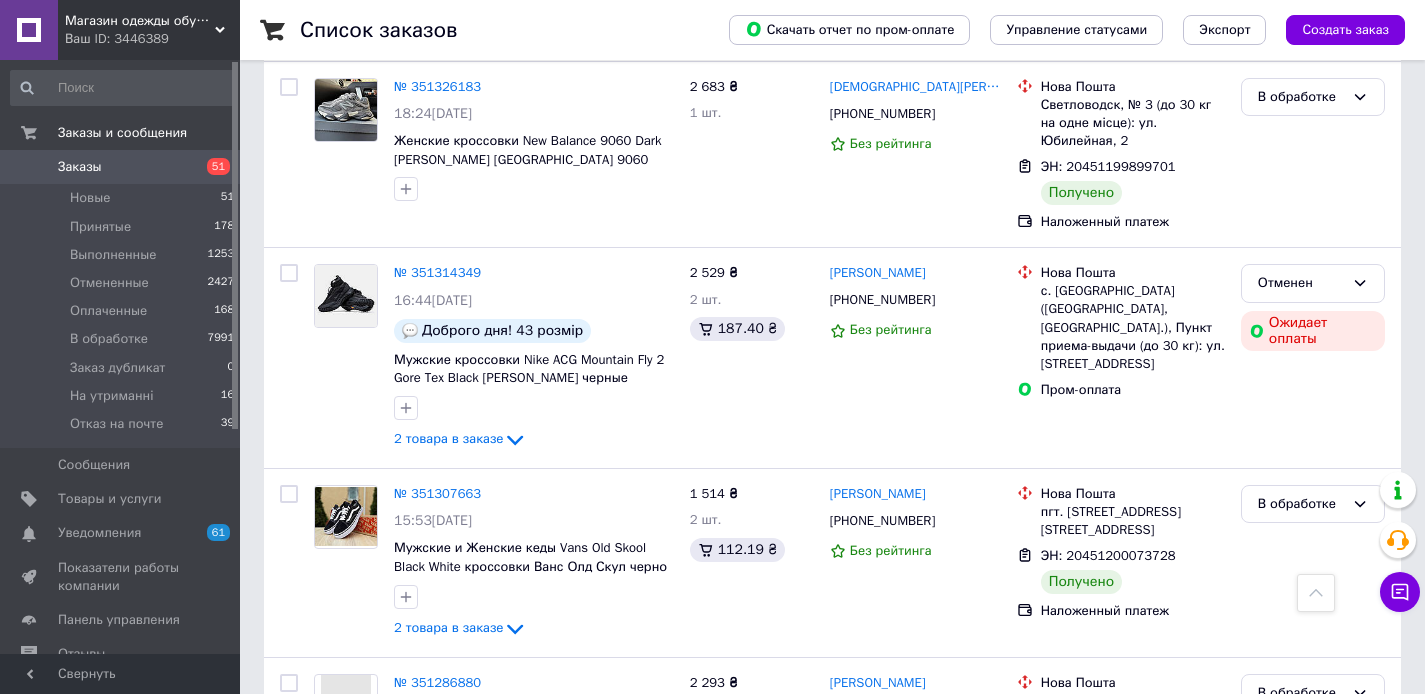 click on "2" at bounding box center [327, 1075] 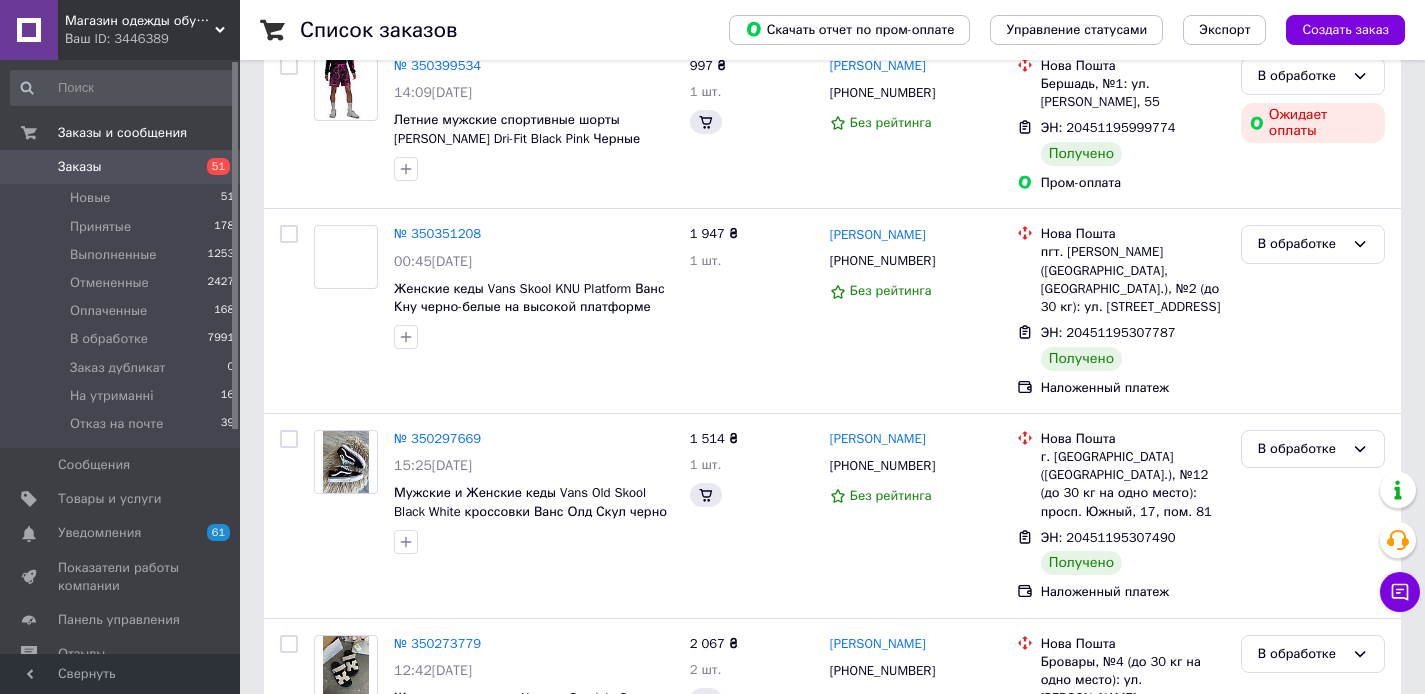 scroll, scrollTop: 0, scrollLeft: 0, axis: both 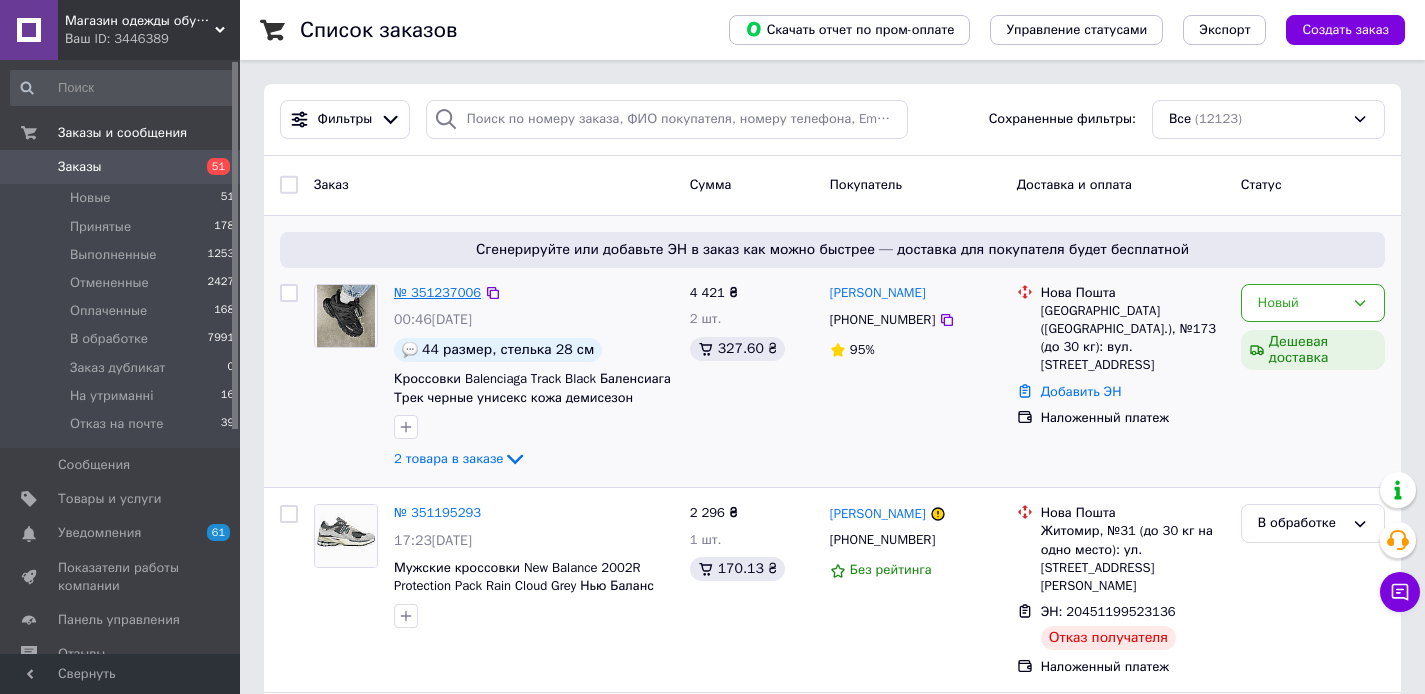click on "№ 351237006" at bounding box center [437, 292] 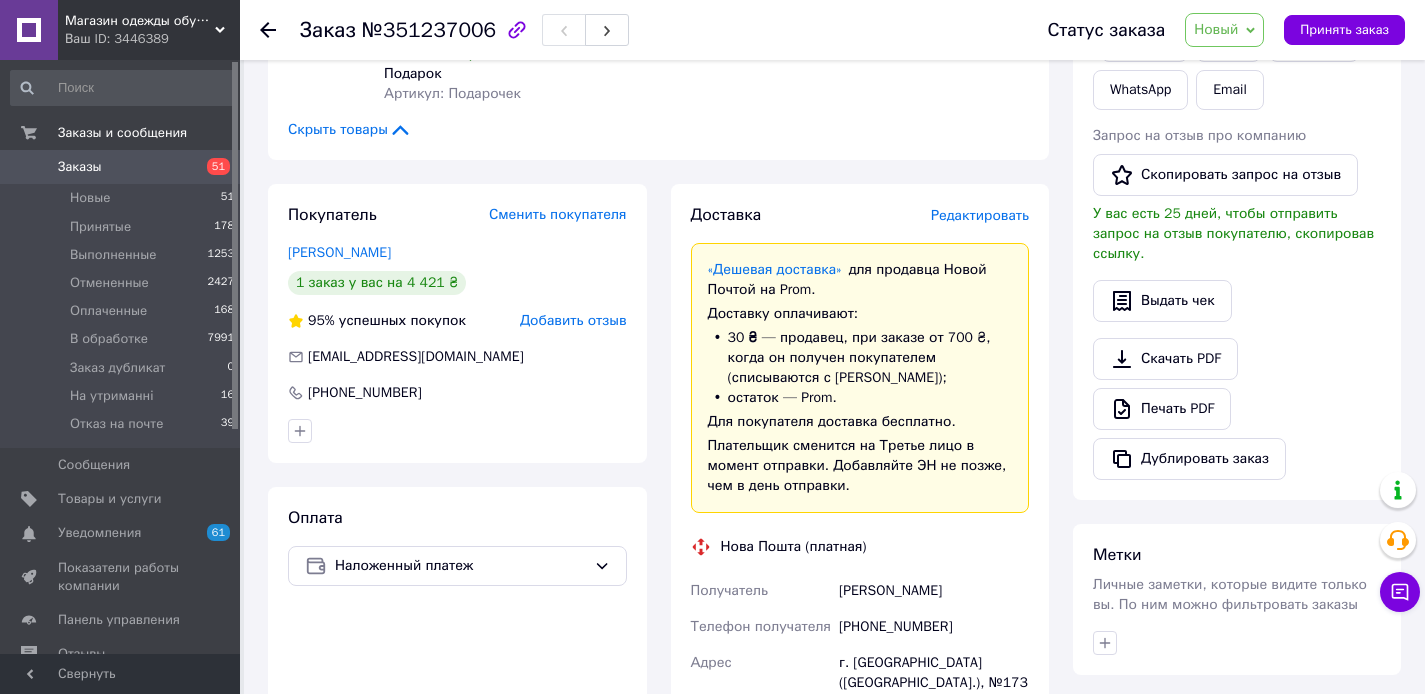 scroll, scrollTop: 466, scrollLeft: 0, axis: vertical 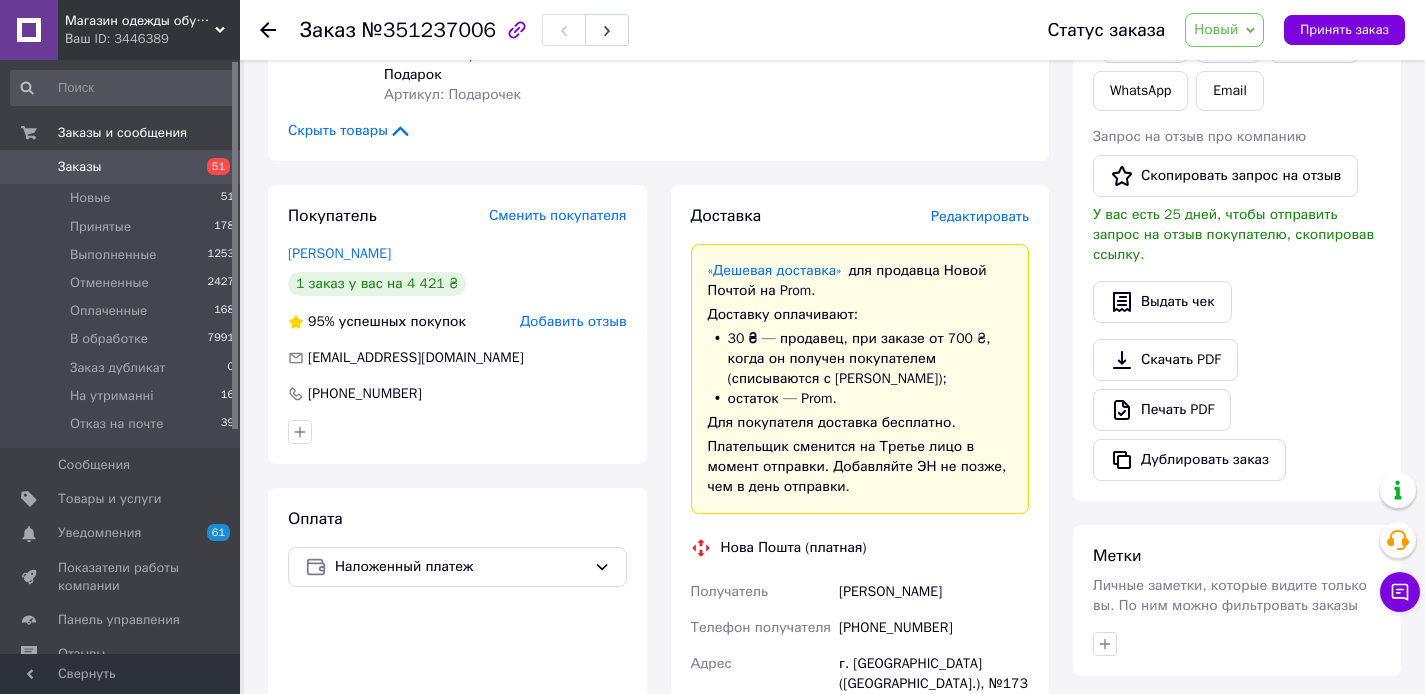 click on "+380501790131" at bounding box center (934, 628) 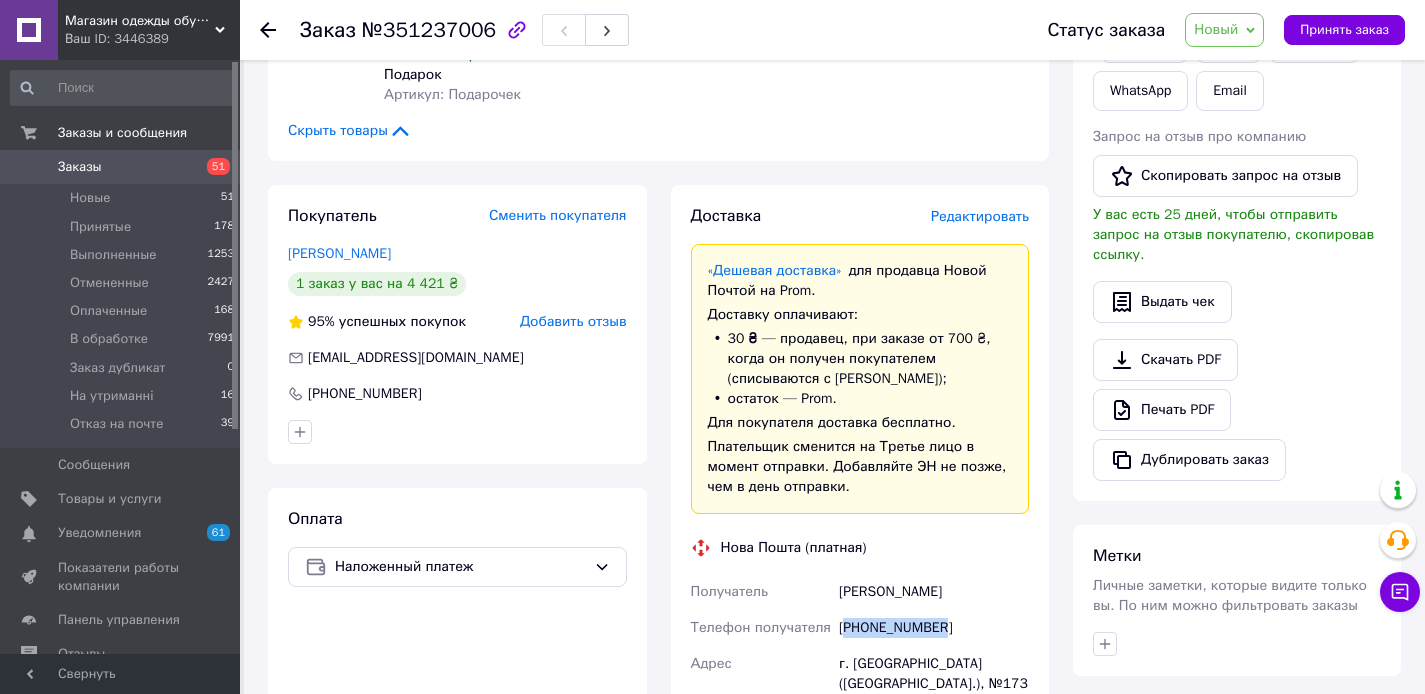 click on "+380501790131" at bounding box center [934, 628] 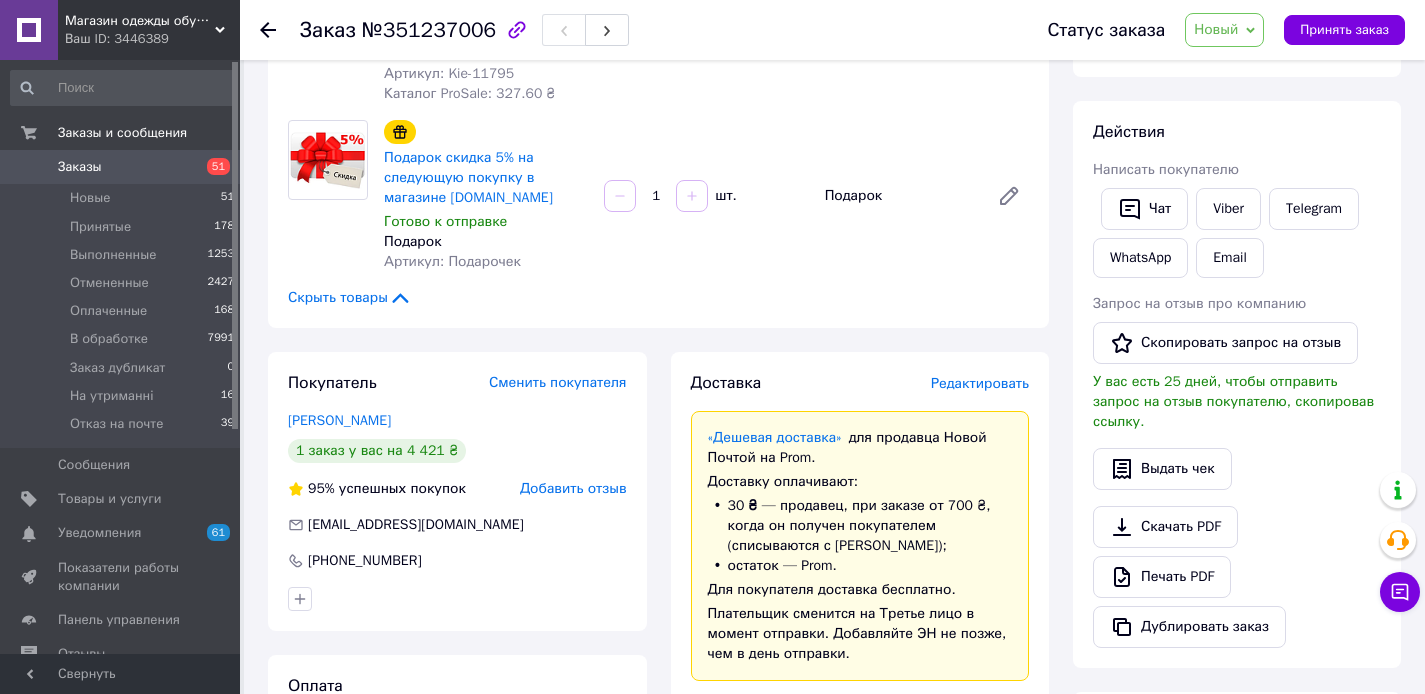 scroll, scrollTop: 0, scrollLeft: 0, axis: both 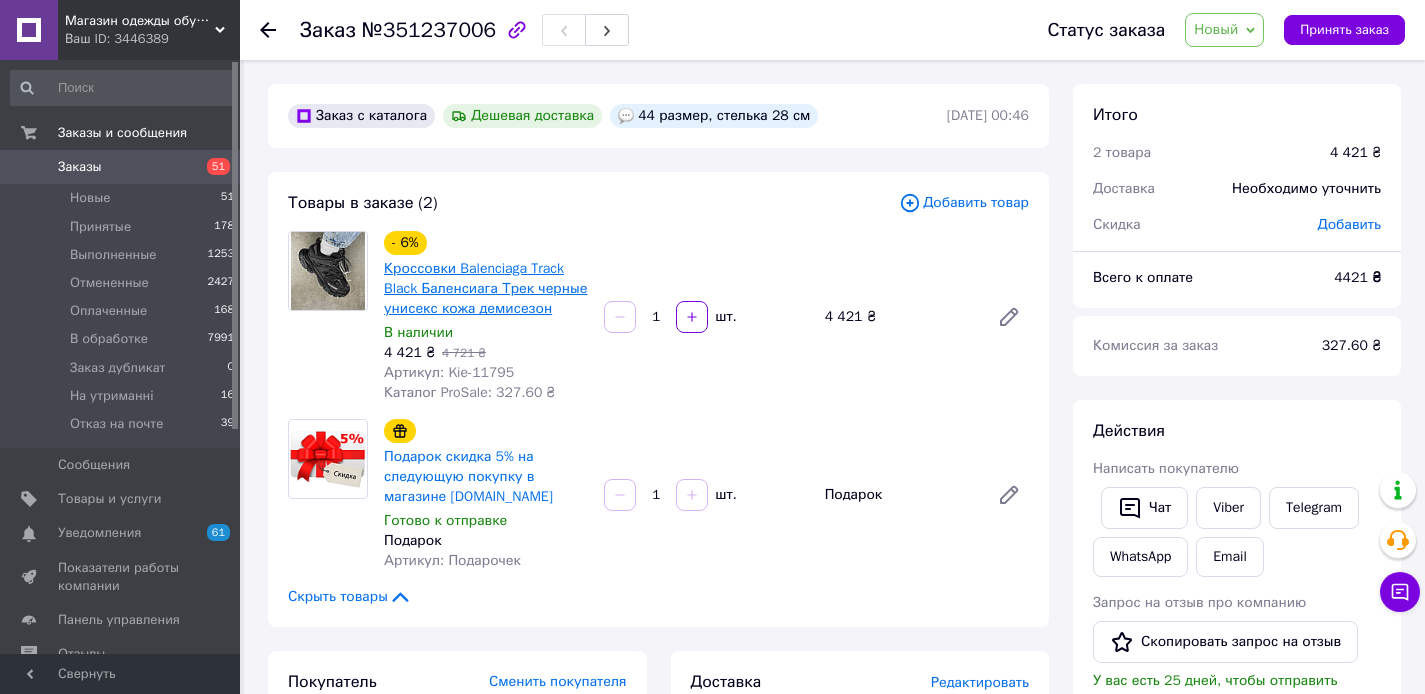 click on "Кроссовки Balenciaga Track Black Баленсиага Трек черные унисекс кожа демисезон" at bounding box center [485, 288] 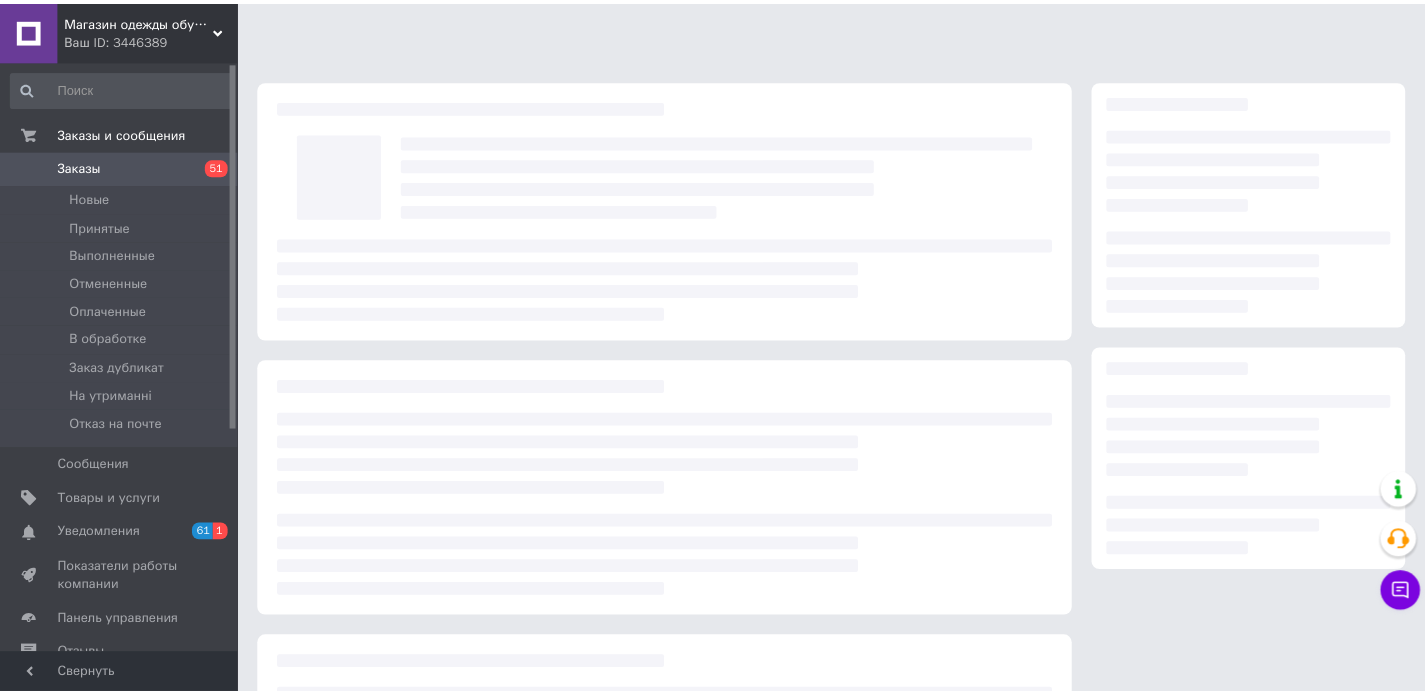 scroll, scrollTop: 0, scrollLeft: 0, axis: both 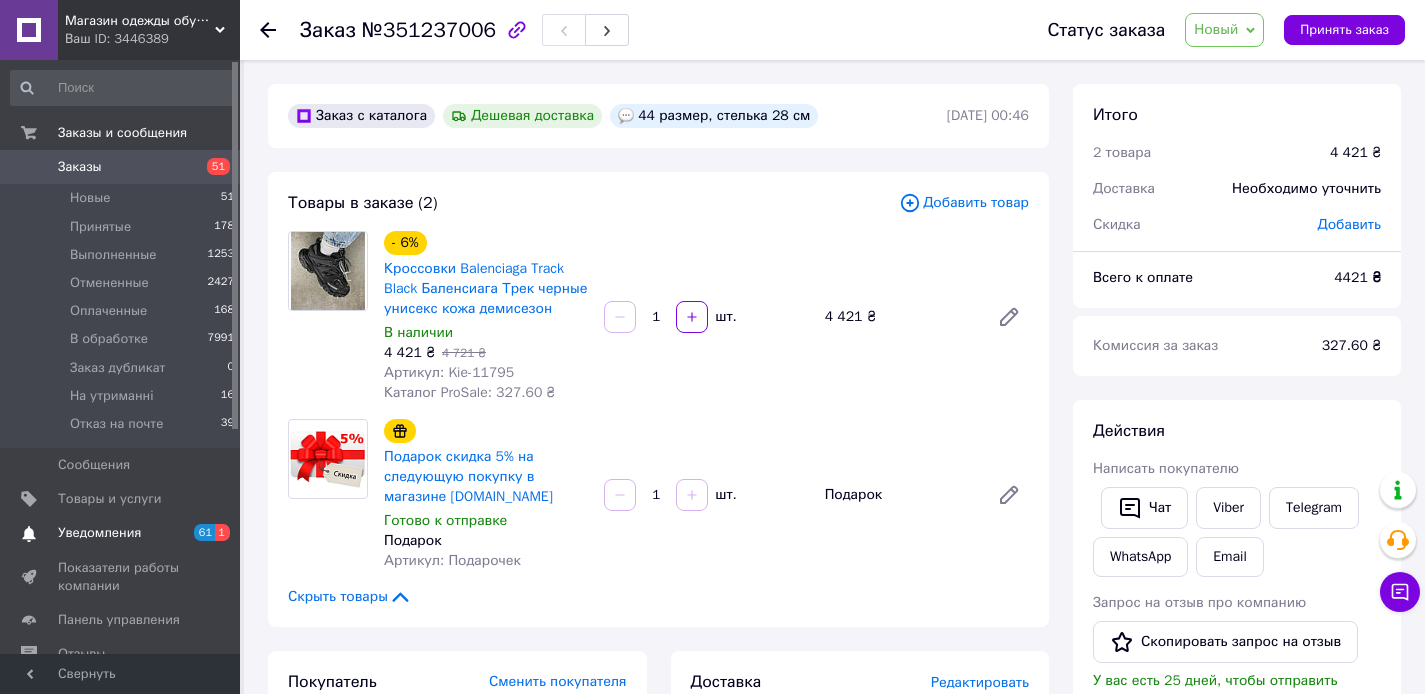 click on "Уведомления" at bounding box center (99, 533) 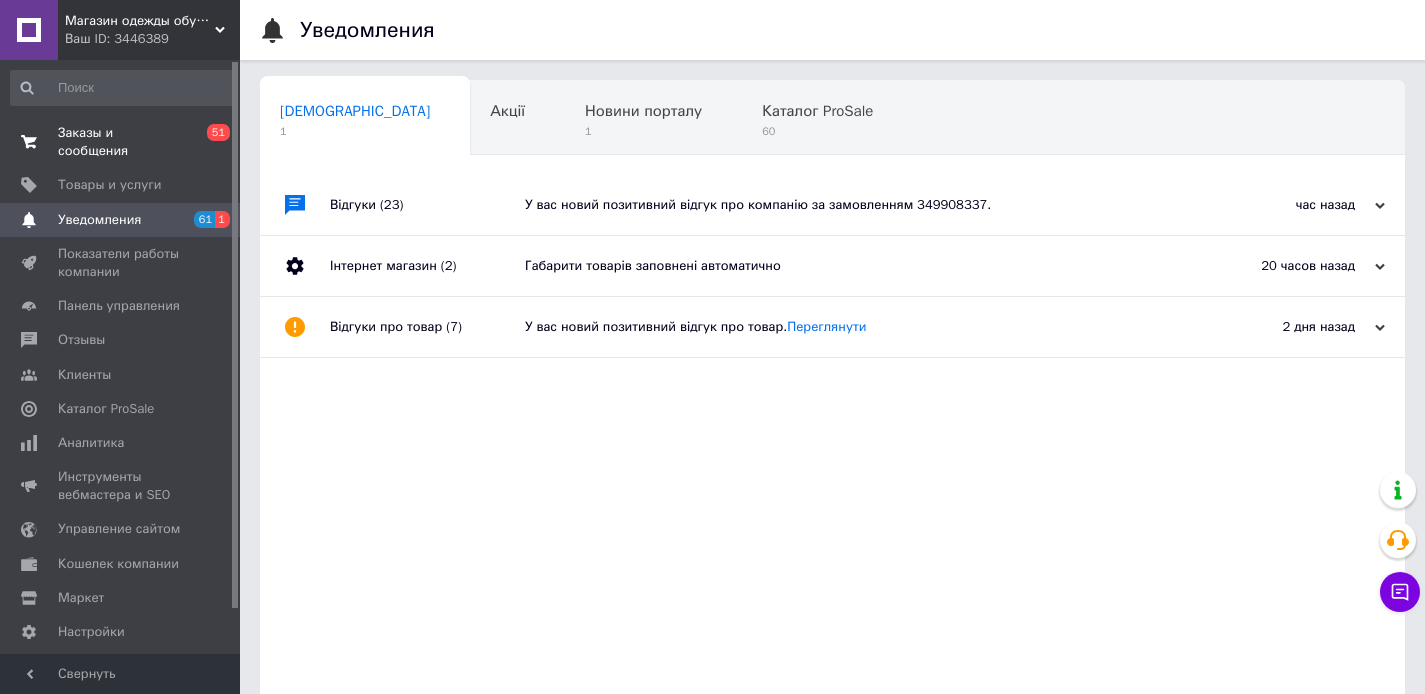 click on "Заказы и сообщения" at bounding box center [121, 142] 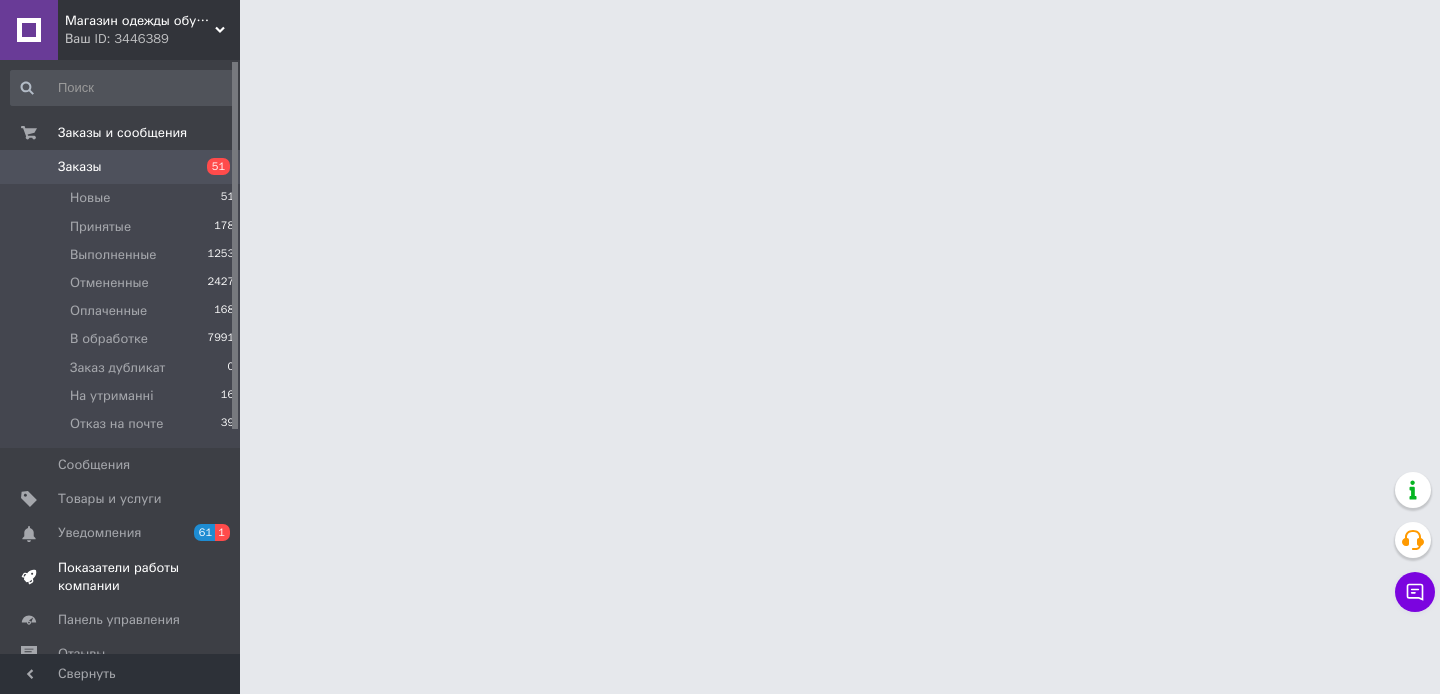 click on "Показатели работы компании" at bounding box center [121, 577] 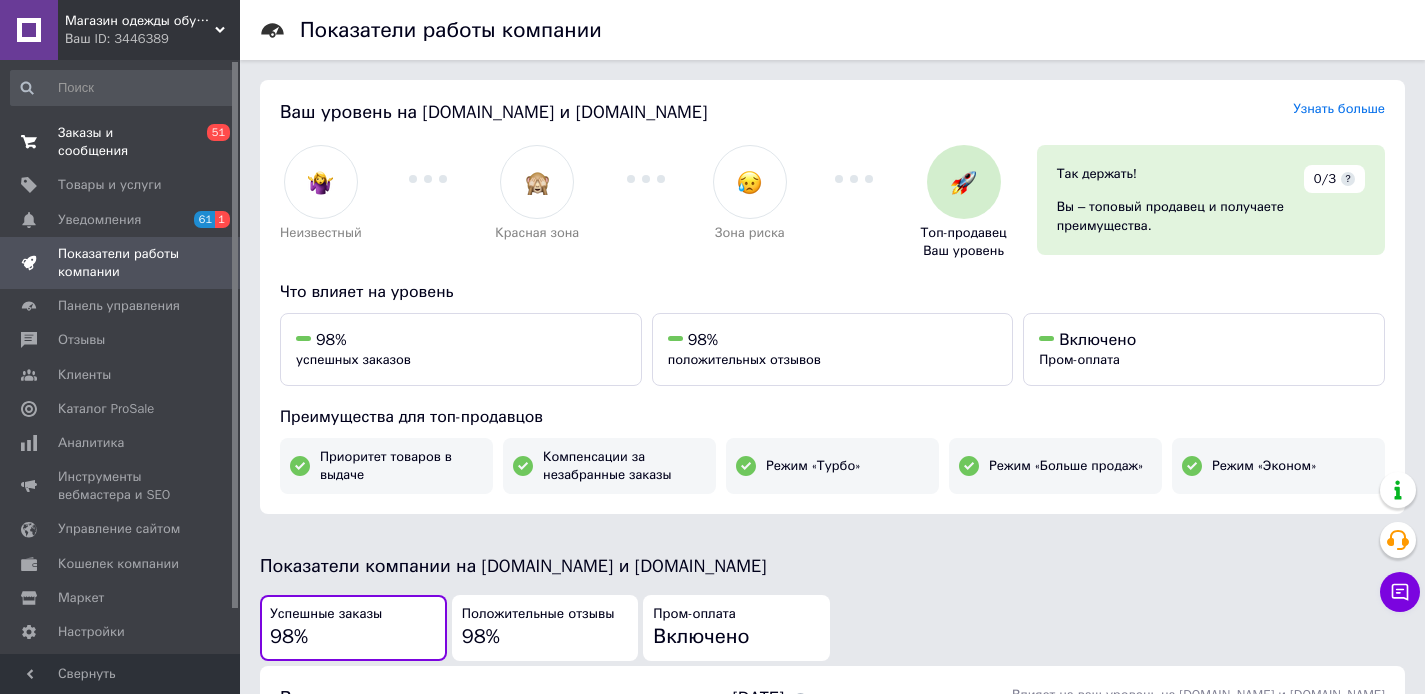 click on "Заказы и сообщения" at bounding box center [121, 142] 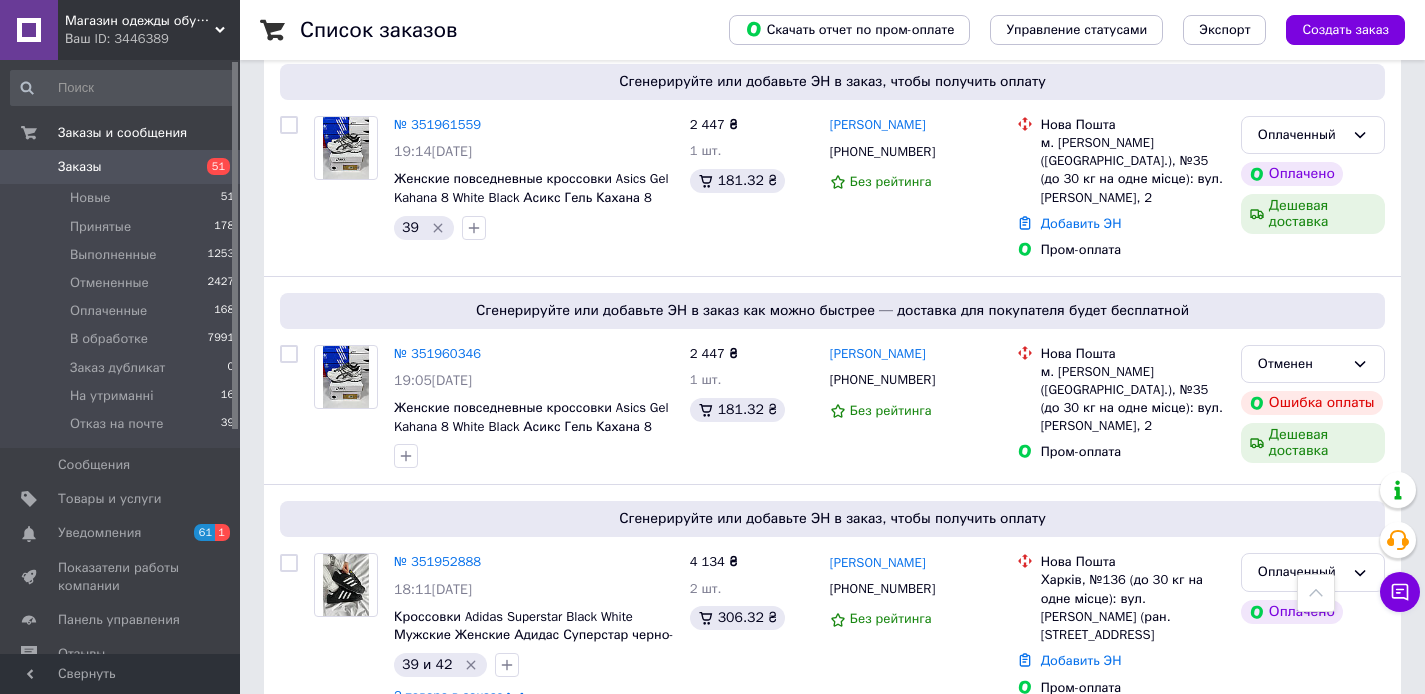 scroll, scrollTop: 520, scrollLeft: 0, axis: vertical 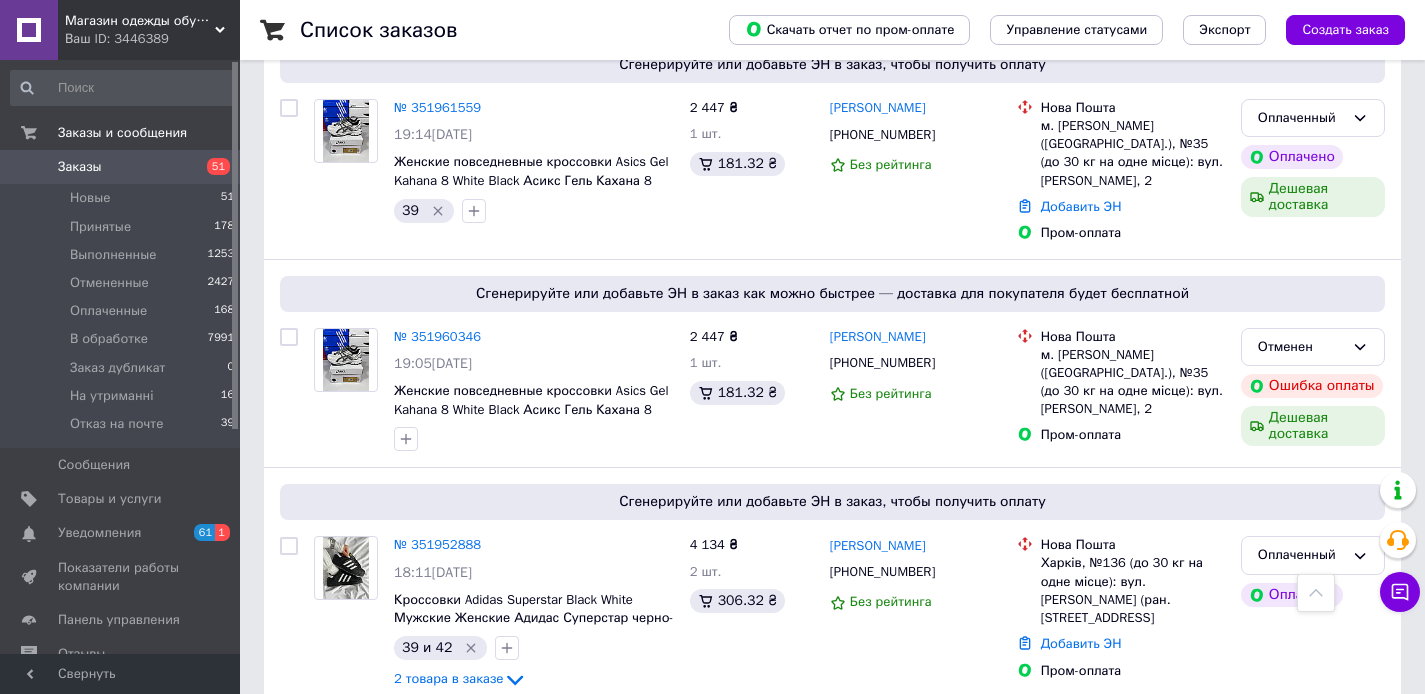 click on "Заказы" at bounding box center [121, 167] 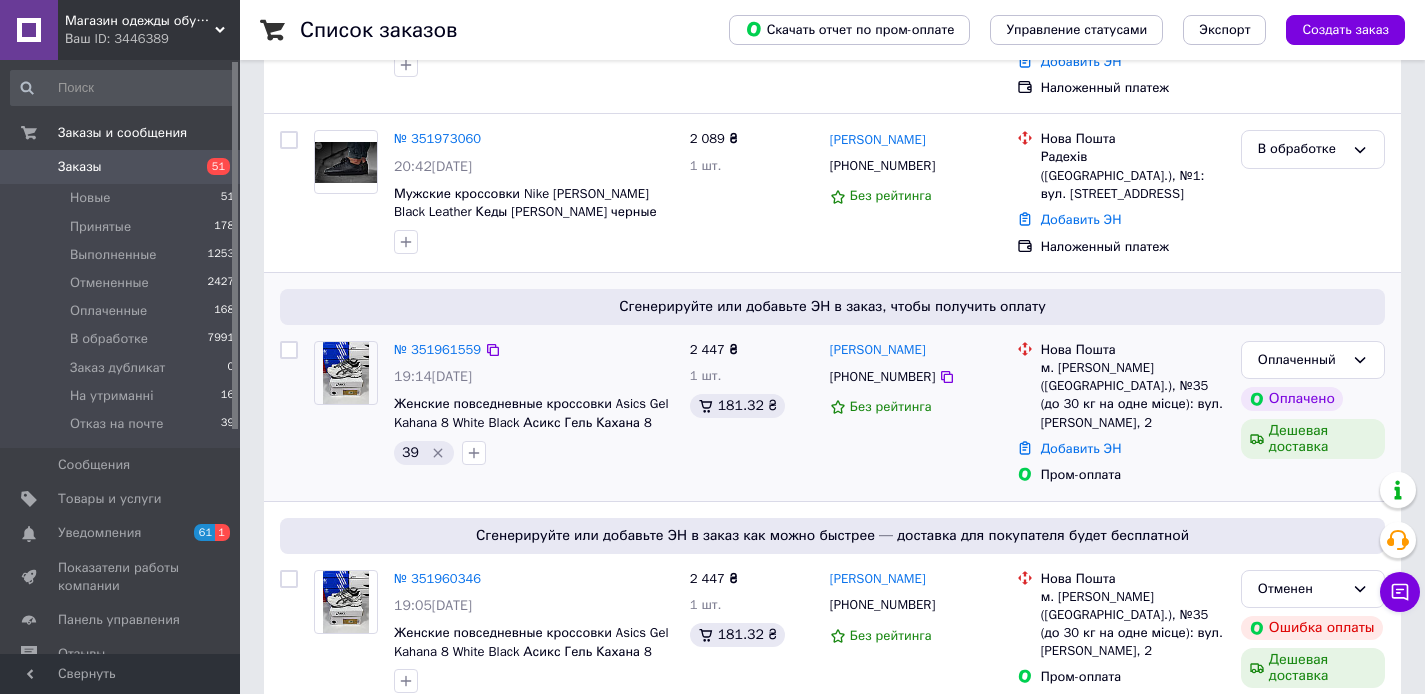 scroll, scrollTop: 285, scrollLeft: 0, axis: vertical 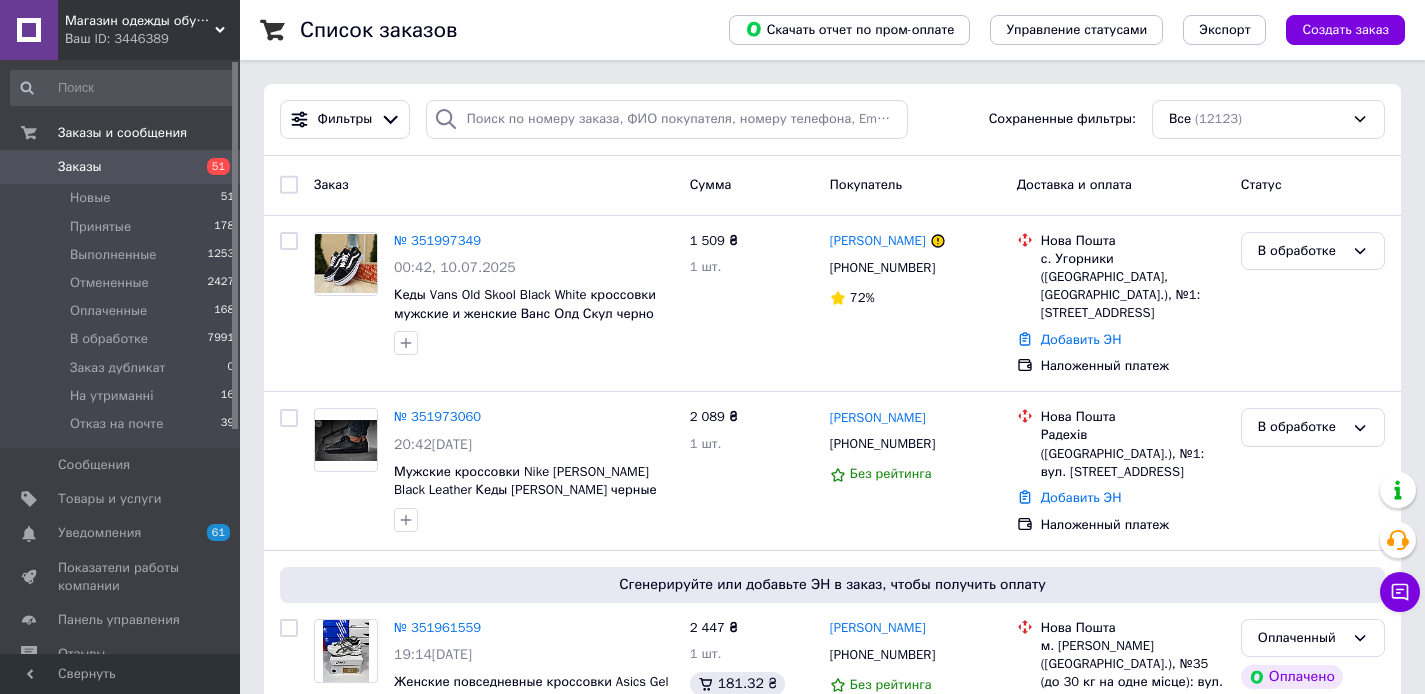 click on "Заказы" at bounding box center [121, 167] 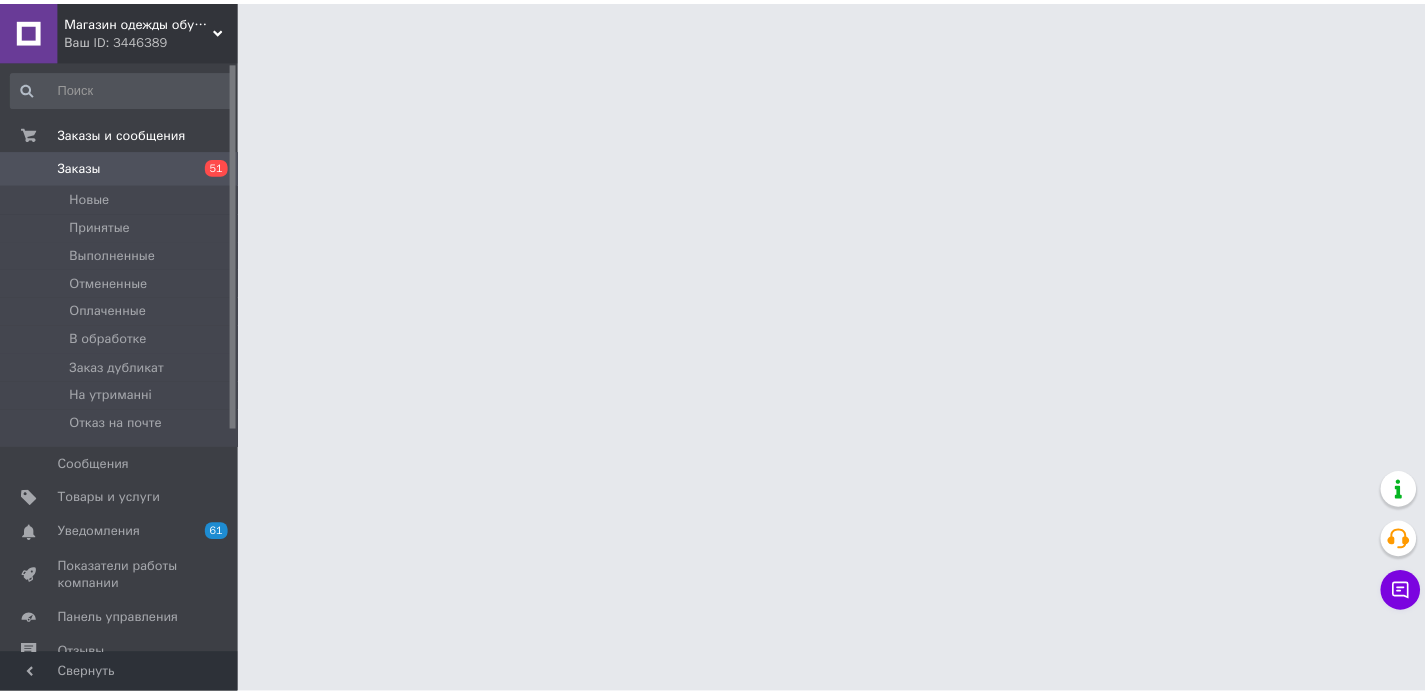 scroll, scrollTop: 0, scrollLeft: 0, axis: both 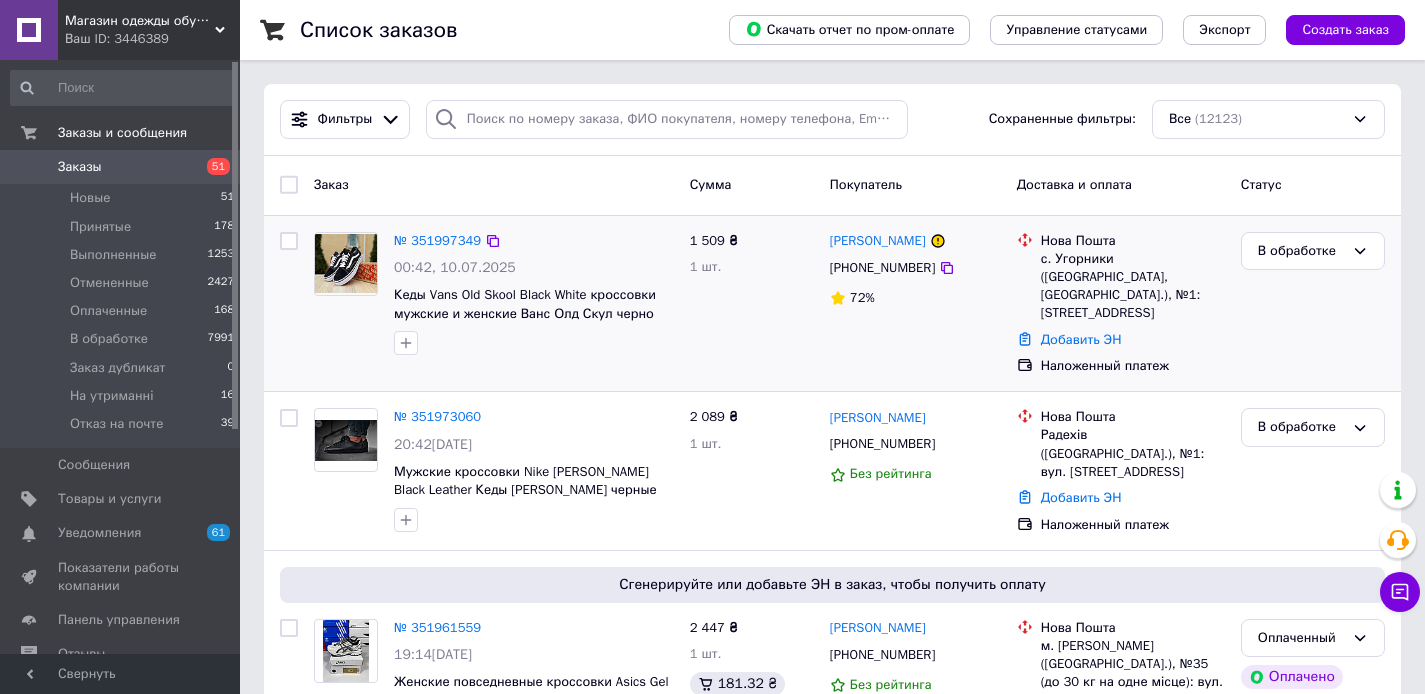 click on "1 509 ₴ 1 шт." at bounding box center [752, 304] 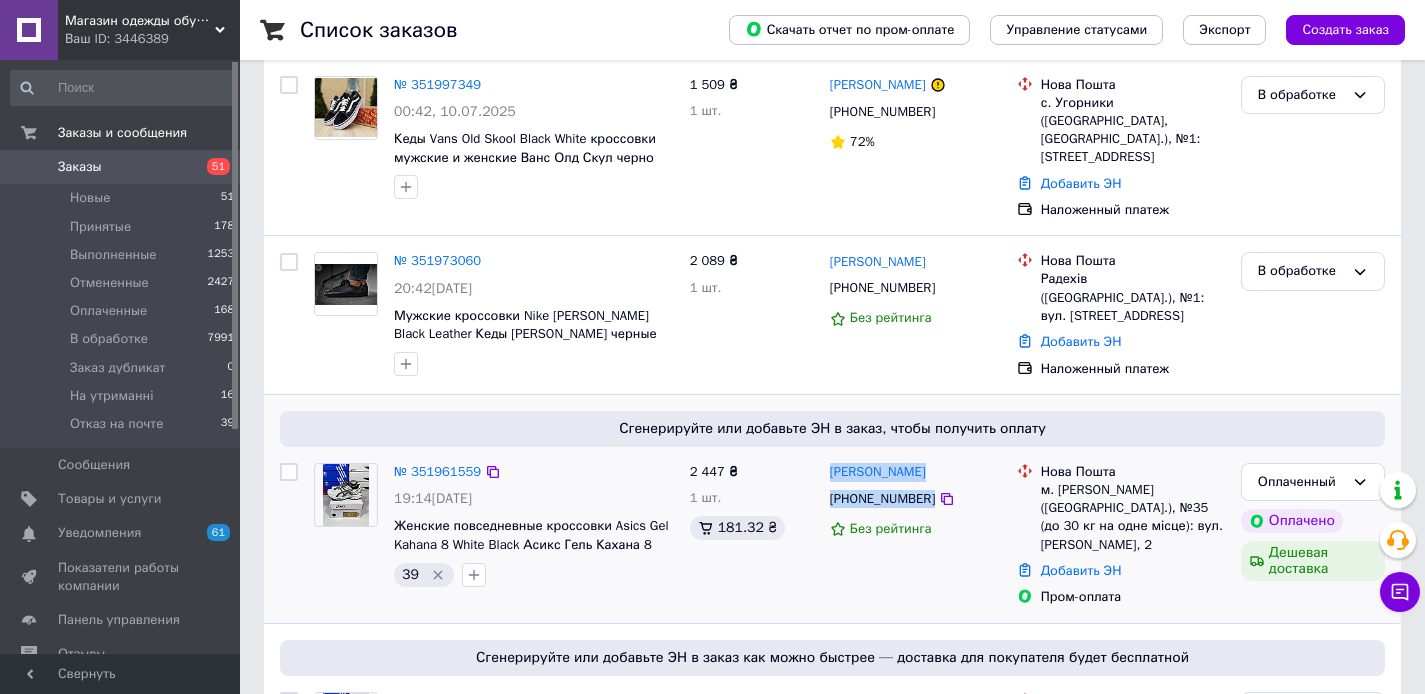 drag, startPoint x: 966, startPoint y: 498, endPoint x: 828, endPoint y: 473, distance: 140.24622 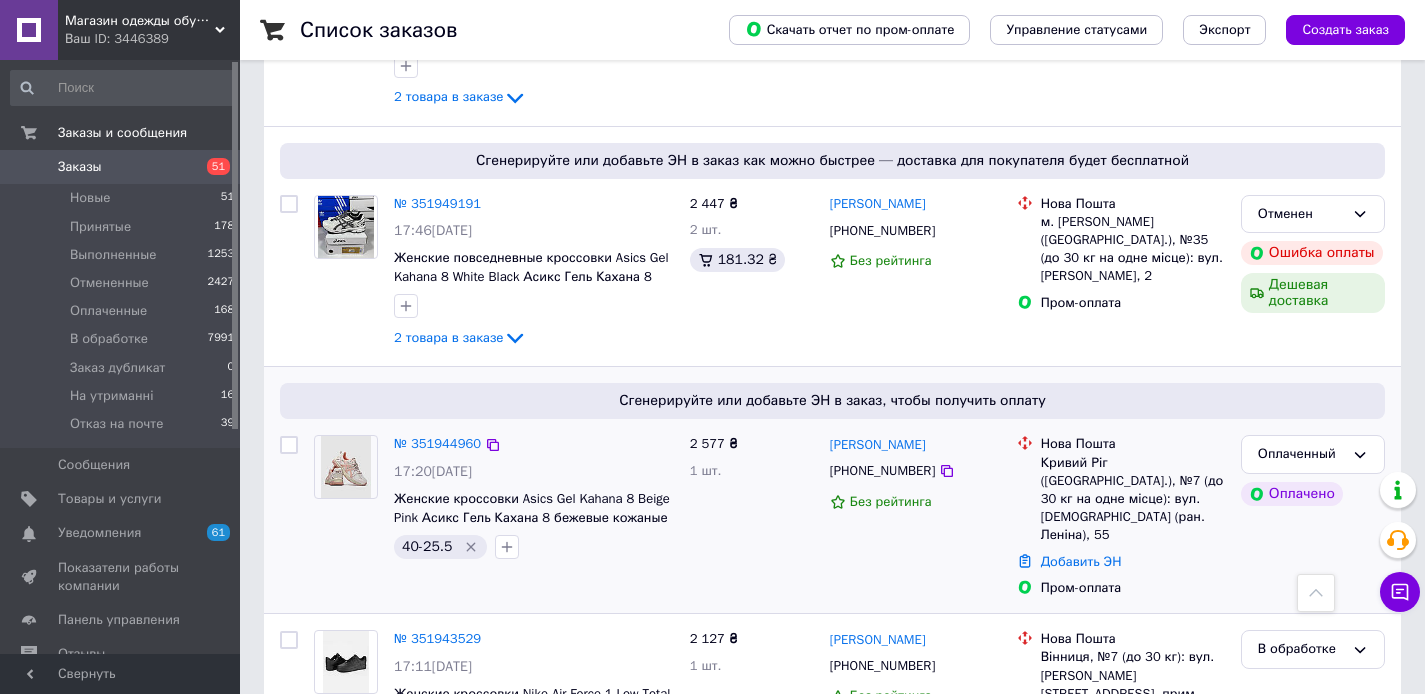 scroll, scrollTop: 1340, scrollLeft: 0, axis: vertical 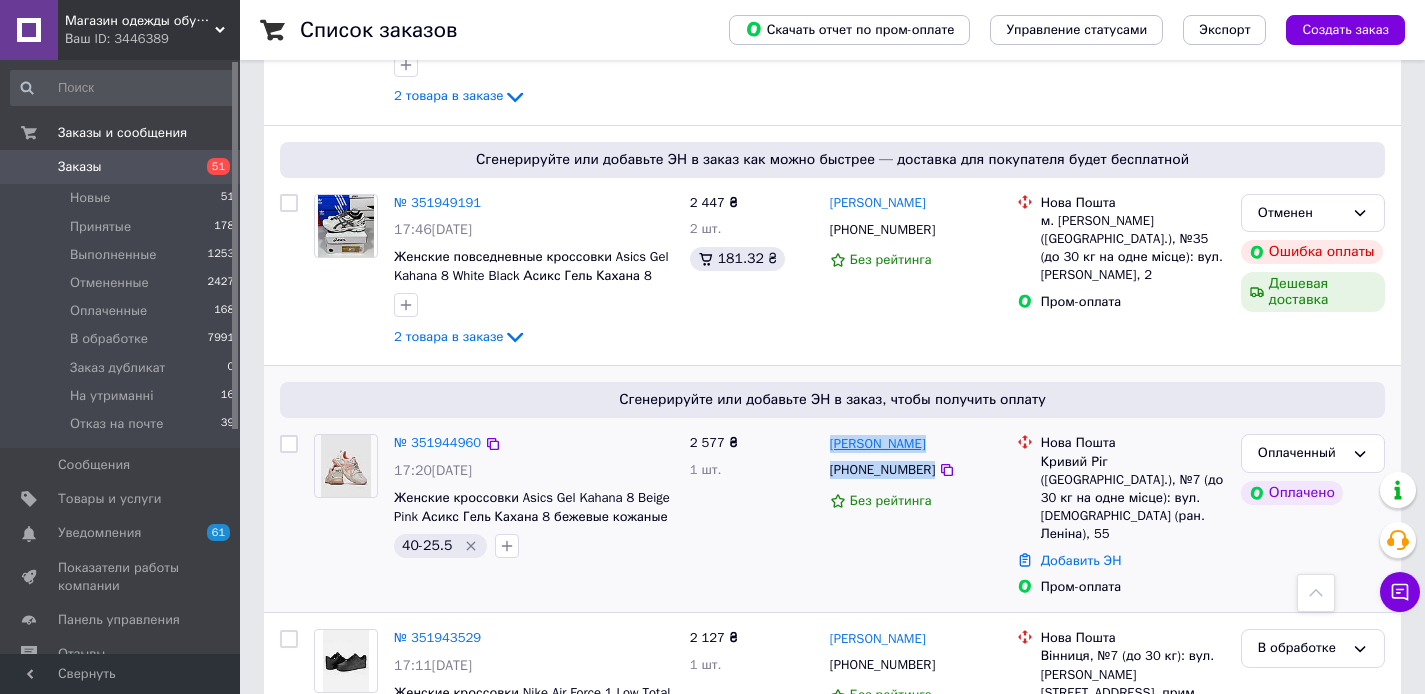 drag, startPoint x: 974, startPoint y: 447, endPoint x: 829, endPoint y: 424, distance: 146.8128 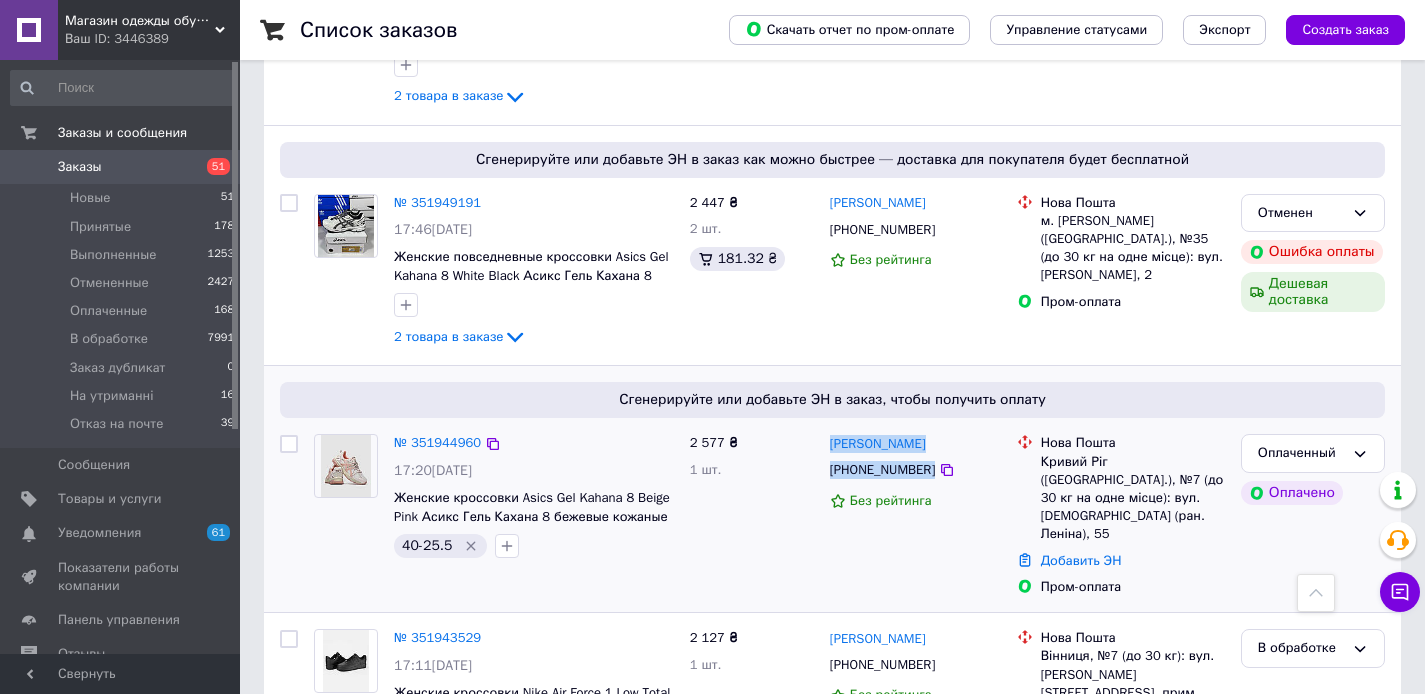 copy on "Ира Галич +380987746559" 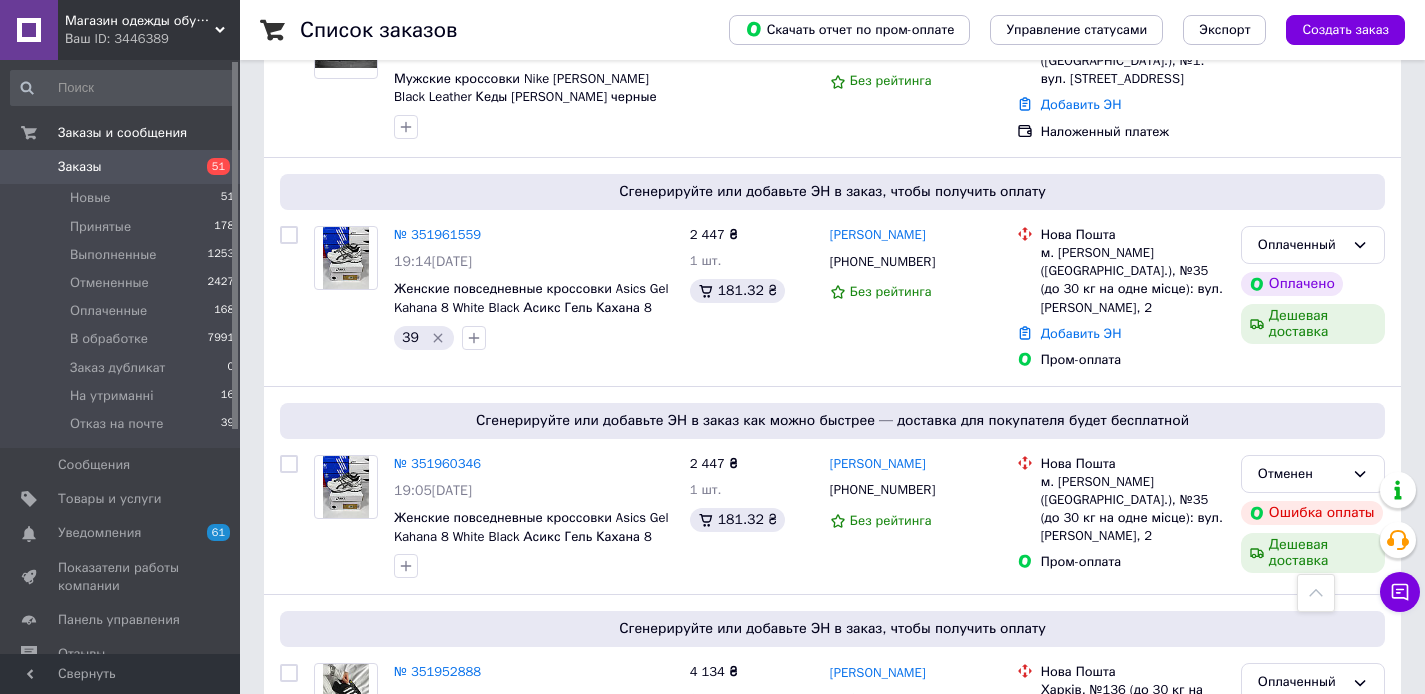scroll, scrollTop: 367, scrollLeft: 0, axis: vertical 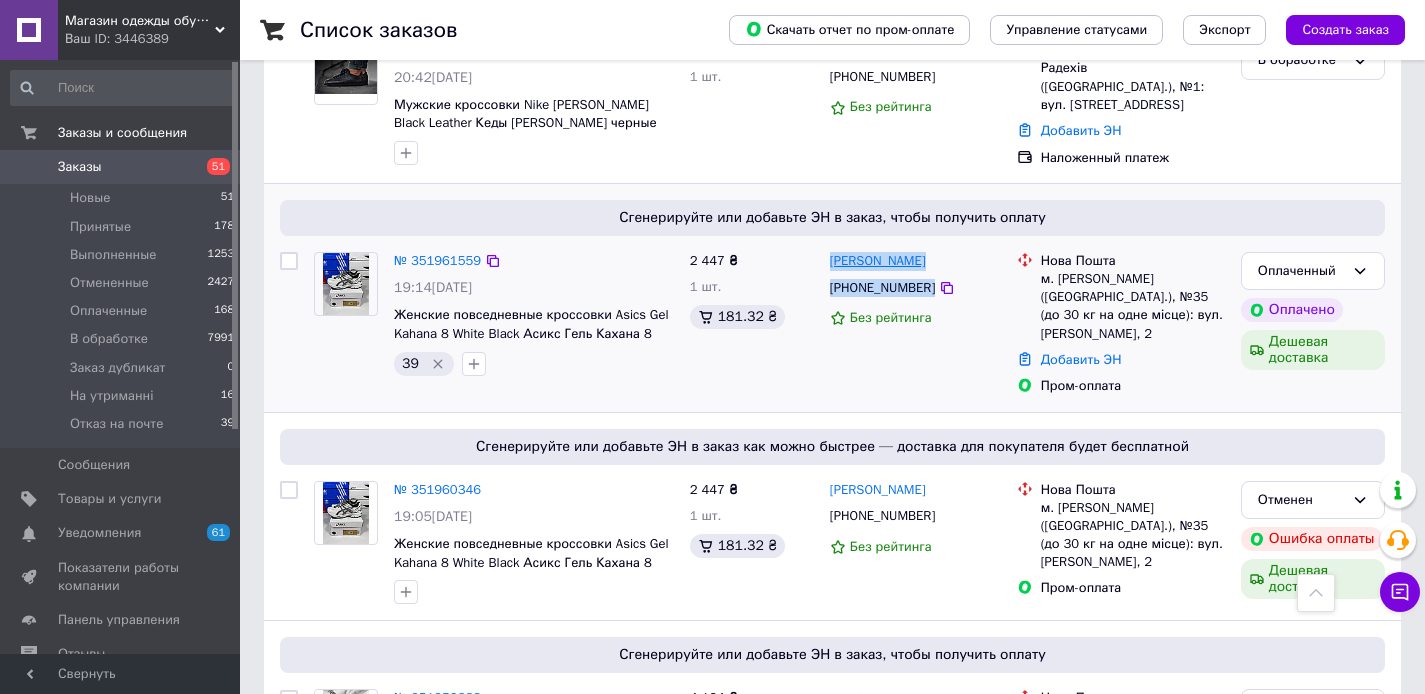 drag, startPoint x: 967, startPoint y: 284, endPoint x: 833, endPoint y: 259, distance: 136.31215 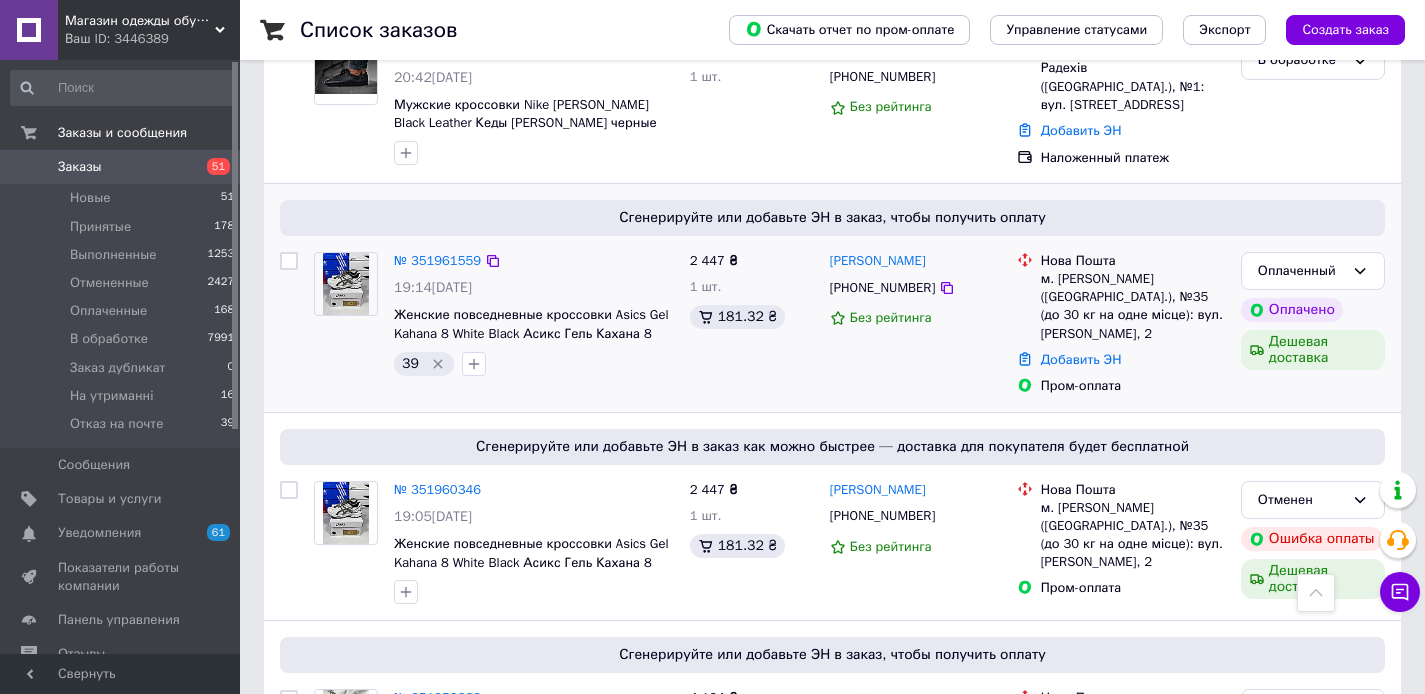 click on "2 447 ₴ 1 шт. 181.32 ₴" at bounding box center [752, 324] 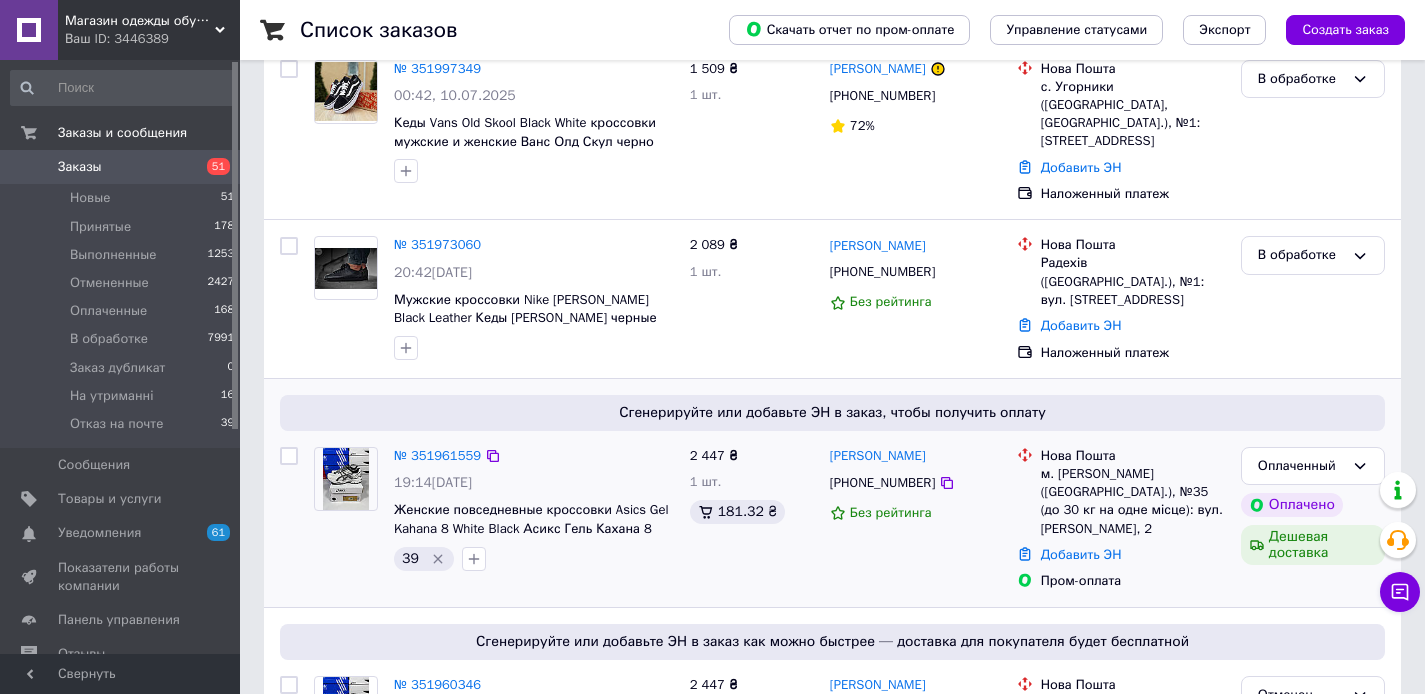scroll, scrollTop: 0, scrollLeft: 0, axis: both 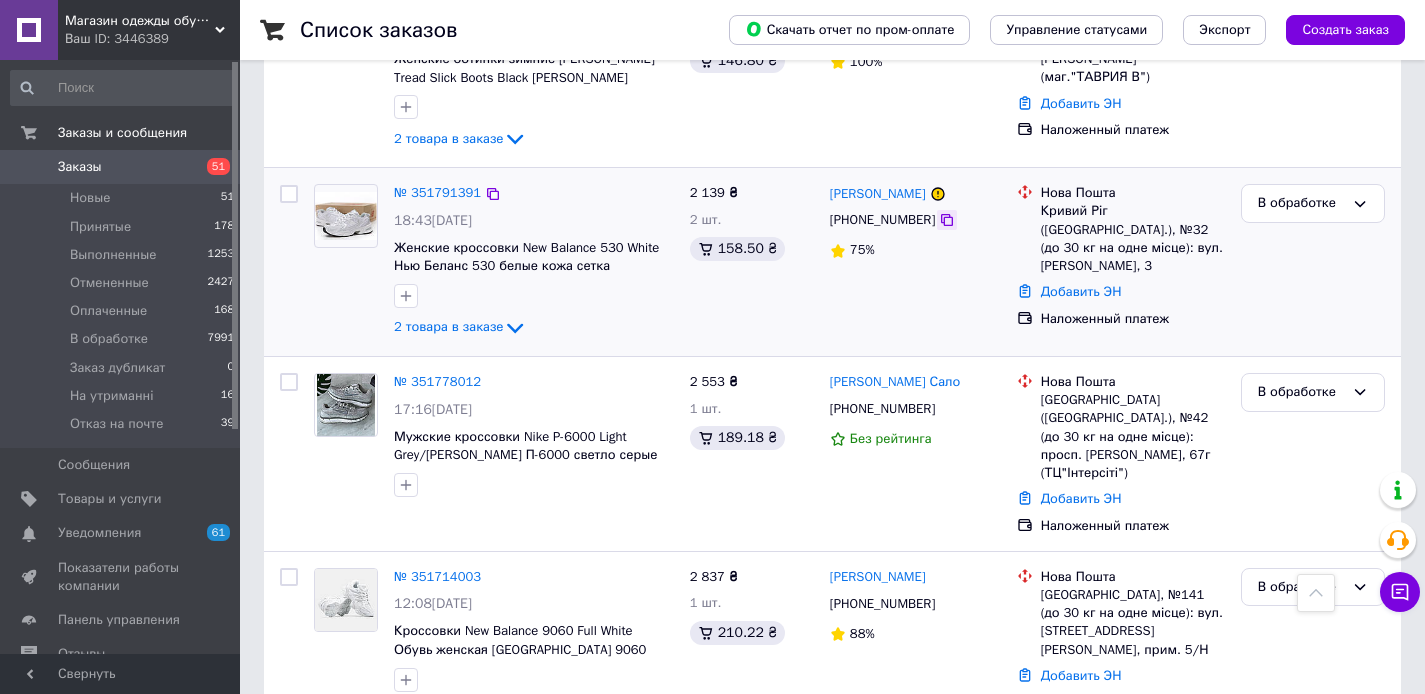 click 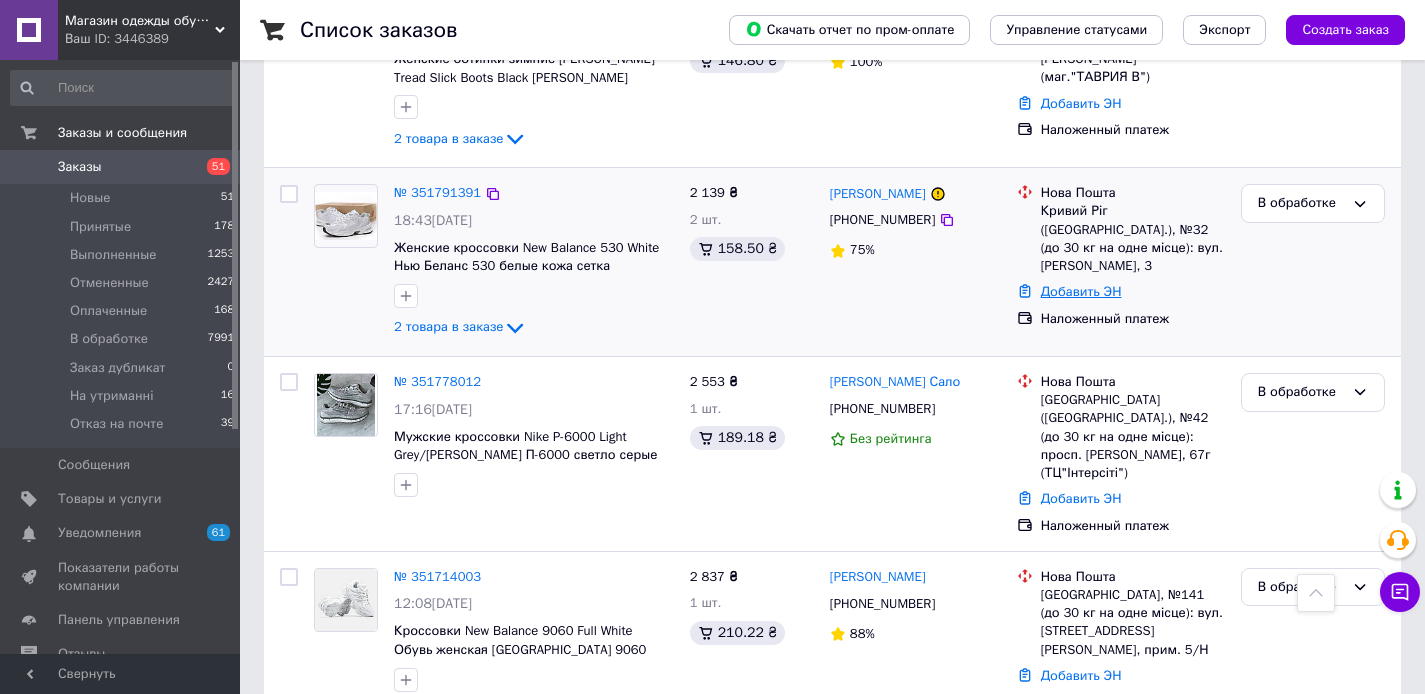 click on "Добавить ЭН" at bounding box center (1081, 291) 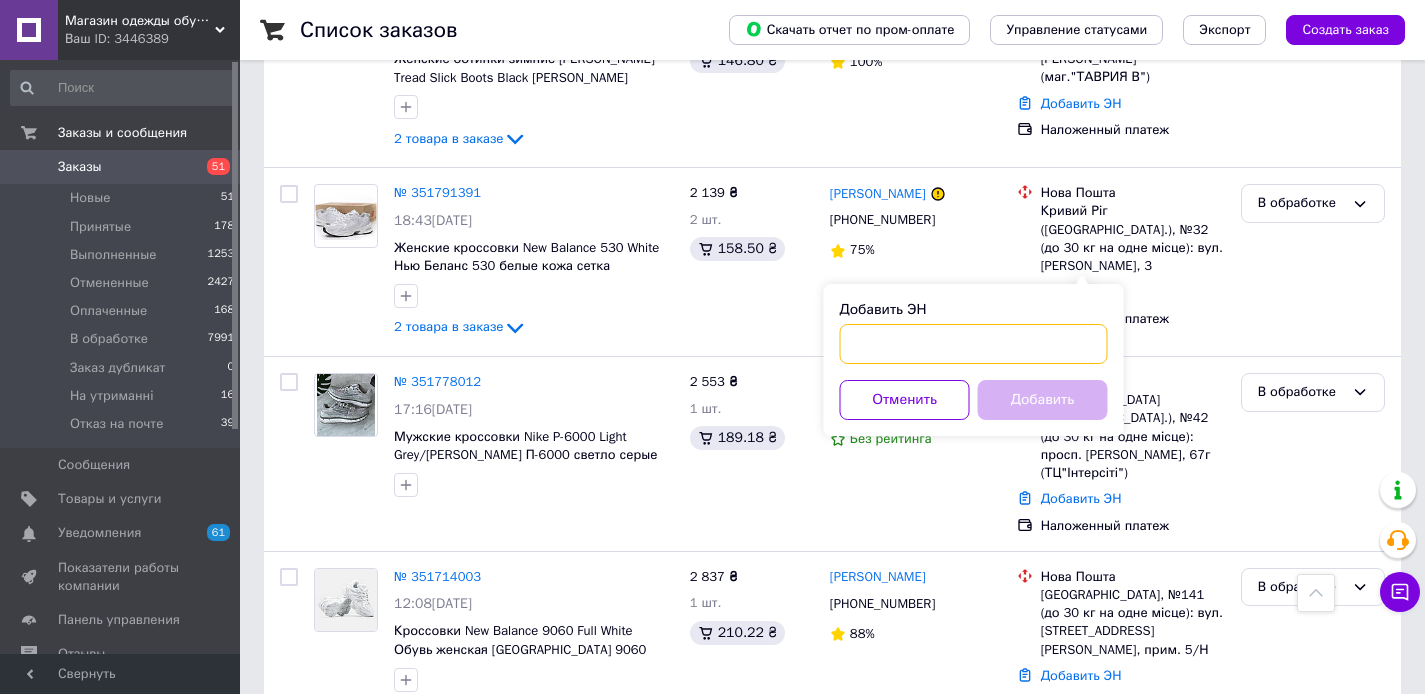 click on "Добавить ЭН" at bounding box center (974, 344) 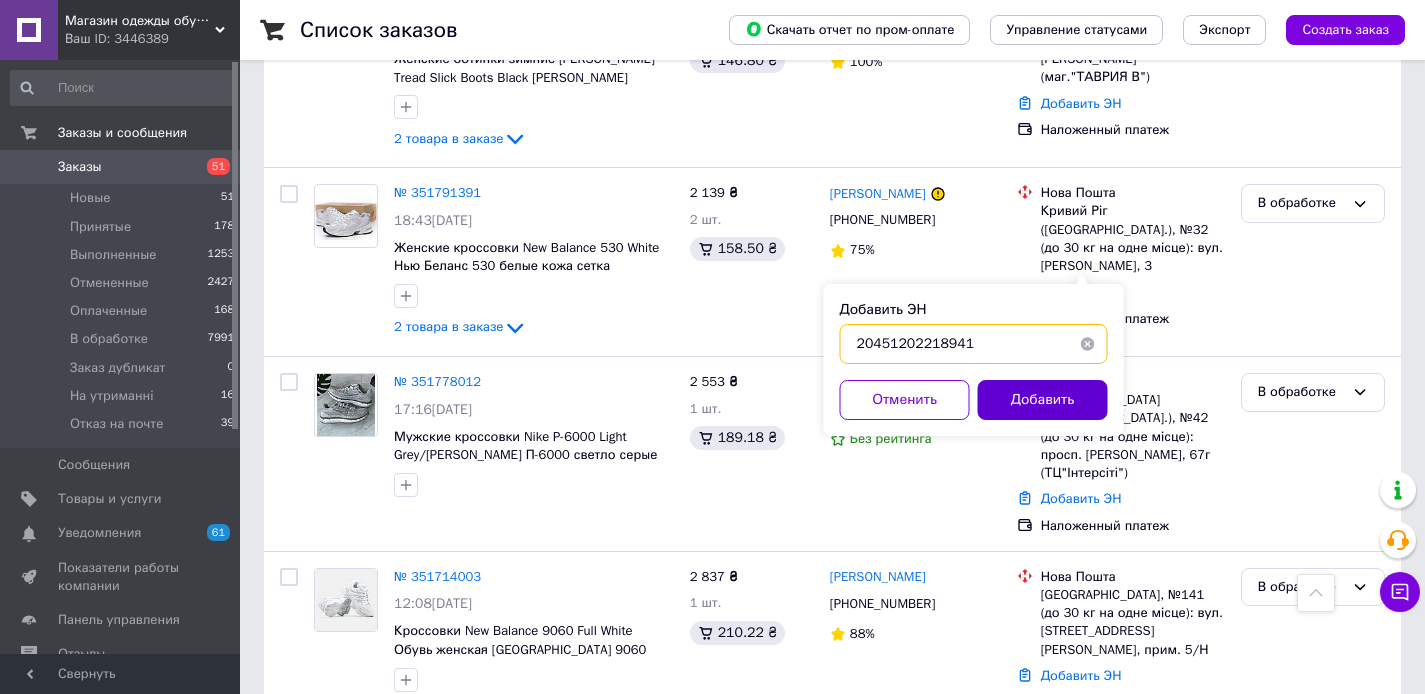 type on "20451202218941" 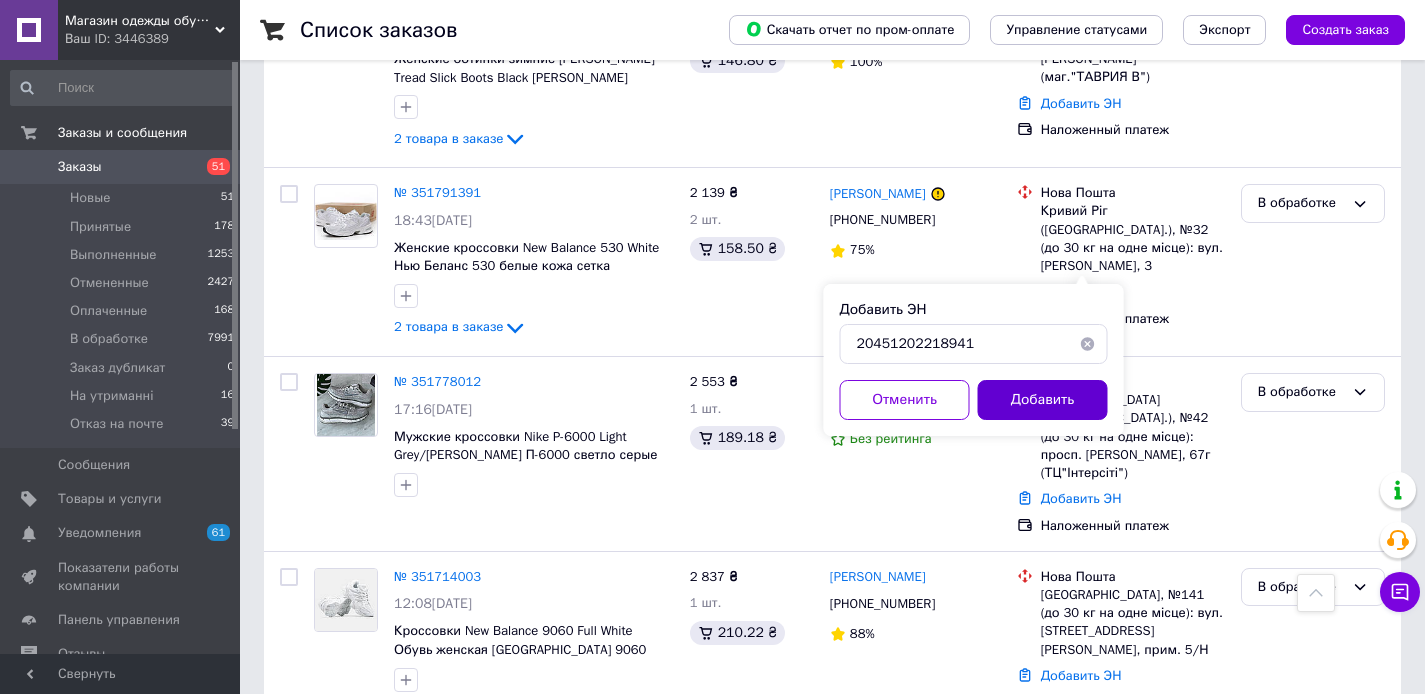 click on "Добавить" at bounding box center [1043, 400] 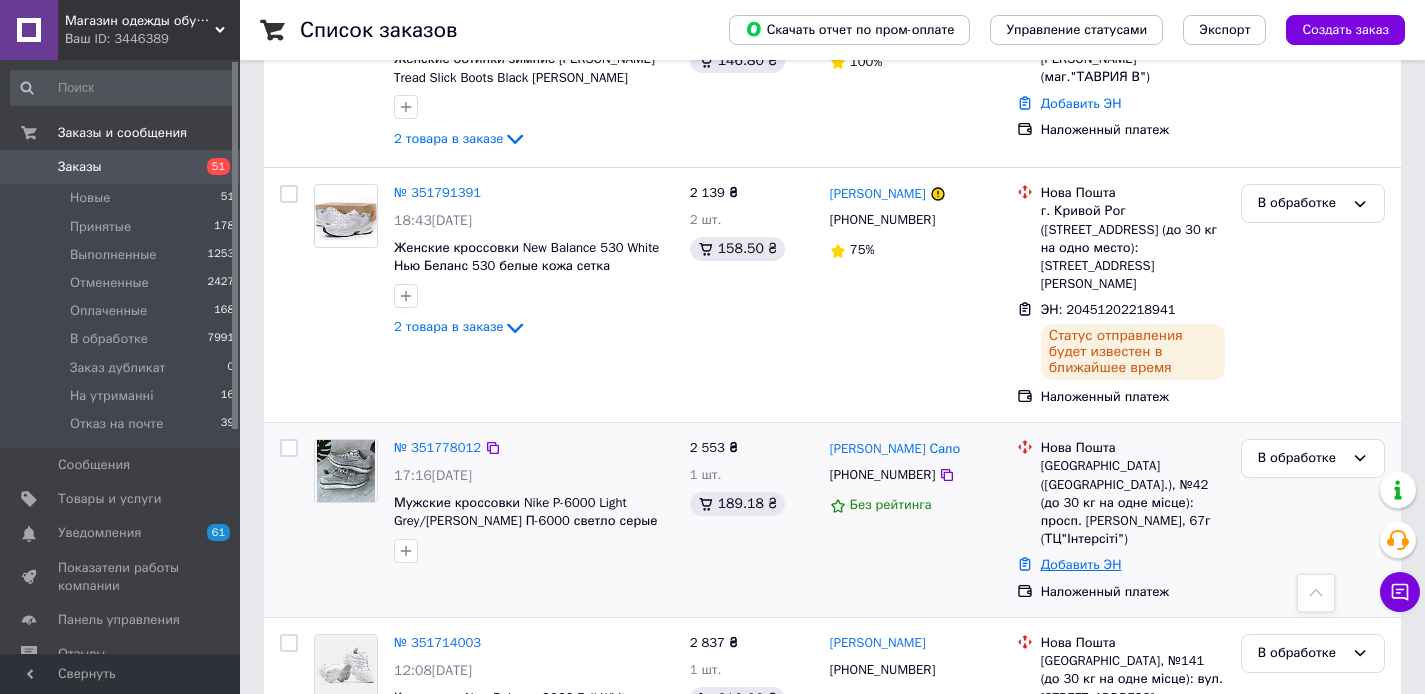 click on "Добавить ЭН" at bounding box center [1081, 564] 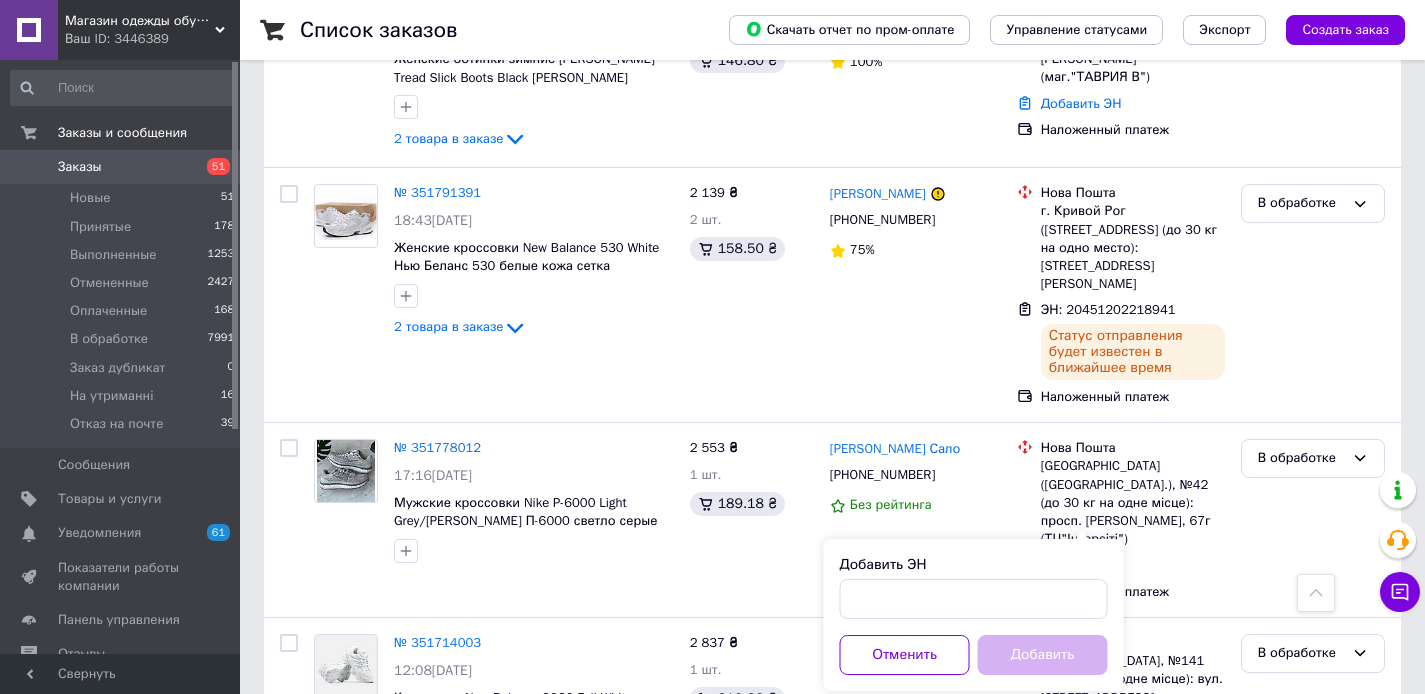 click on "Добавить ЭН" at bounding box center (974, 565) 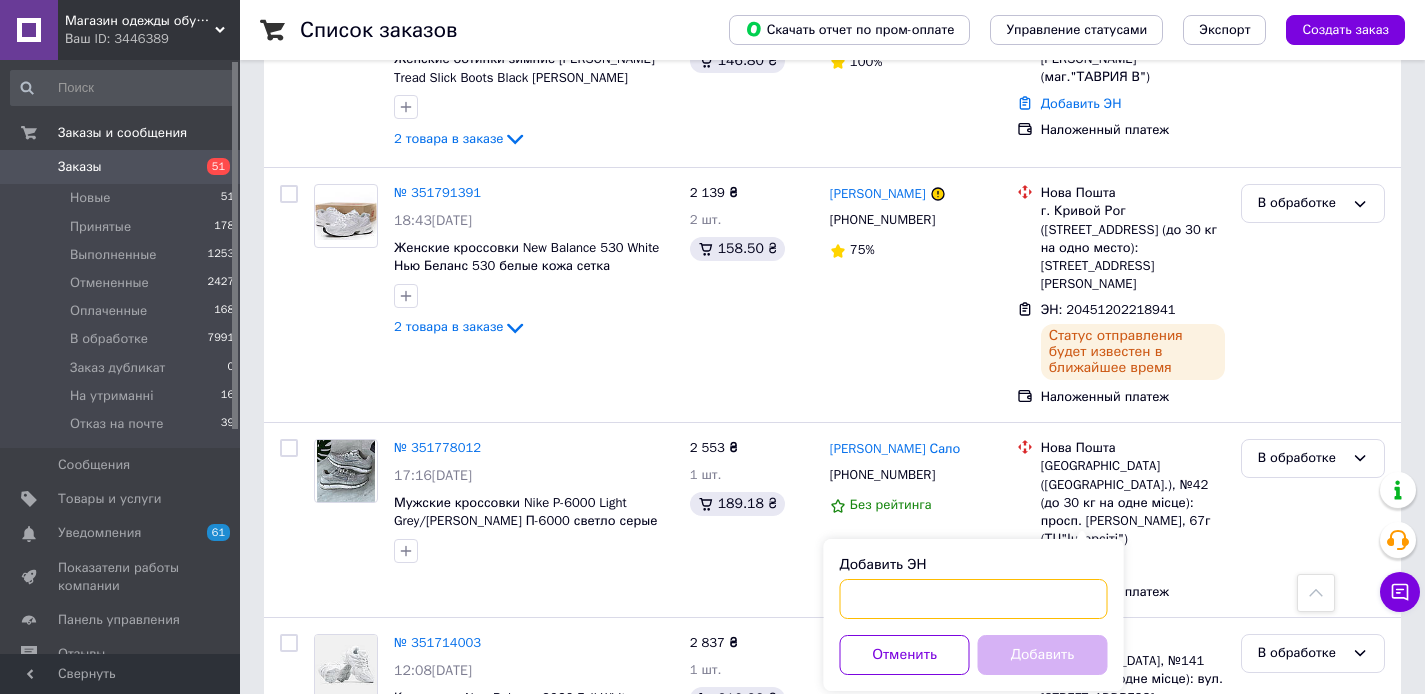 click on "Добавить ЭН" at bounding box center [974, 599] 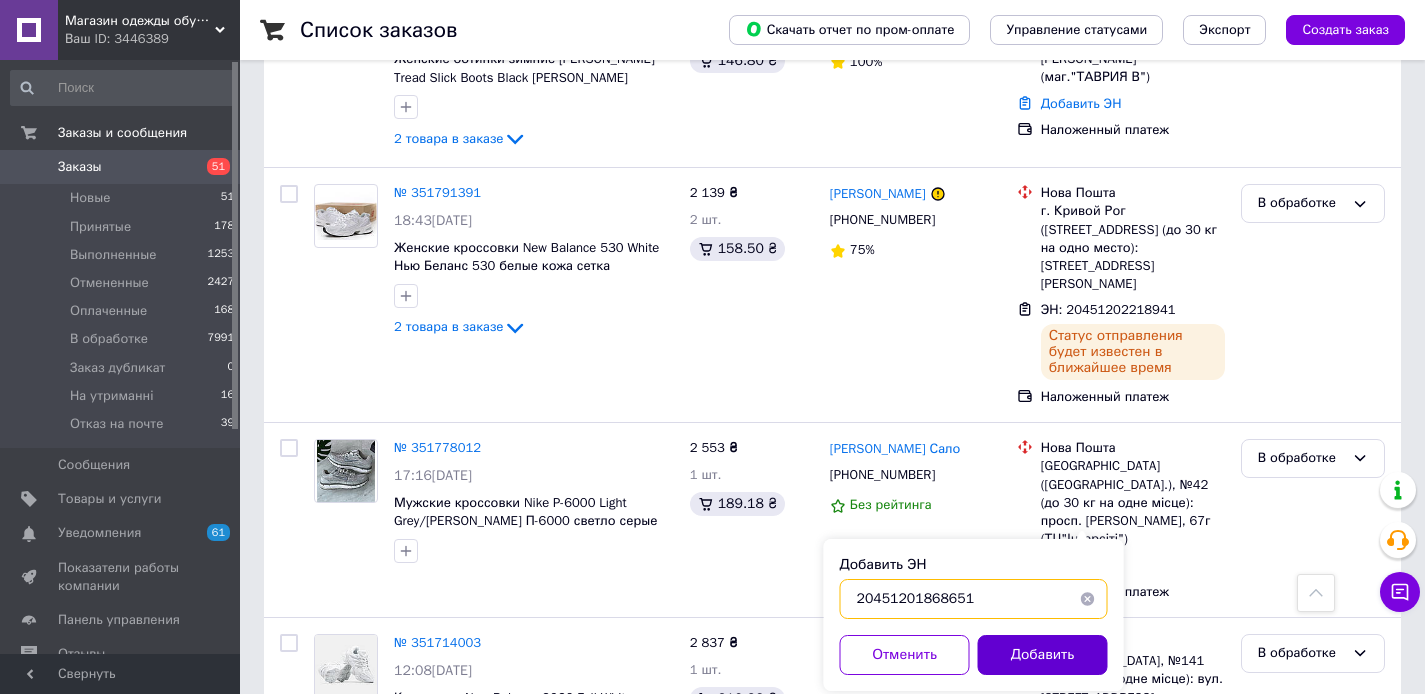 type on "20451201868651" 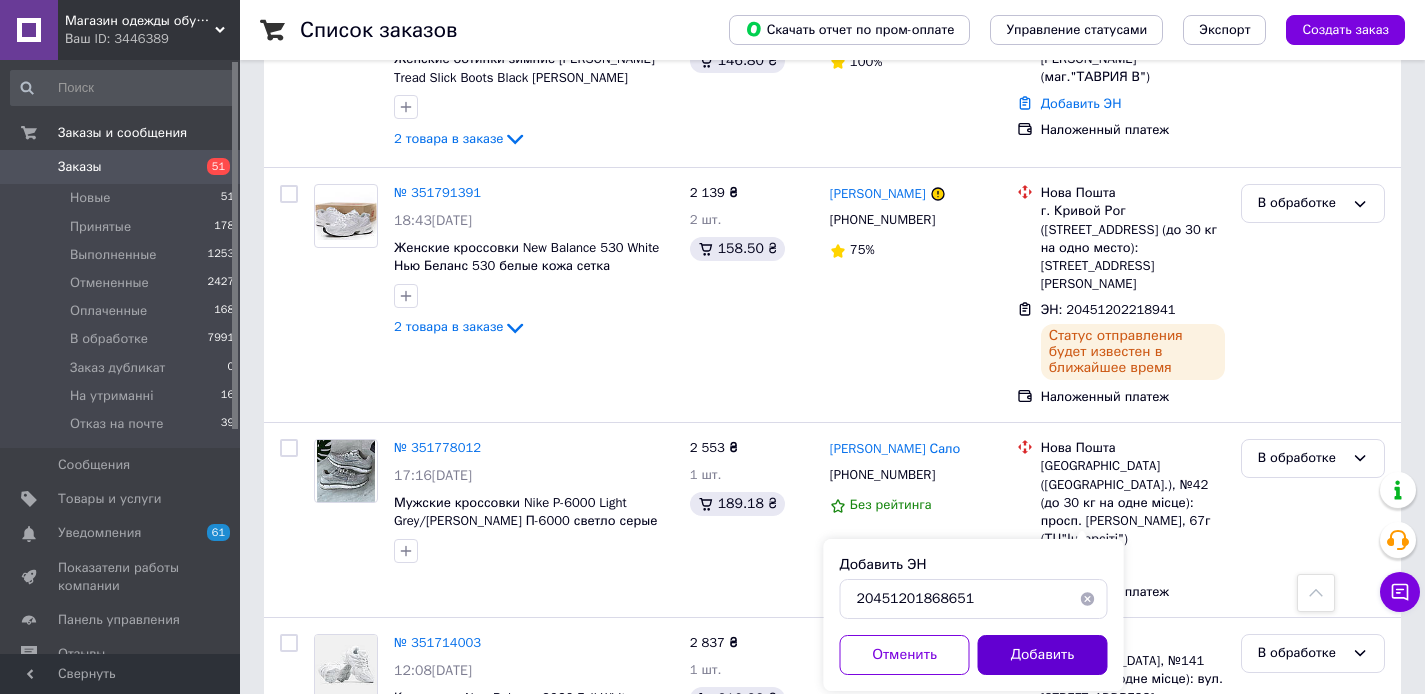 click on "Добавить" at bounding box center [1043, 655] 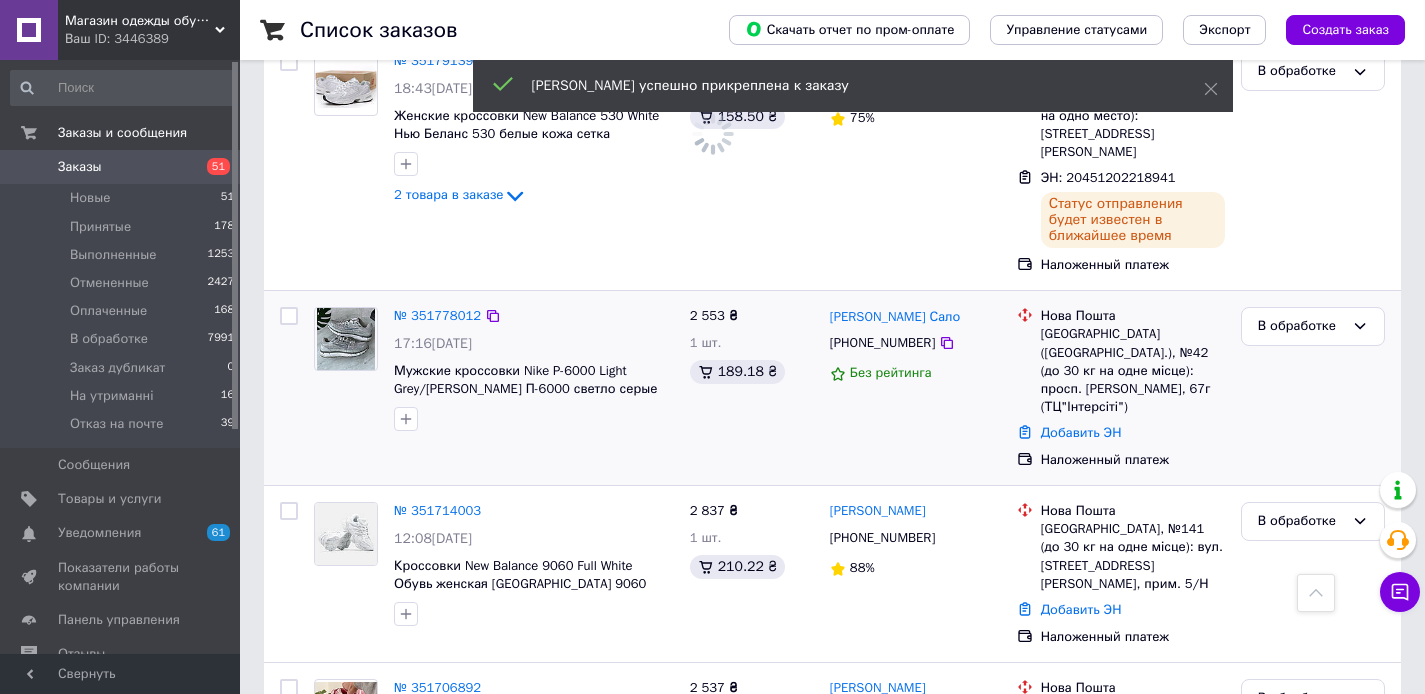 scroll, scrollTop: 2681, scrollLeft: 0, axis: vertical 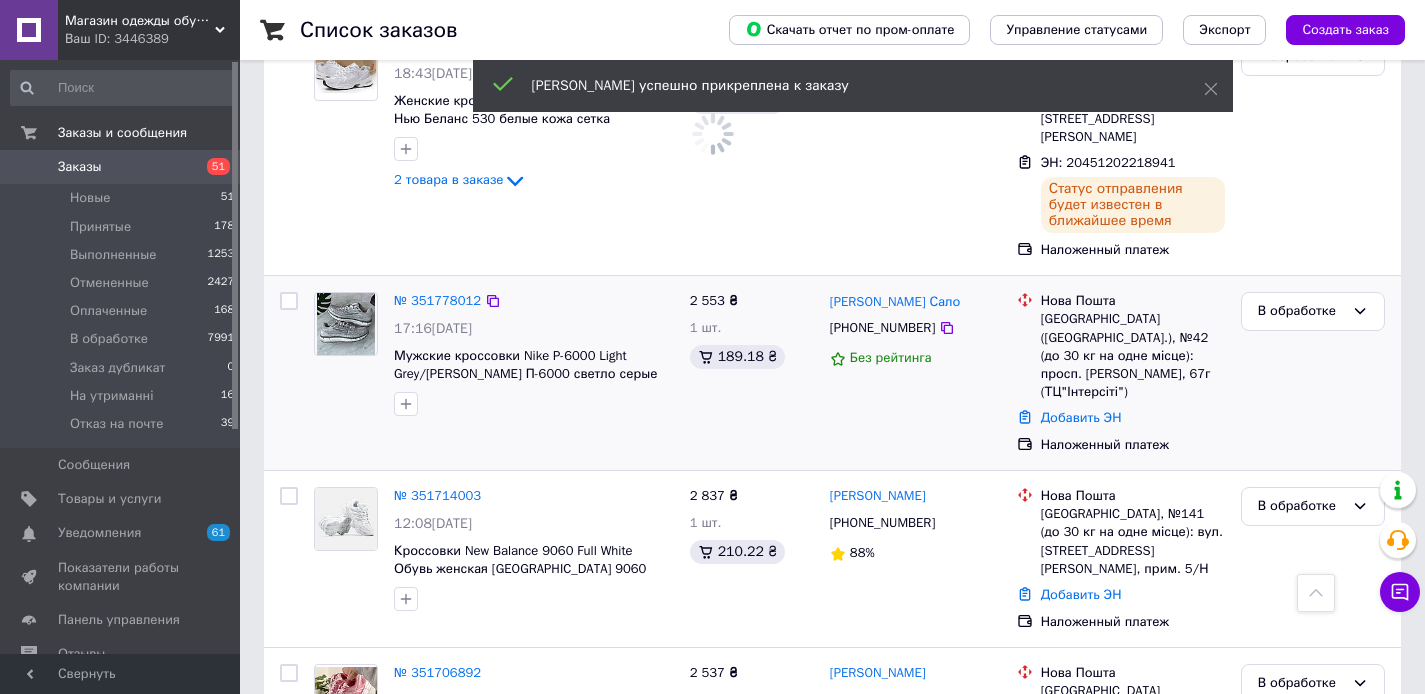 click on "№ 351778012 17:16, 08.07.2025 Мужские кроссовки Nike P-6000 Light Grey/White Найк П-6000 светло серые кожа текстиль демисезонные 44 2 553 ₴ 1 шт. 189.18 ₴ Остап Сало +380682739908 Без рейтинга Нова Пошта Львів (Львівська обл.), №42 (до 30 кг на одне місце): просп. В'ячеслава Чорновола, 67г (ТЦ"Інтерсіті") Добавить ЭН Наложенный платеж В обработке" at bounding box center [832, 373] 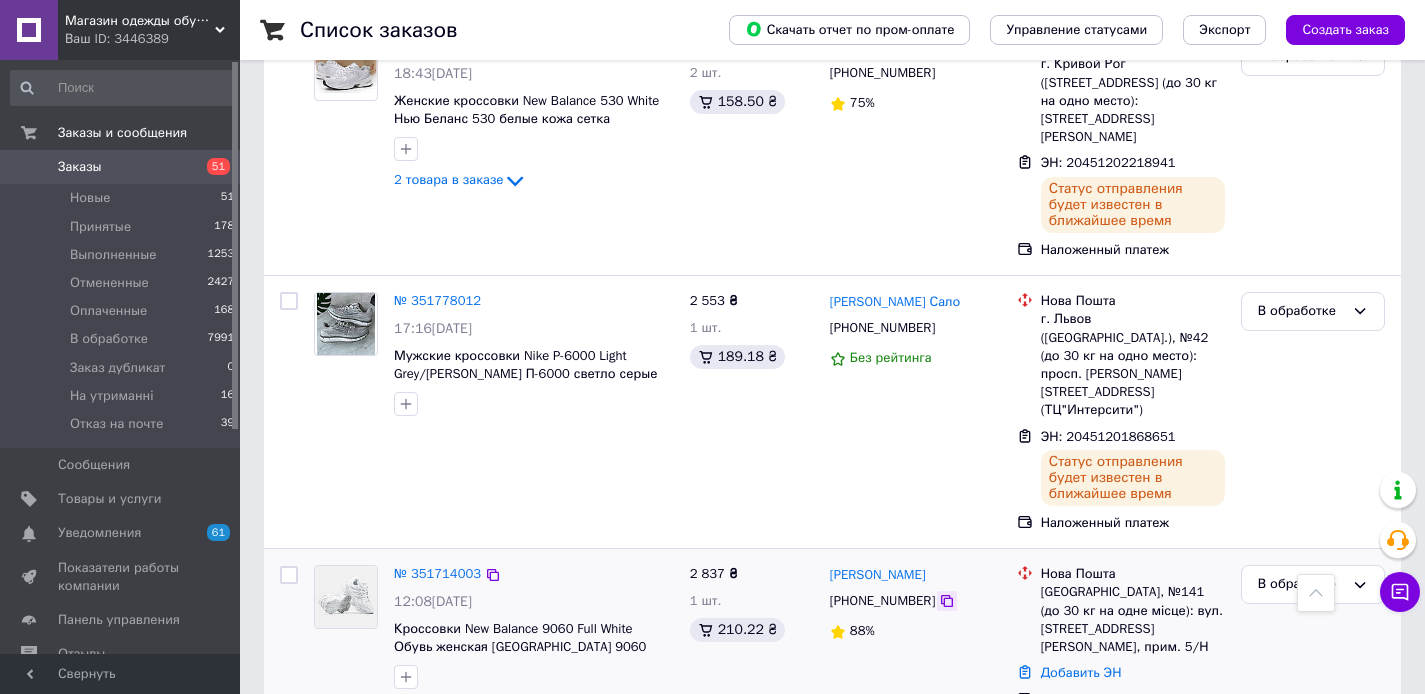 click 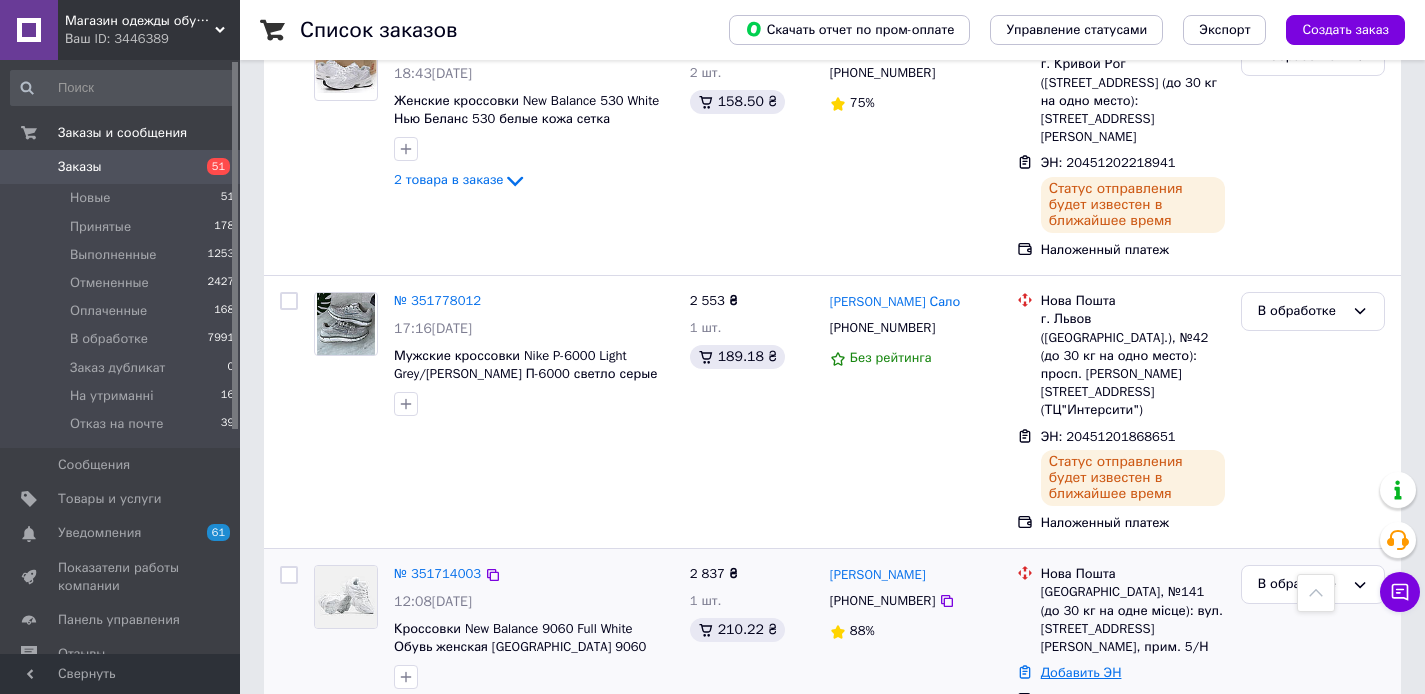 click on "Добавить ЭН" at bounding box center (1081, 672) 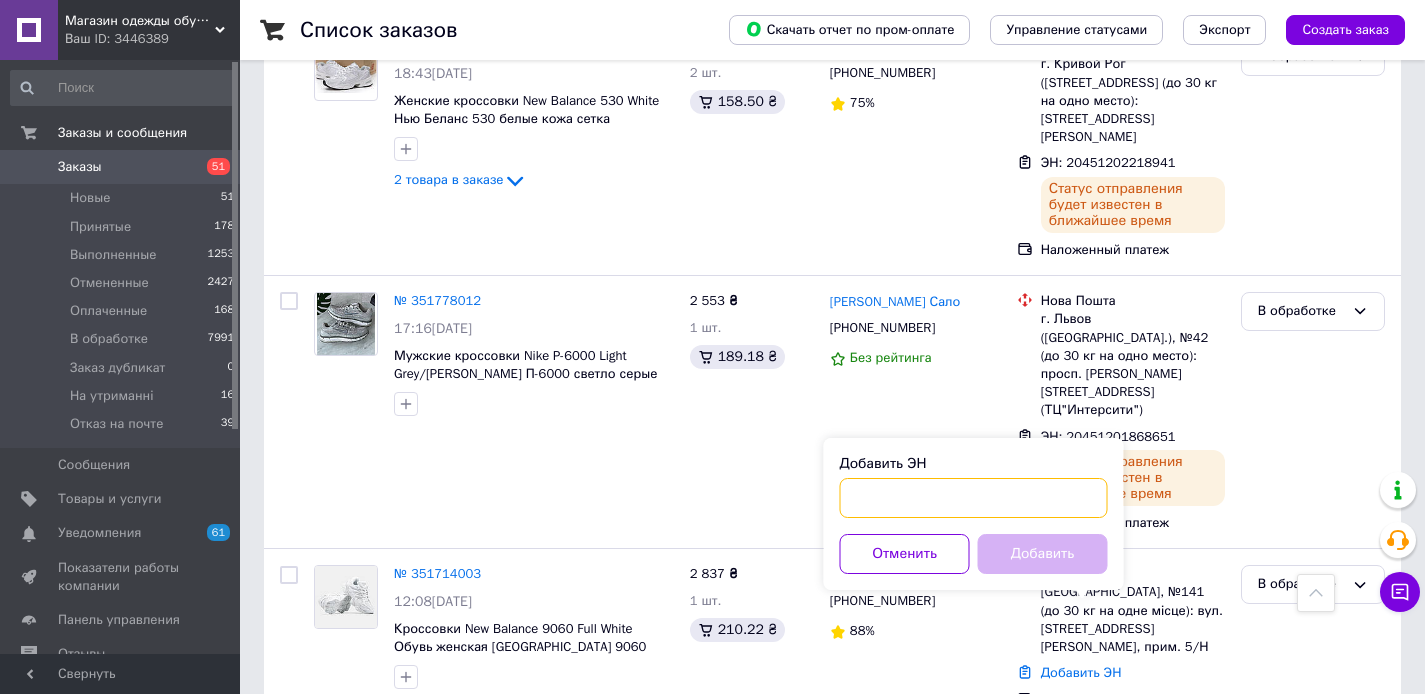 click on "Добавить ЭН" at bounding box center [974, 498] 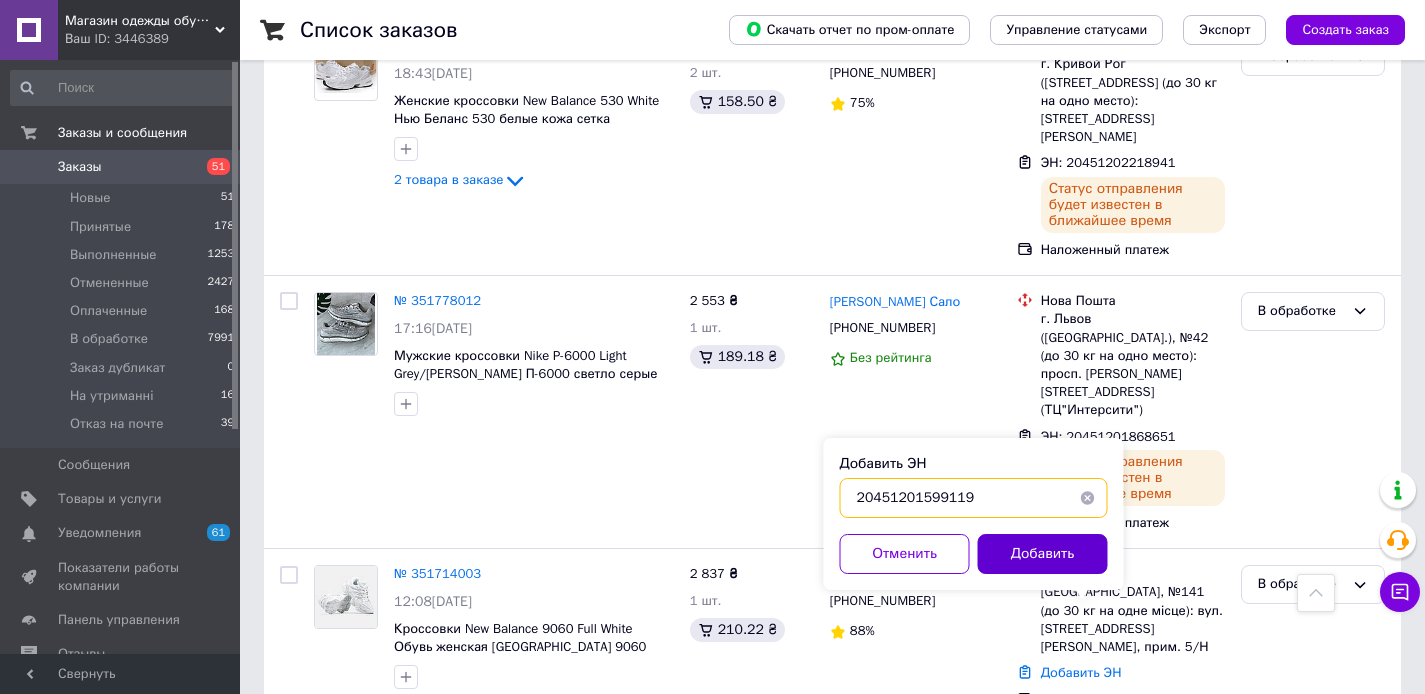 type on "20451201599119" 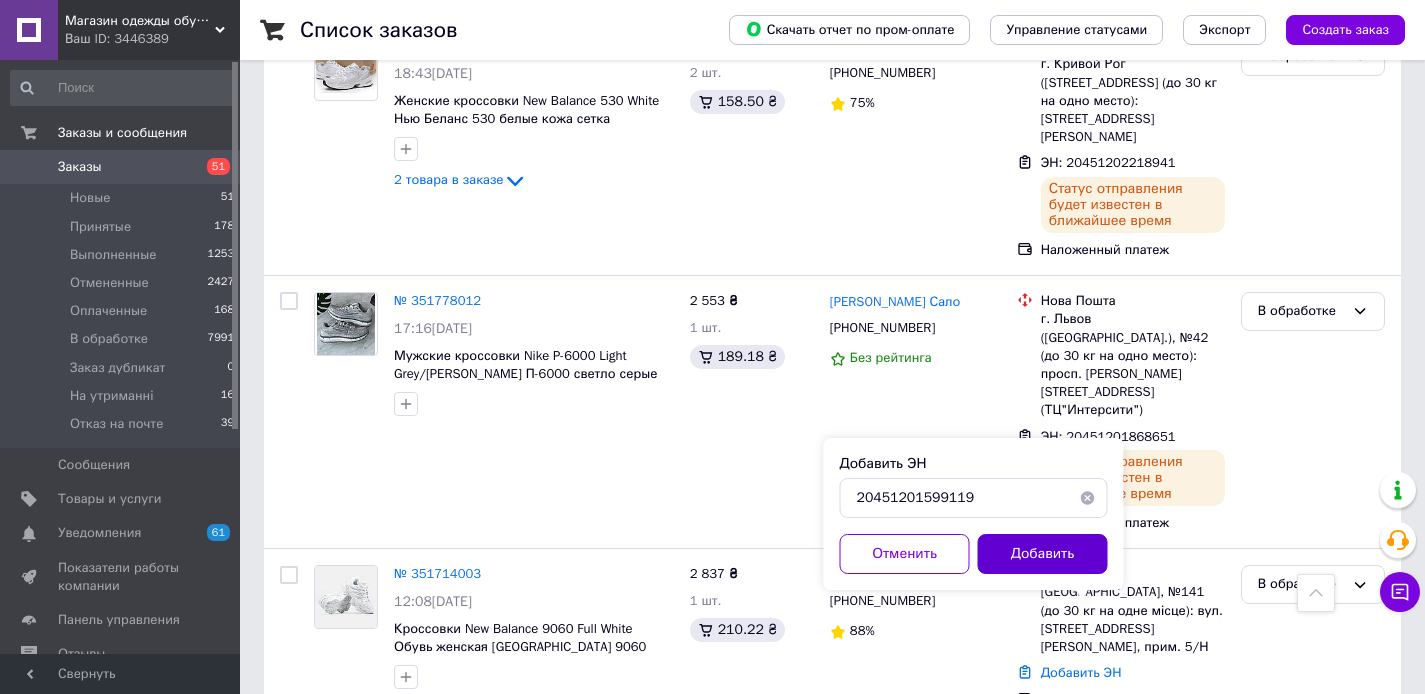 click on "Добавить" at bounding box center (1043, 554) 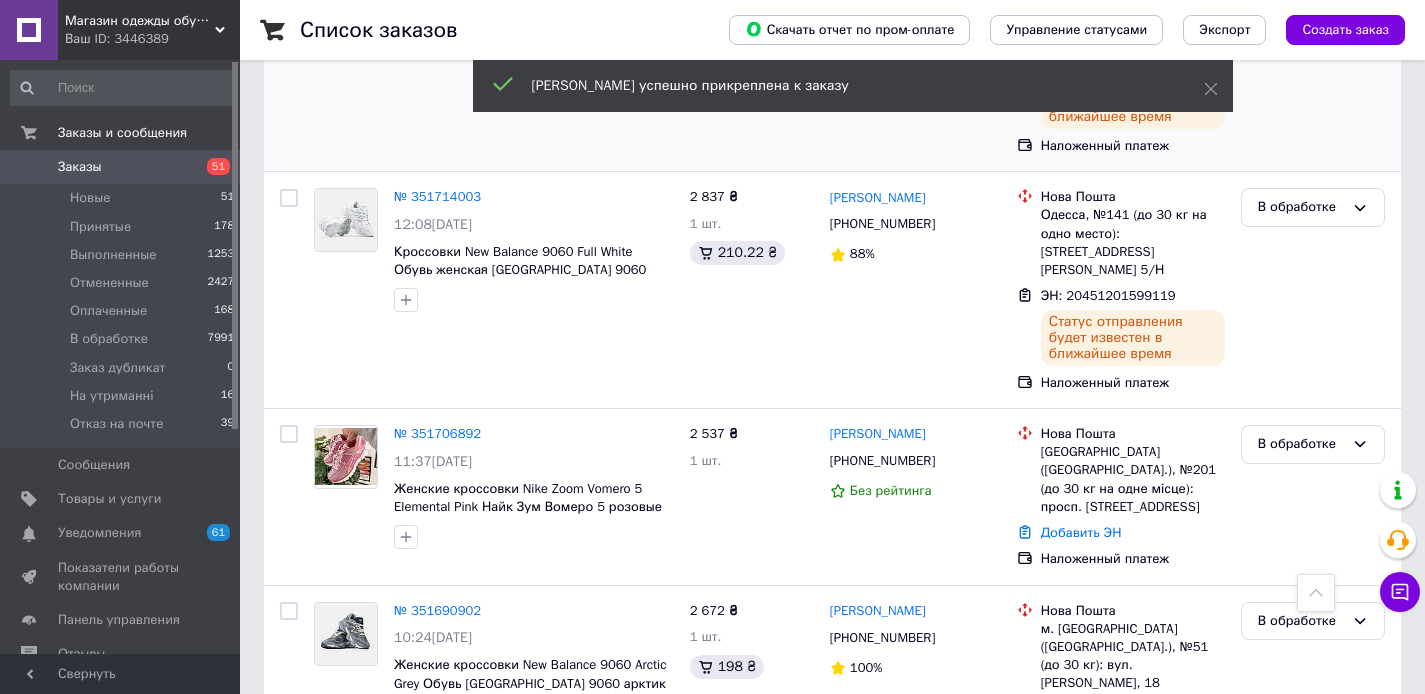 scroll, scrollTop: 3086, scrollLeft: 0, axis: vertical 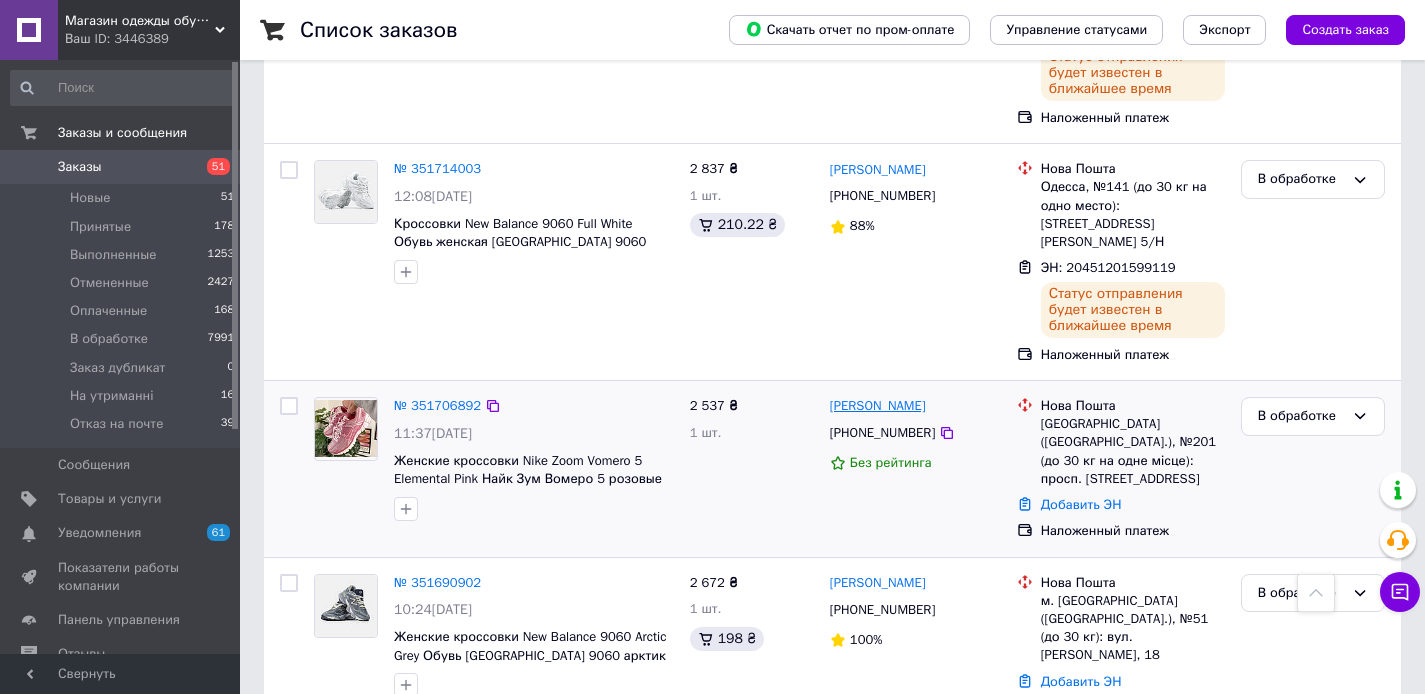 drag, startPoint x: 938, startPoint y: 326, endPoint x: 874, endPoint y: 328, distance: 64.03124 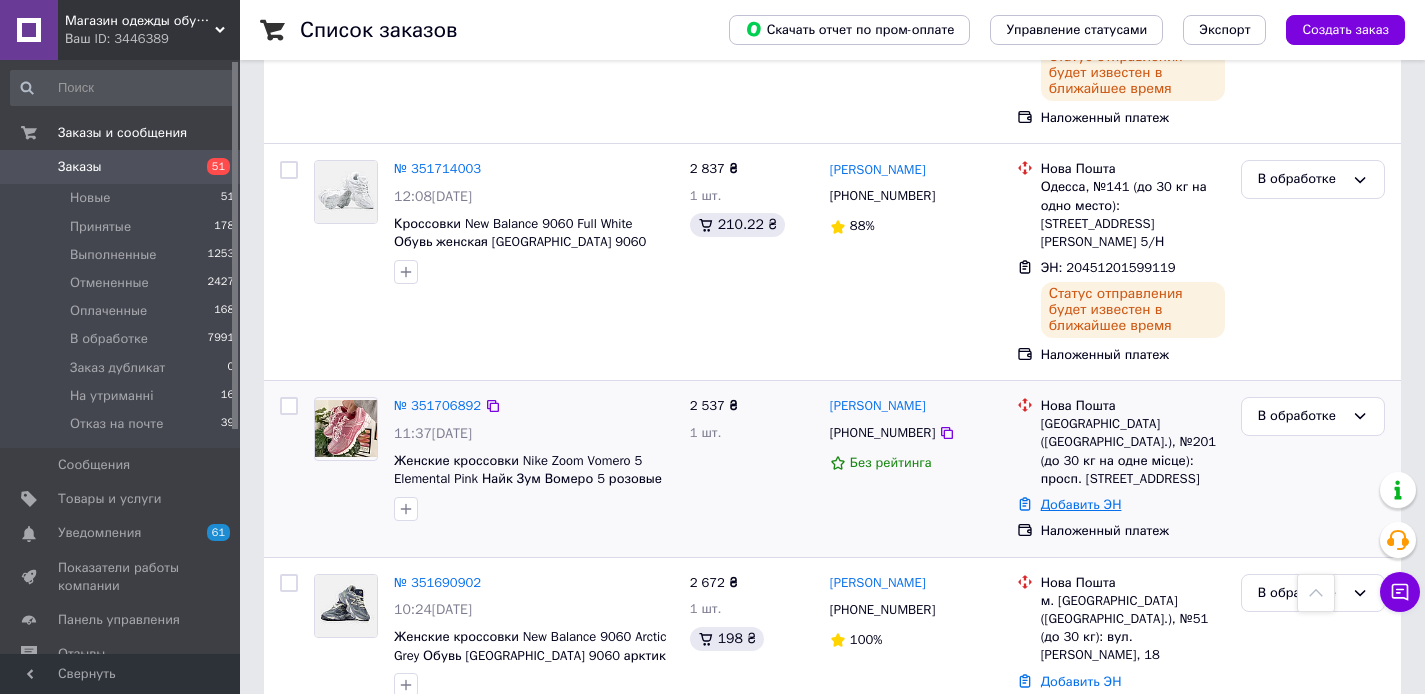 click on "Добавить ЭН" at bounding box center (1081, 504) 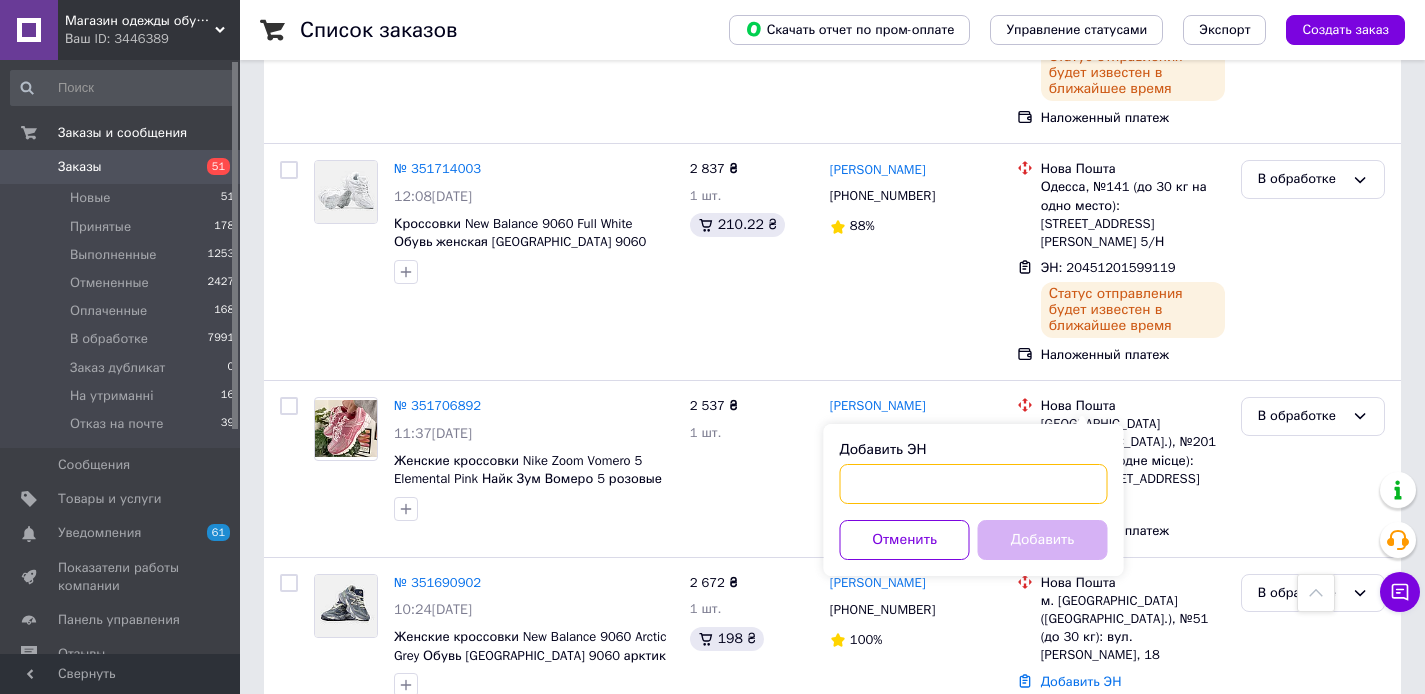 click on "Добавить ЭН" at bounding box center (974, 484) 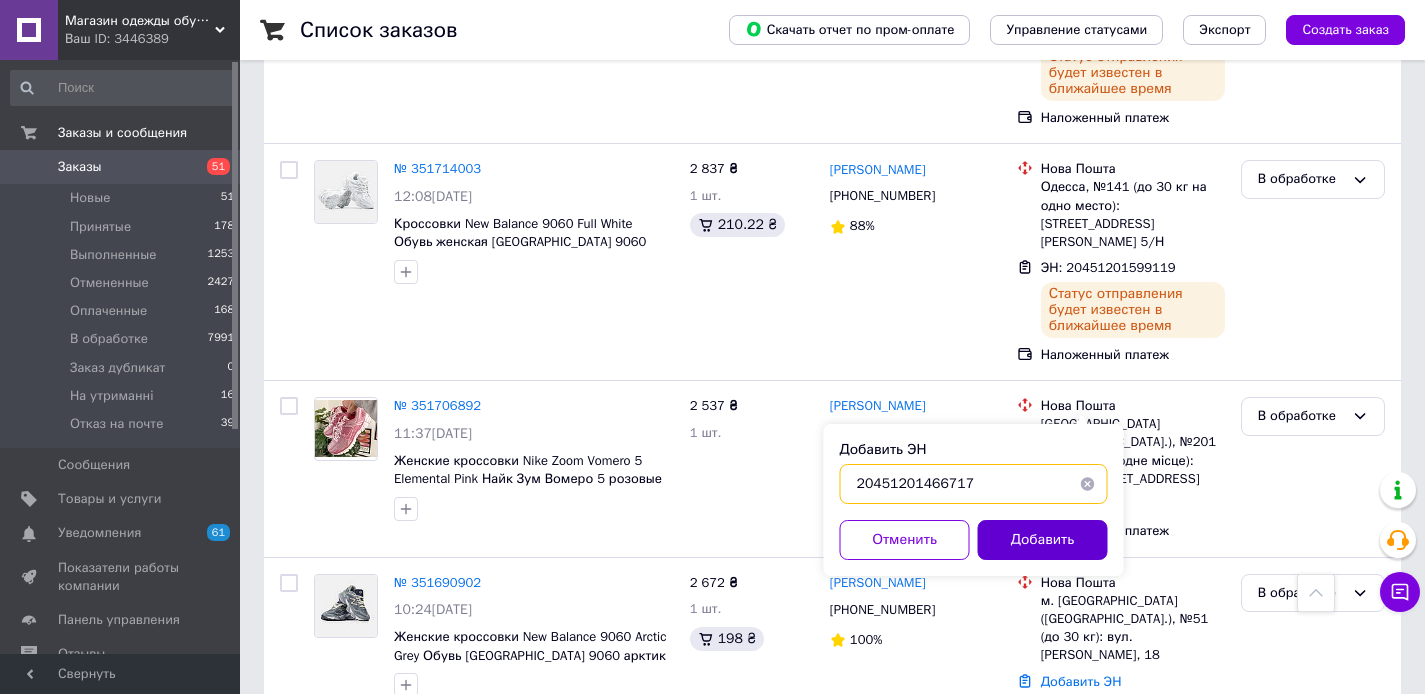 type on "20451201466717" 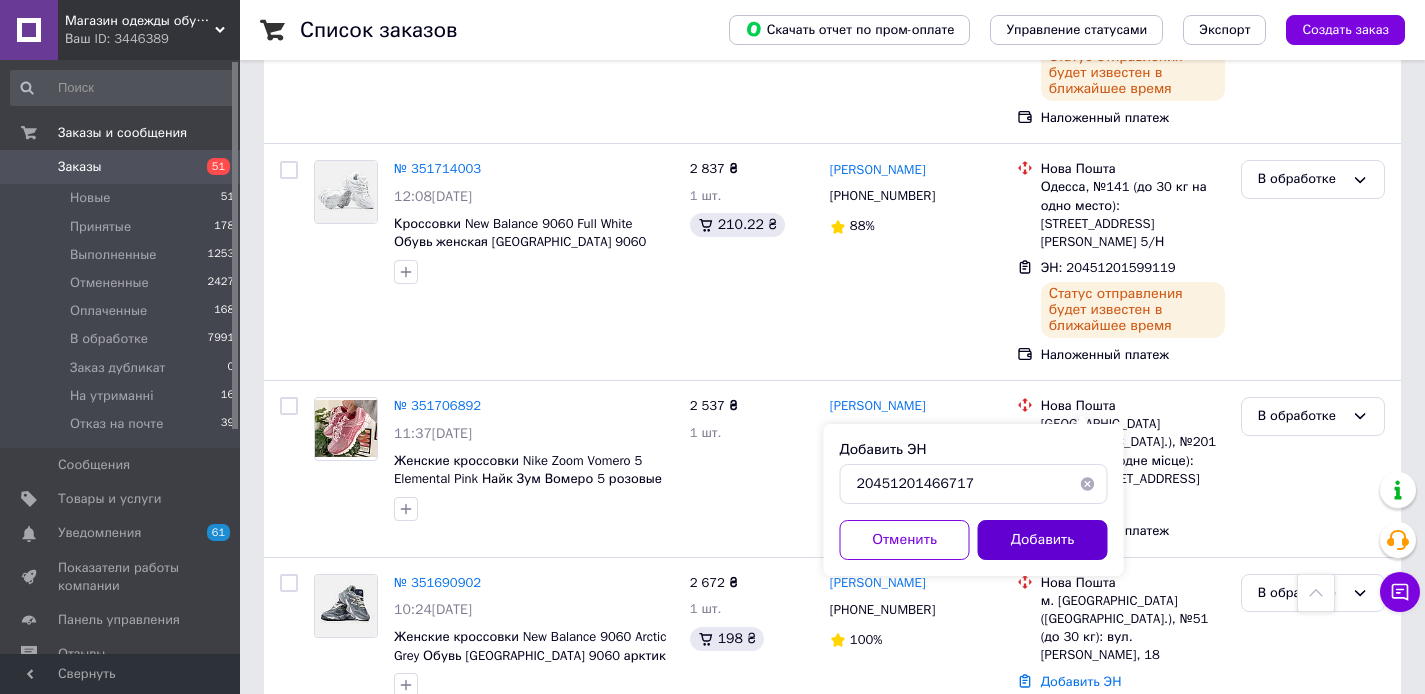 click on "Добавить" at bounding box center (1043, 540) 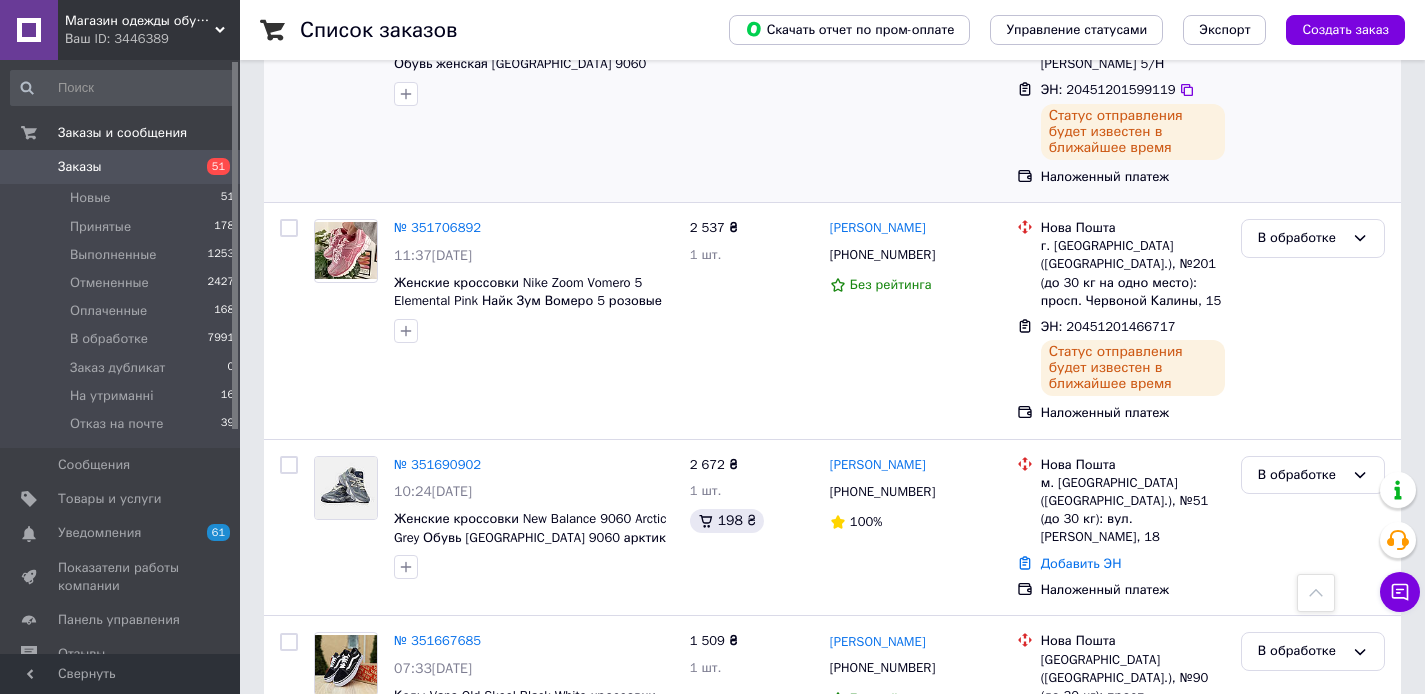 scroll, scrollTop: 3284, scrollLeft: 0, axis: vertical 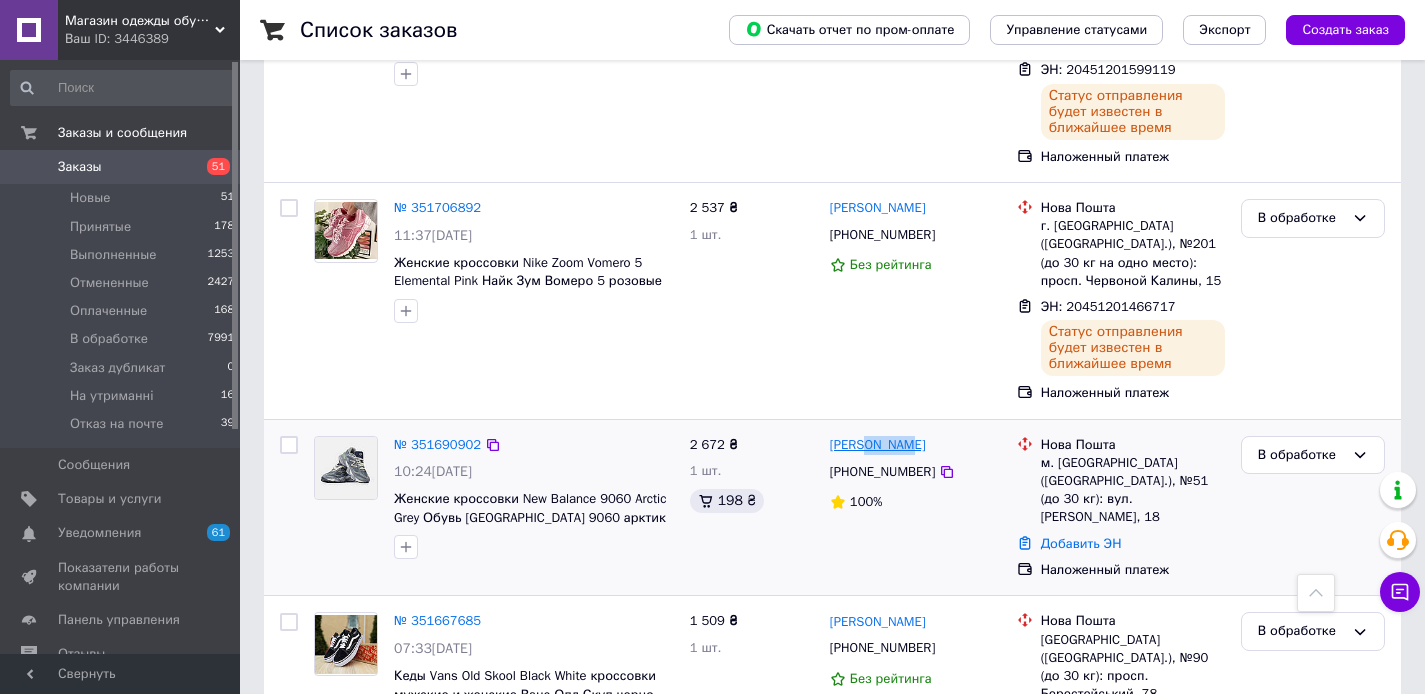 drag, startPoint x: 919, startPoint y: 370, endPoint x: 861, endPoint y: 370, distance: 58 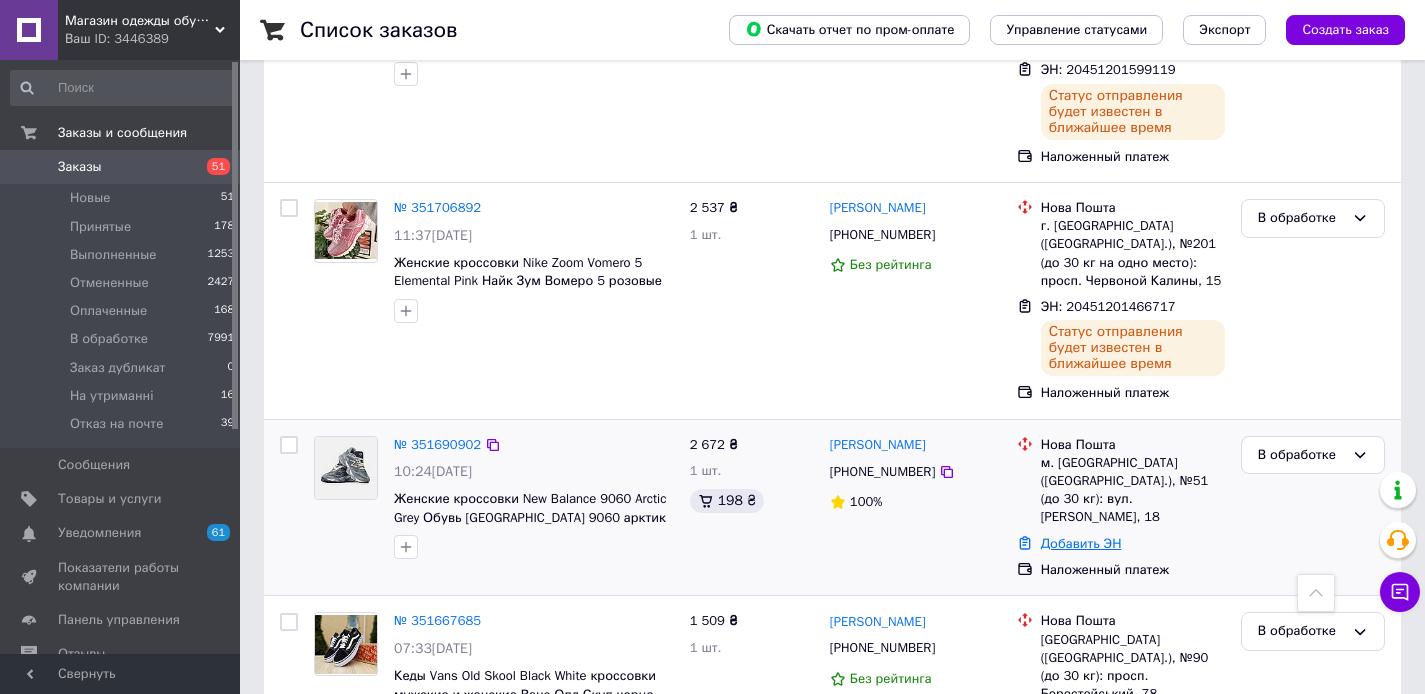 click on "Добавить ЭН" at bounding box center [1081, 543] 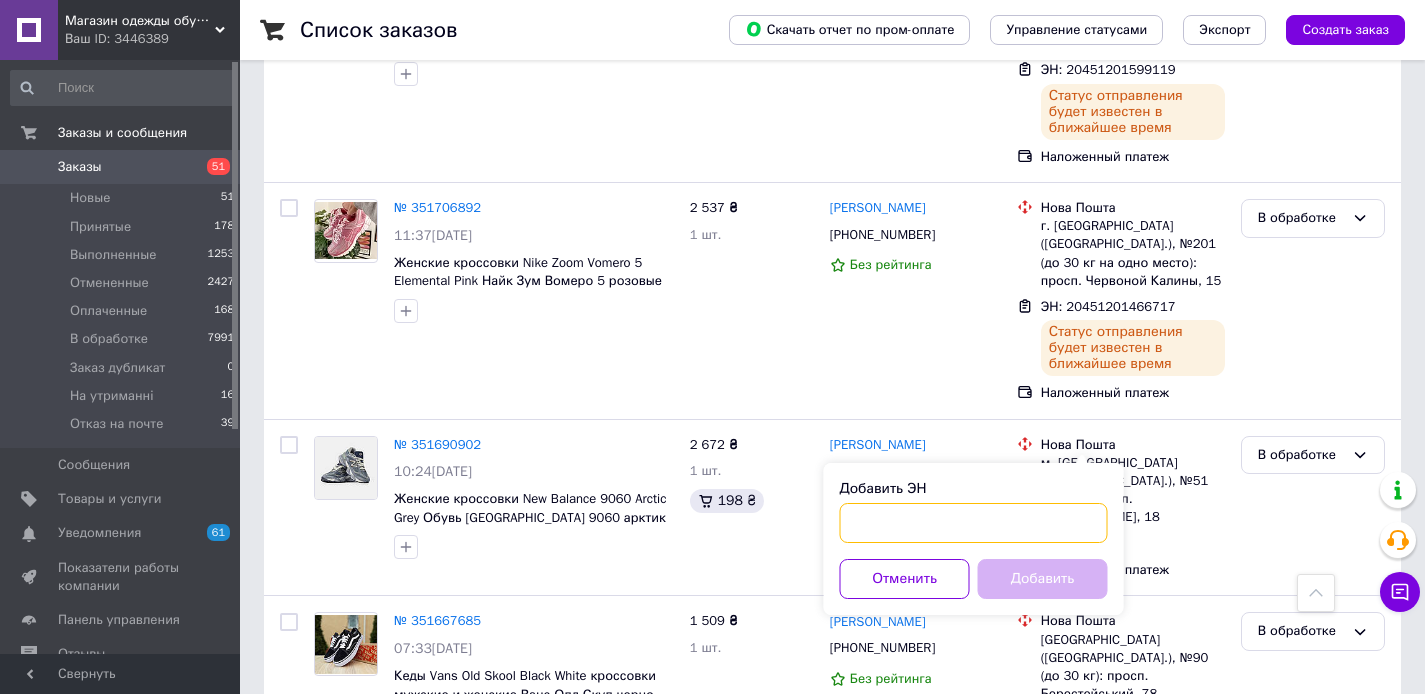 click on "Добавить ЭН" at bounding box center [974, 523] 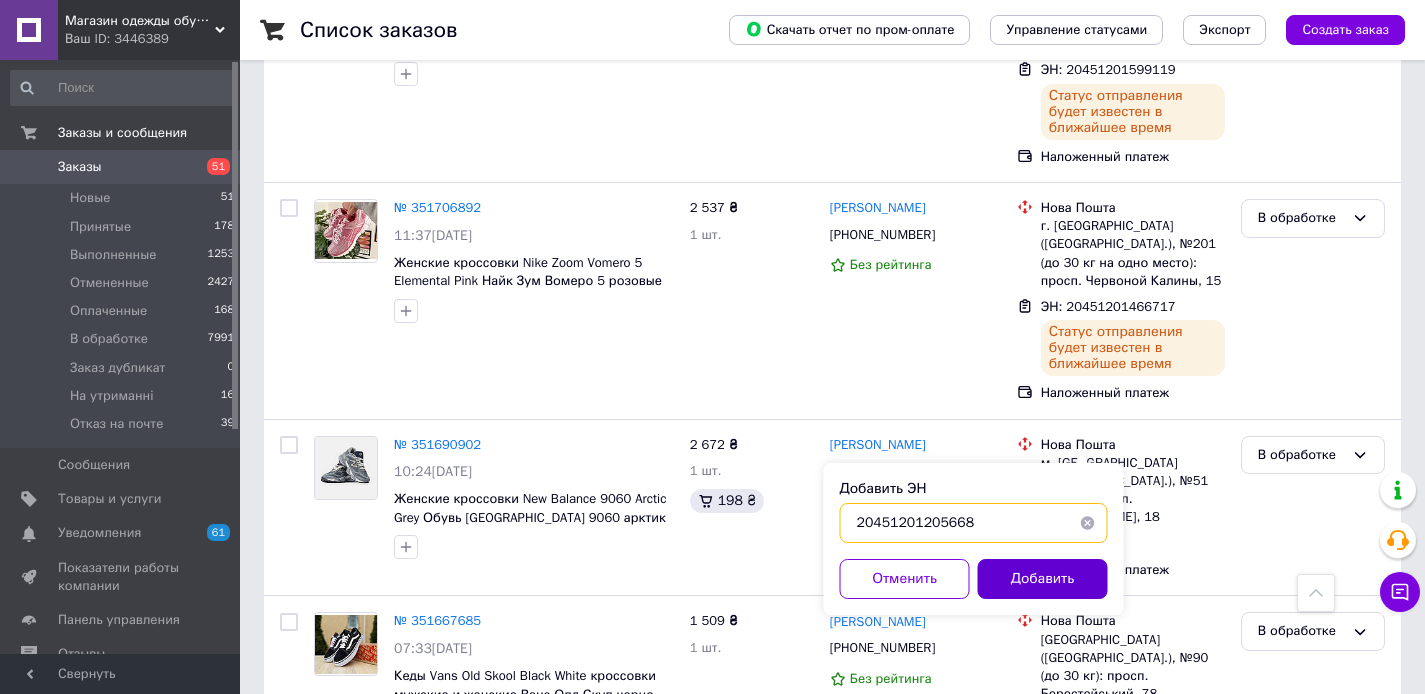 type on "20451201205668" 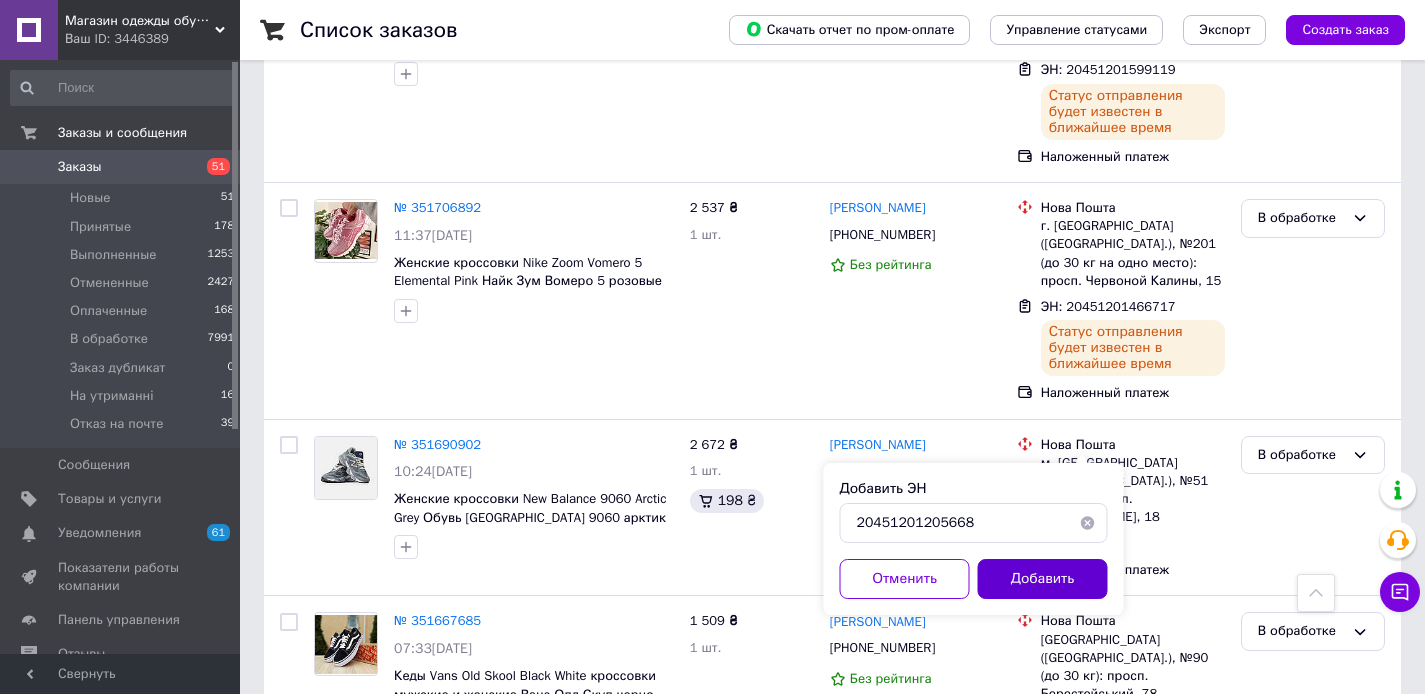 click on "Добавить" at bounding box center [1043, 579] 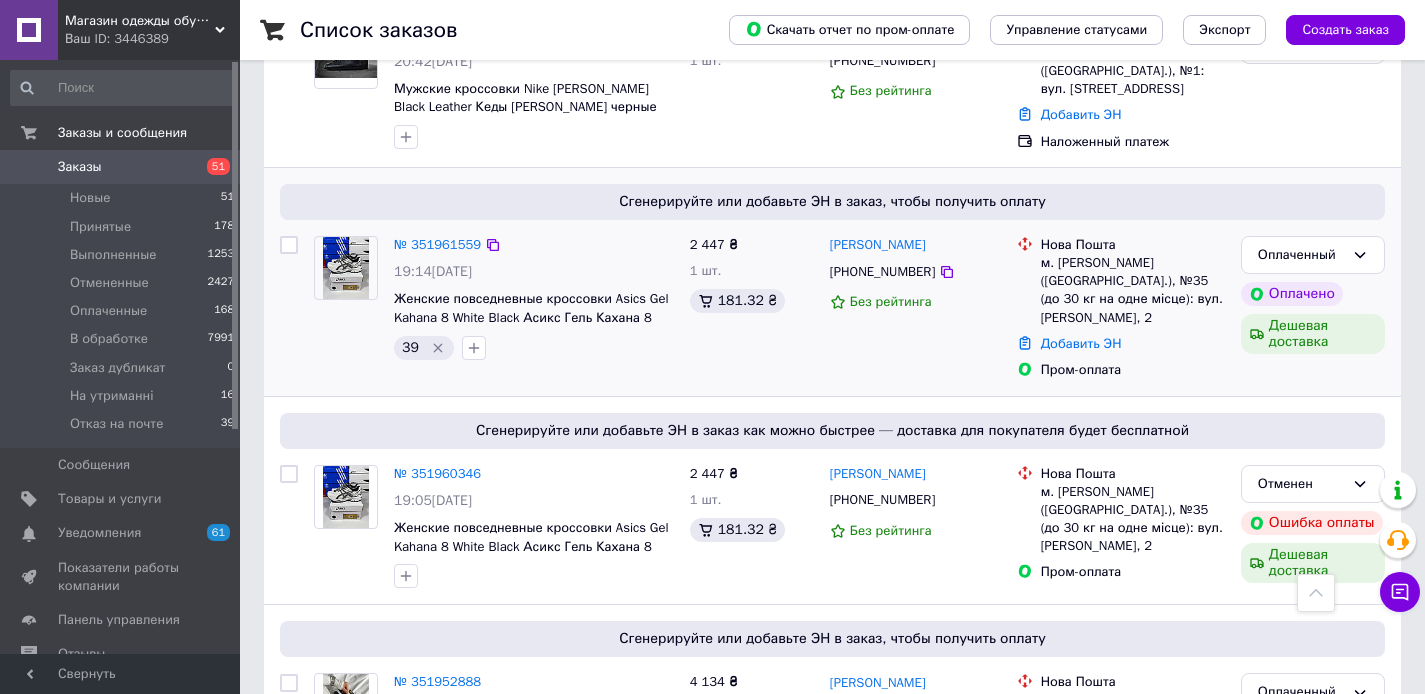 scroll, scrollTop: 267, scrollLeft: 0, axis: vertical 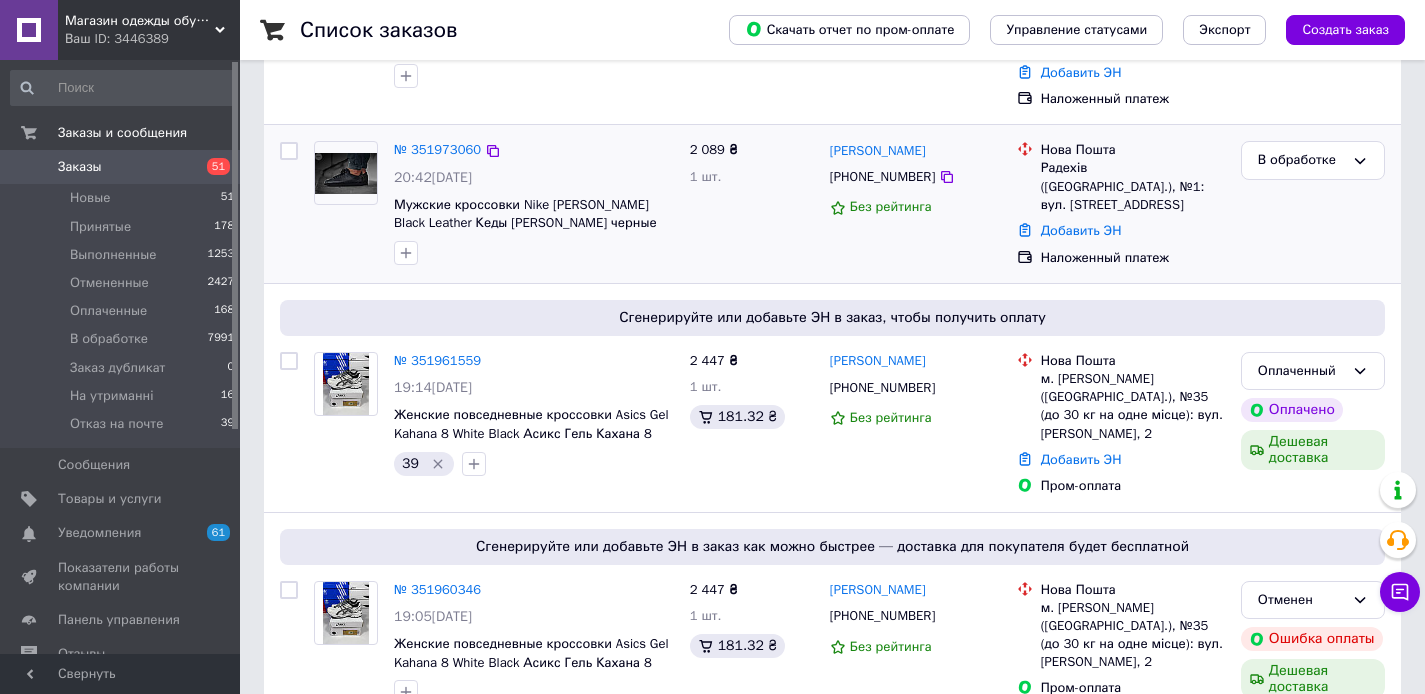 click on "2 089 ₴ 1 шт." at bounding box center [752, 204] 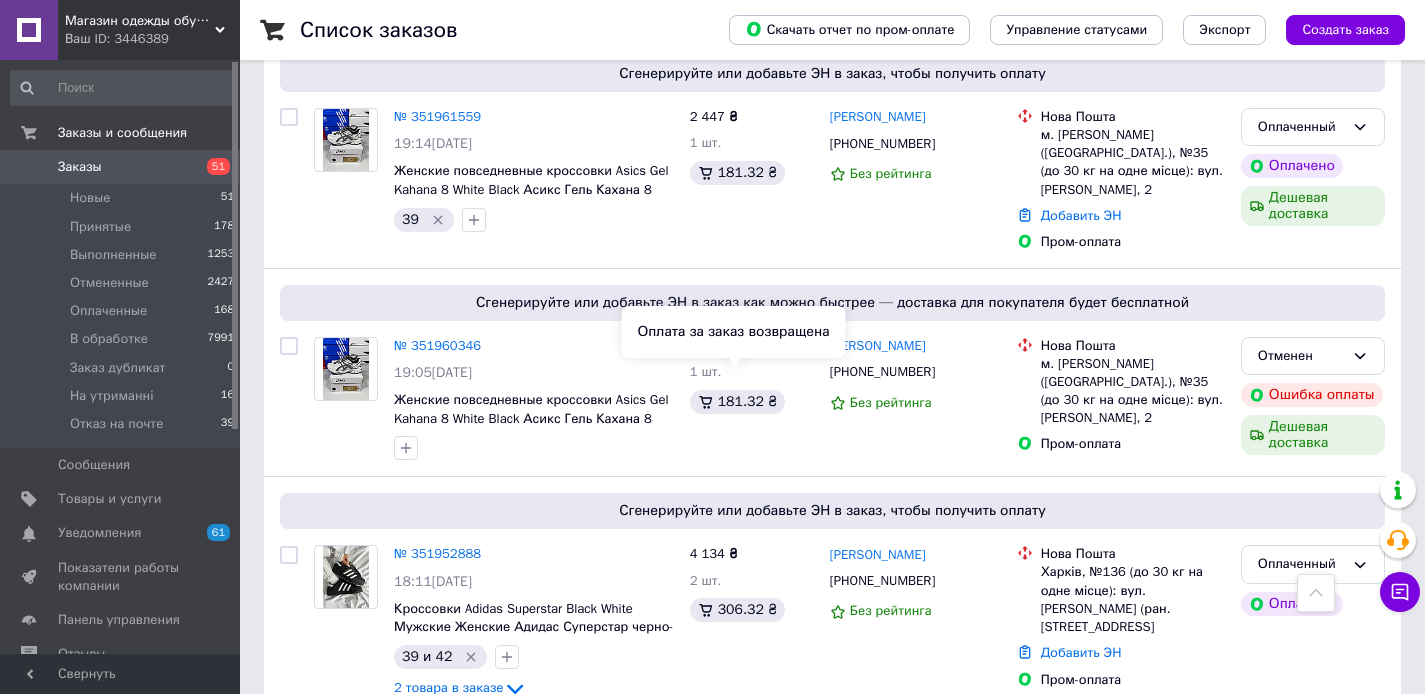 scroll, scrollTop: 514, scrollLeft: 0, axis: vertical 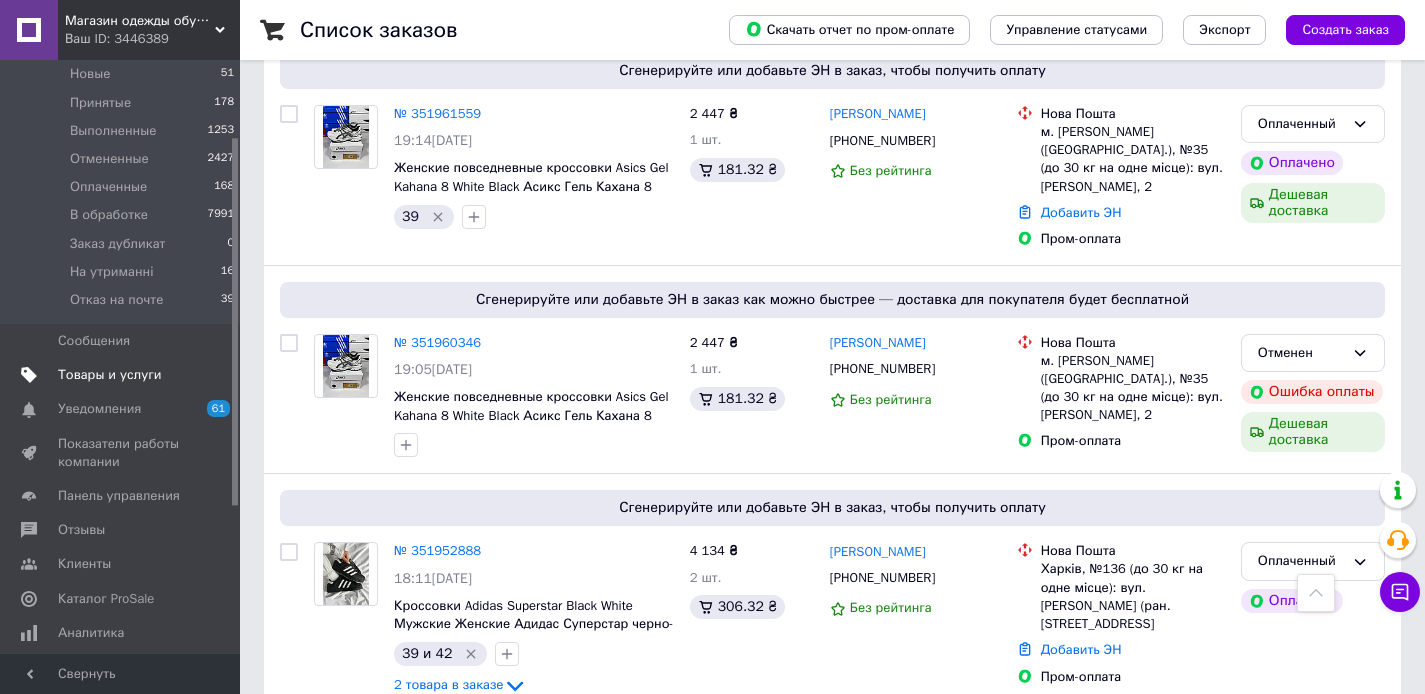 click on "Товары и услуги" at bounding box center [110, 375] 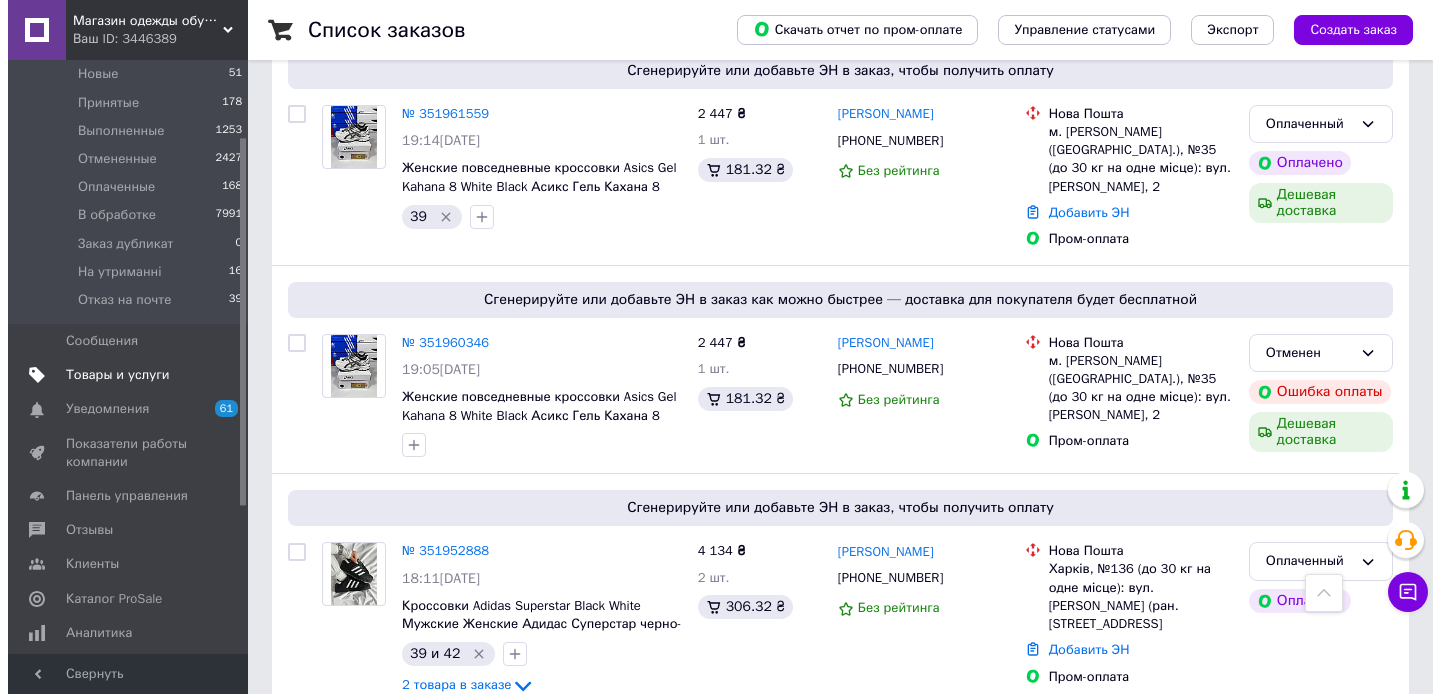 scroll, scrollTop: 0, scrollLeft: 0, axis: both 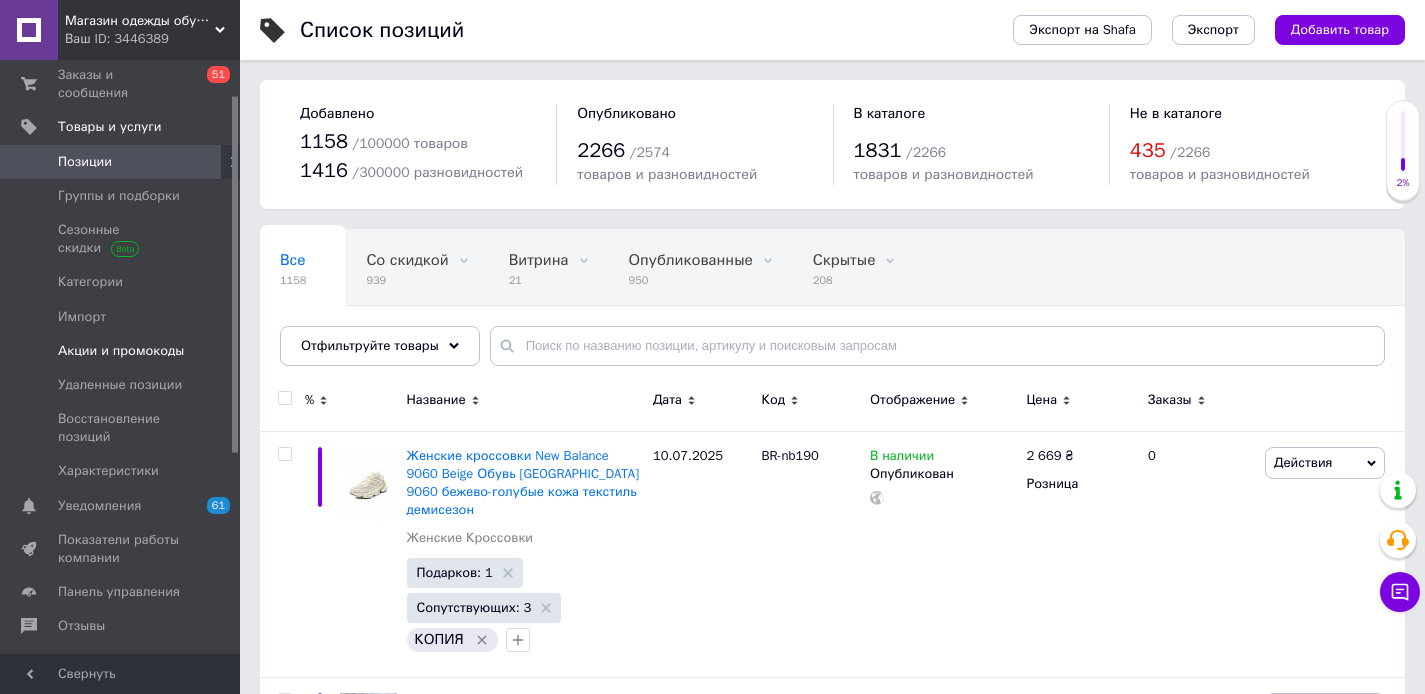 click on "Акции и промокоды" at bounding box center (121, 351) 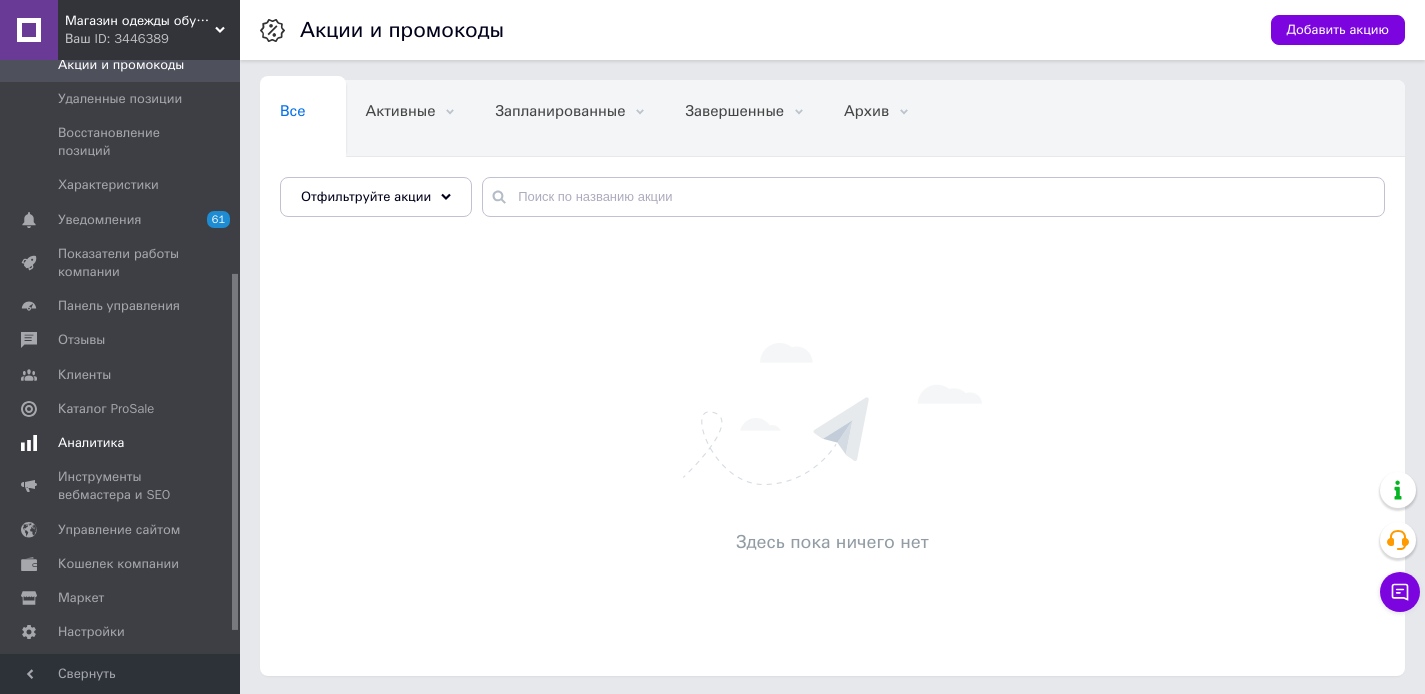 scroll, scrollTop: 392, scrollLeft: 0, axis: vertical 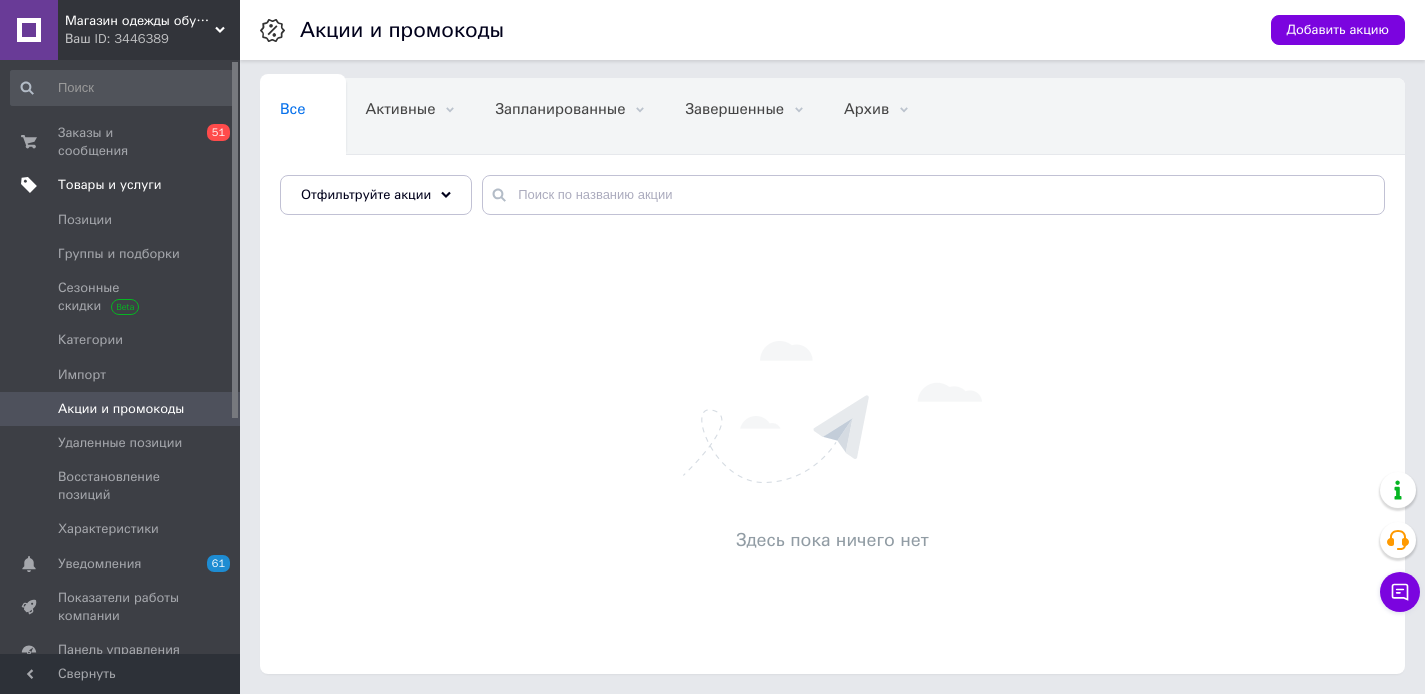 click on "Товары и услуги" at bounding box center [149, 185] 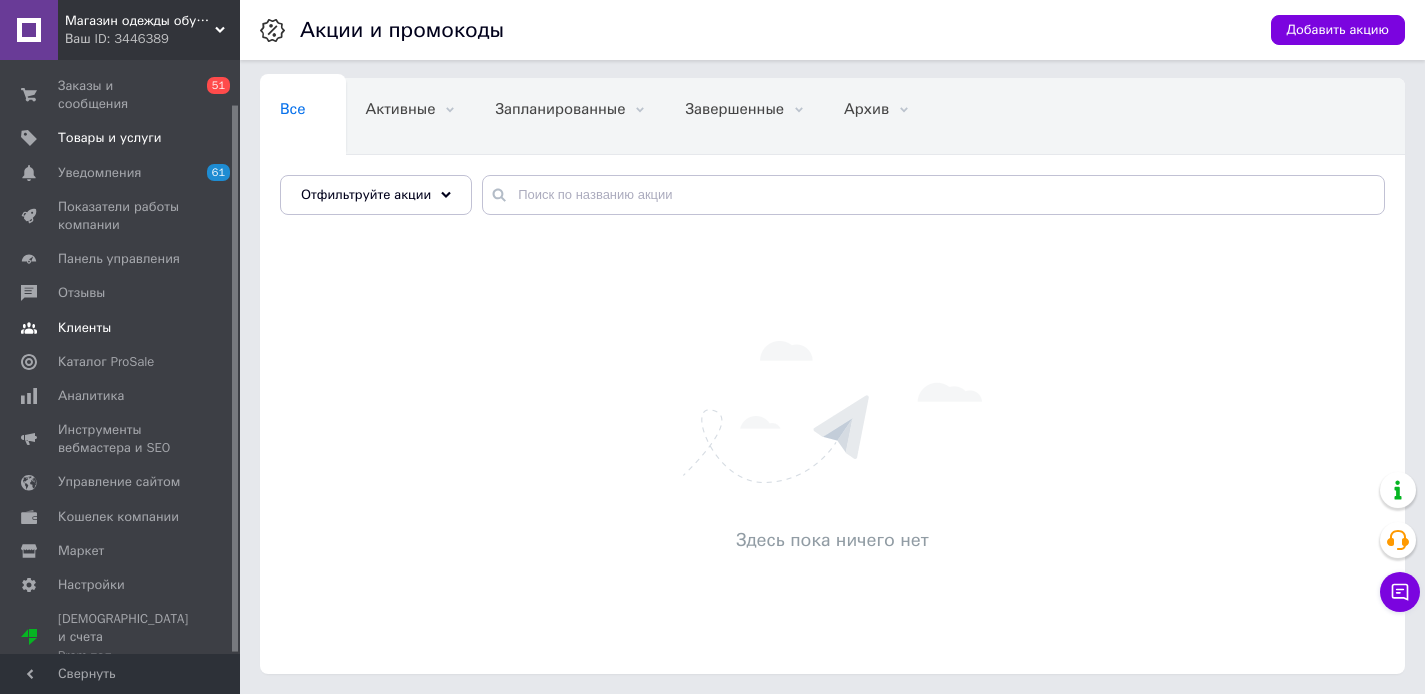 scroll, scrollTop: 45, scrollLeft: 0, axis: vertical 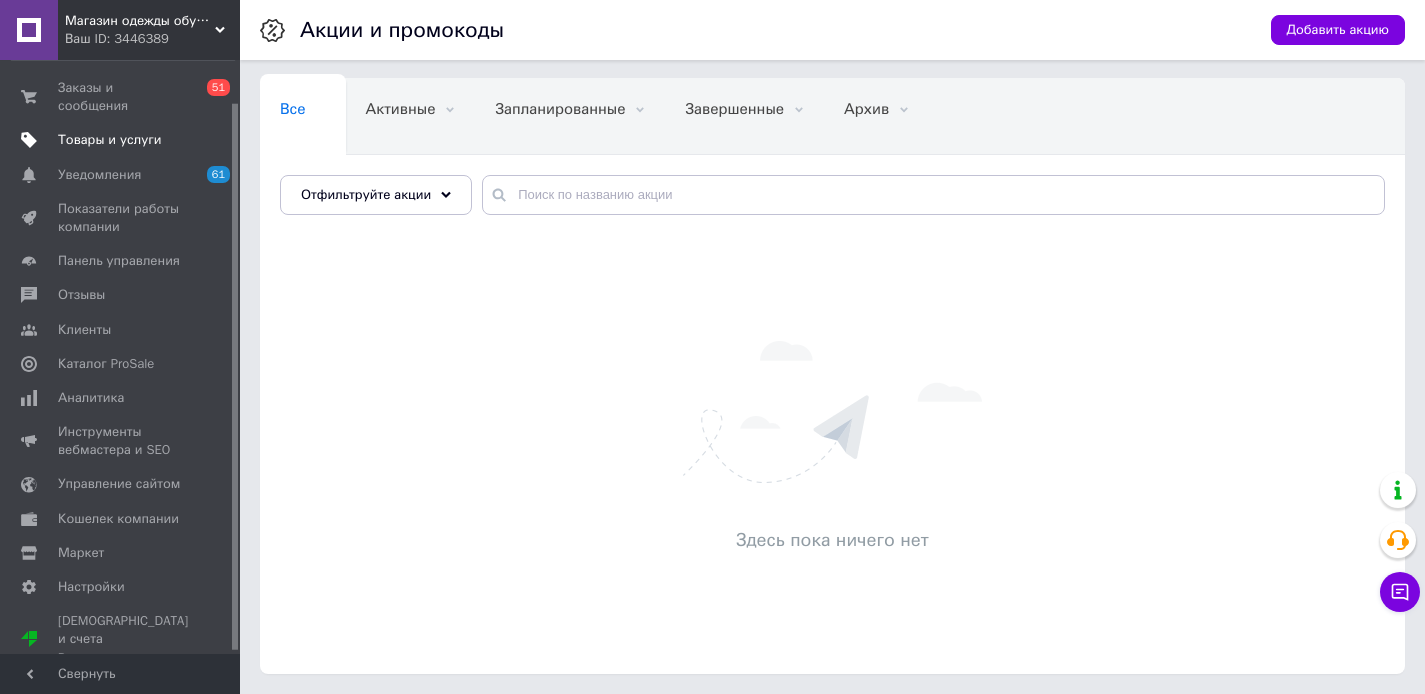click on "Товары и услуги" at bounding box center (110, 140) 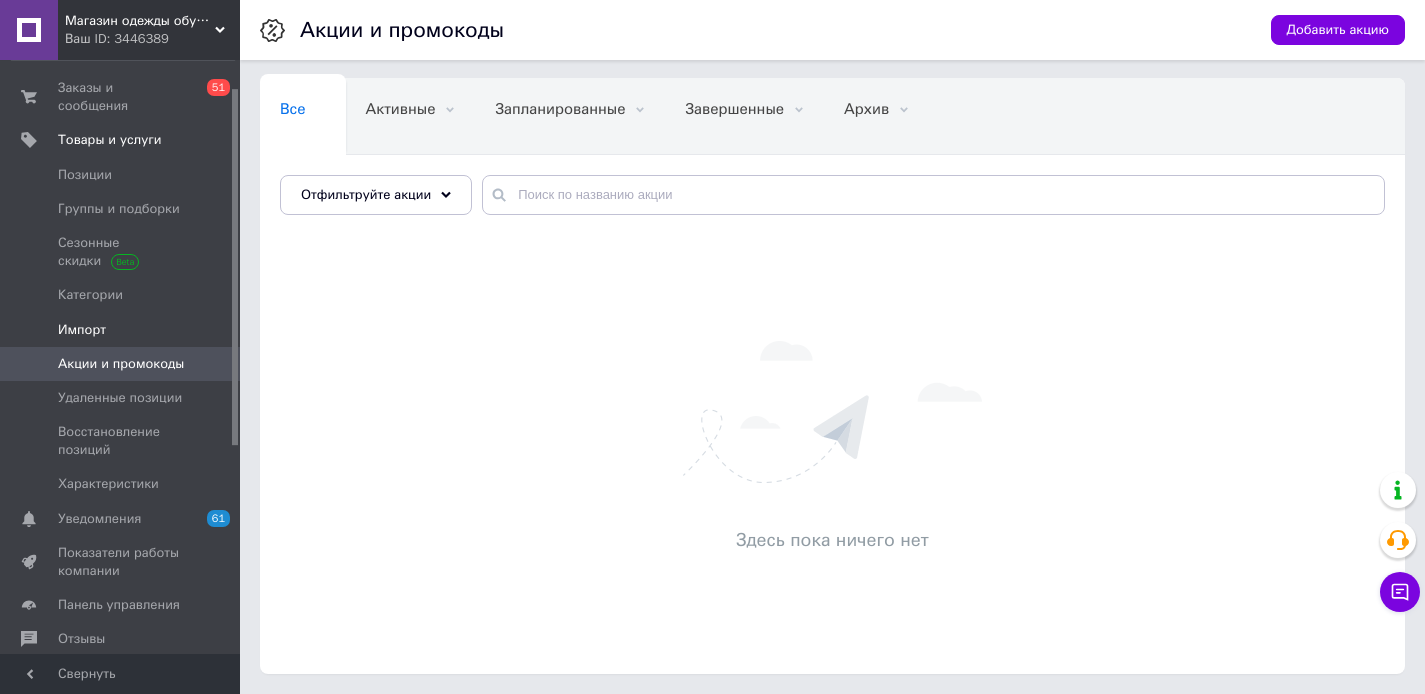 click on "Импорт" at bounding box center [82, 330] 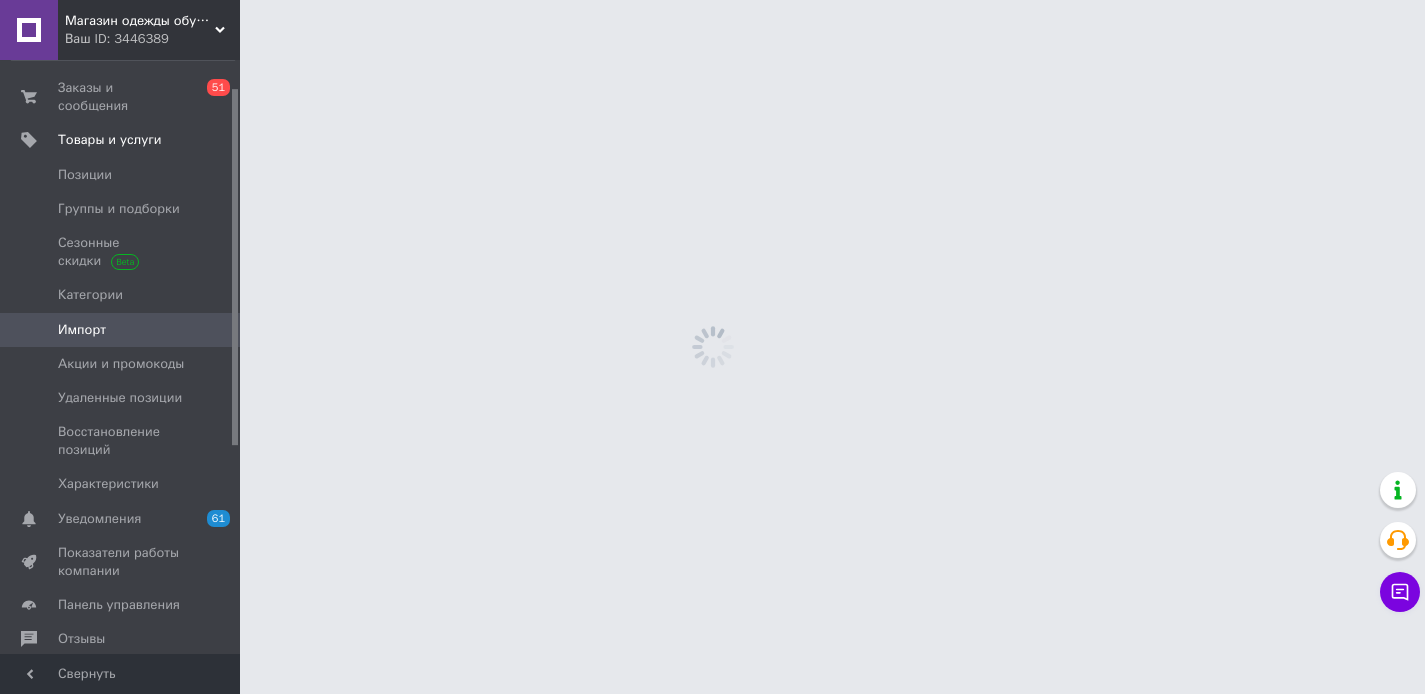 scroll, scrollTop: 0, scrollLeft: 0, axis: both 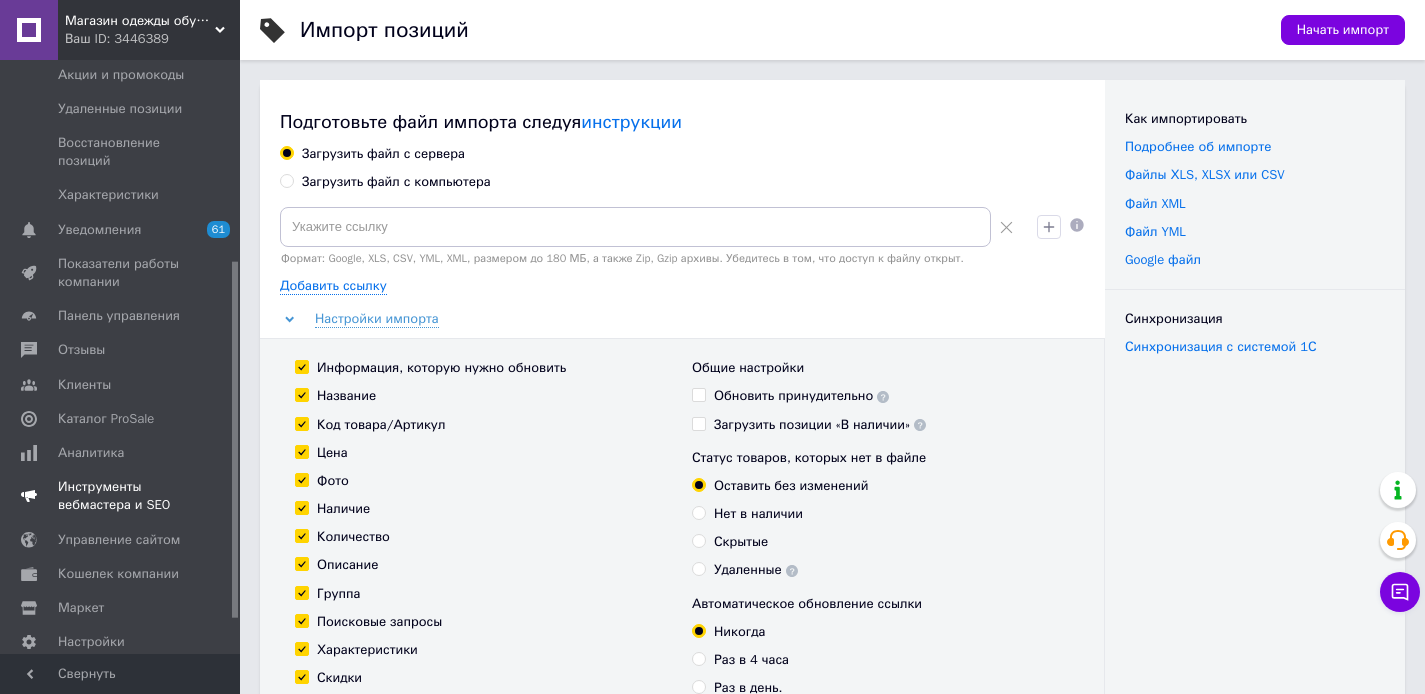 click on "Инструменты вебмастера и SEO" at bounding box center [121, 496] 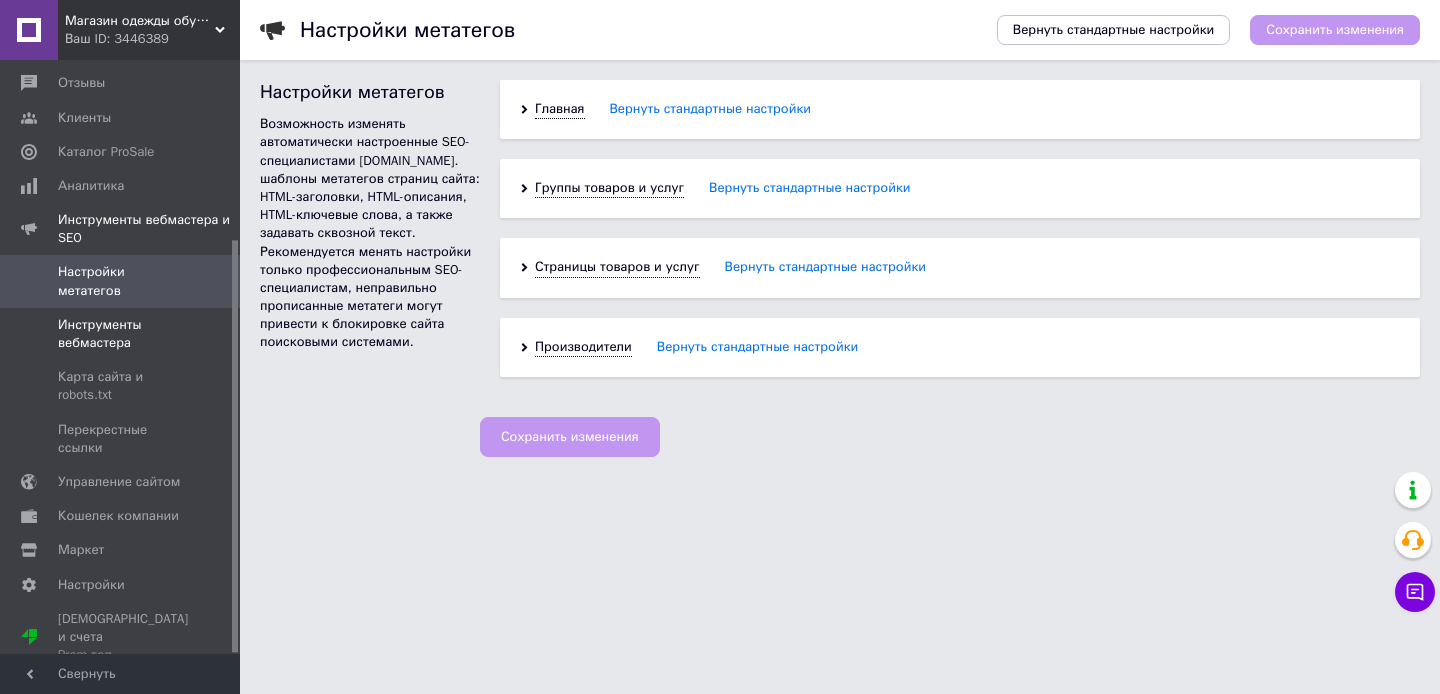 click on "Инструменты вебмастера" at bounding box center (121, 334) 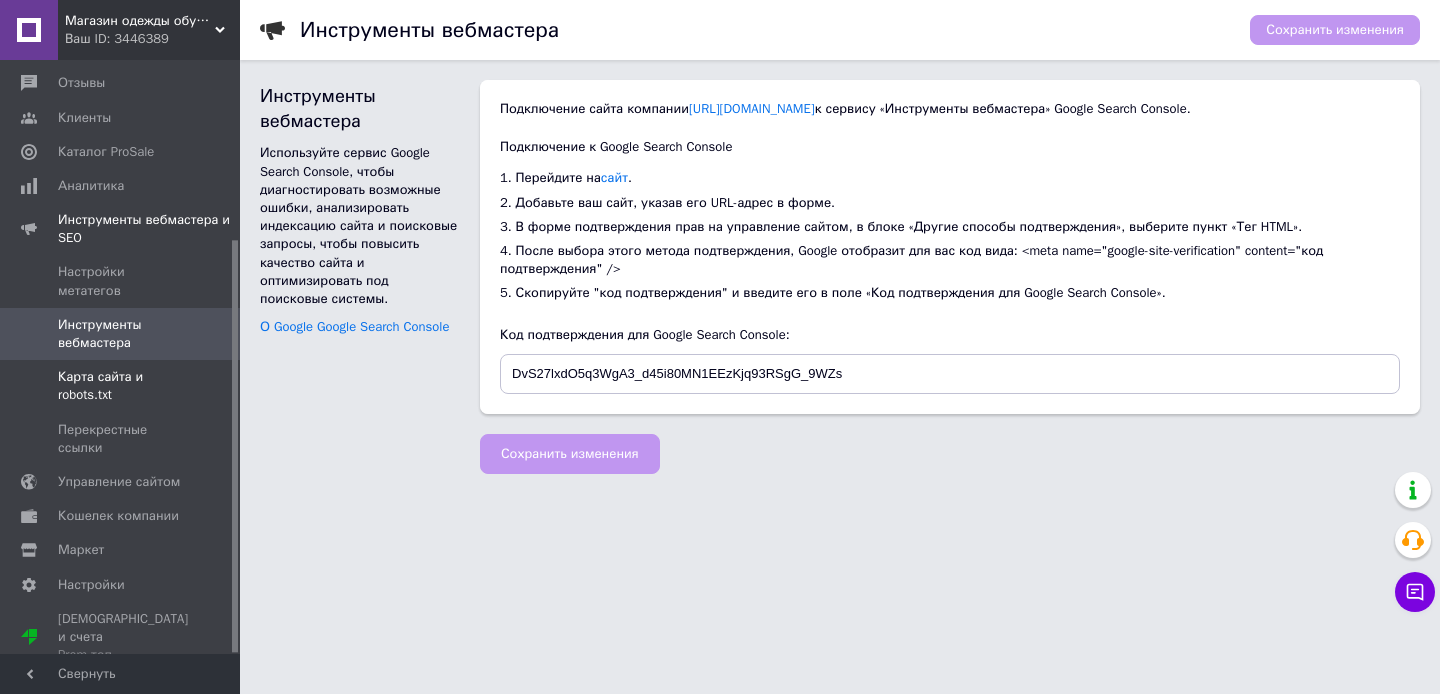 click on "Карта сайта и robots.txt" at bounding box center [121, 386] 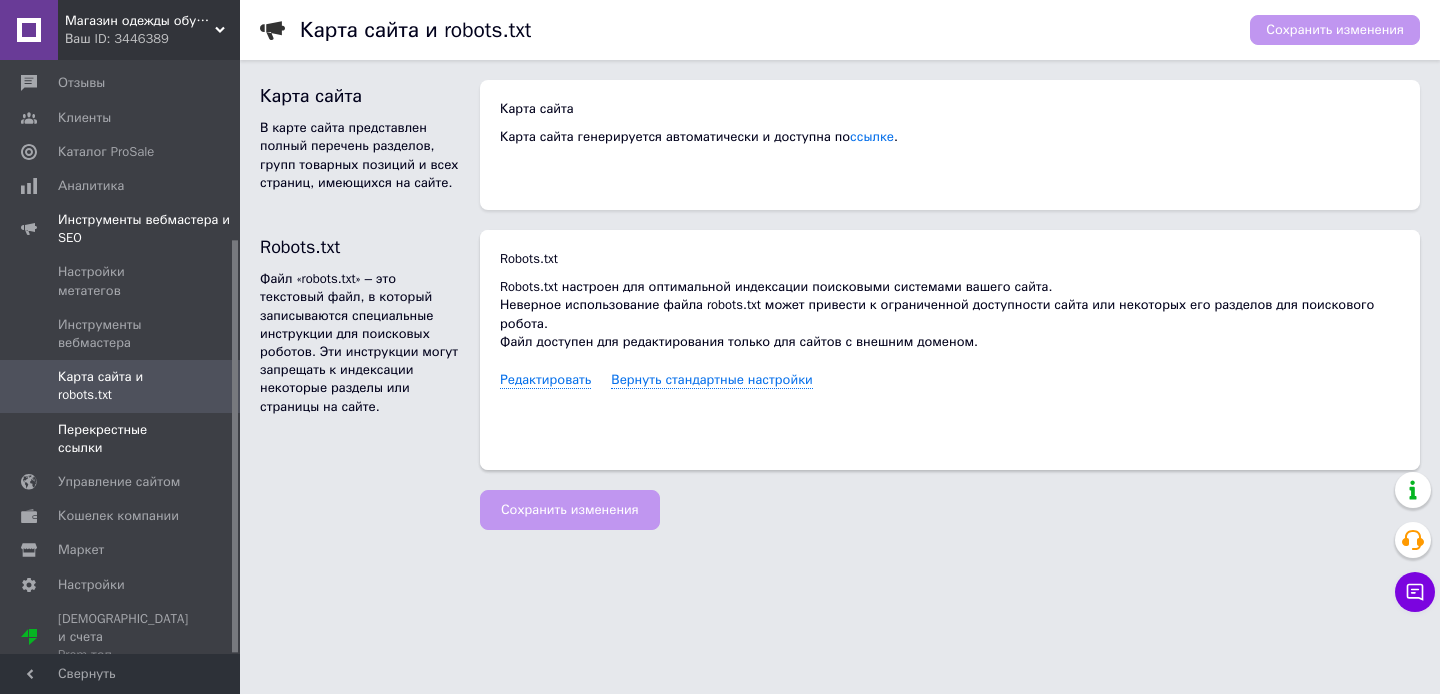 click on "Перекрестные ссылки" at bounding box center [121, 439] 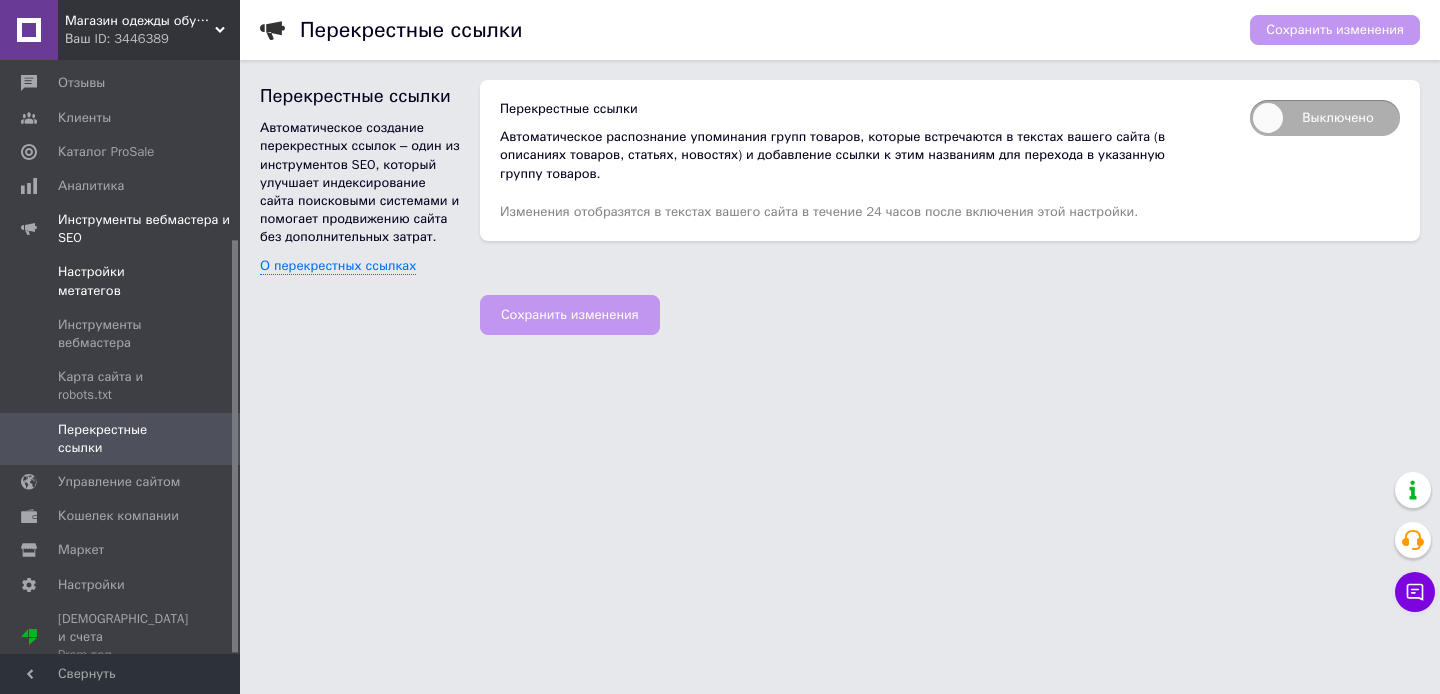 click on "Настройки метатегов" at bounding box center (121, 281) 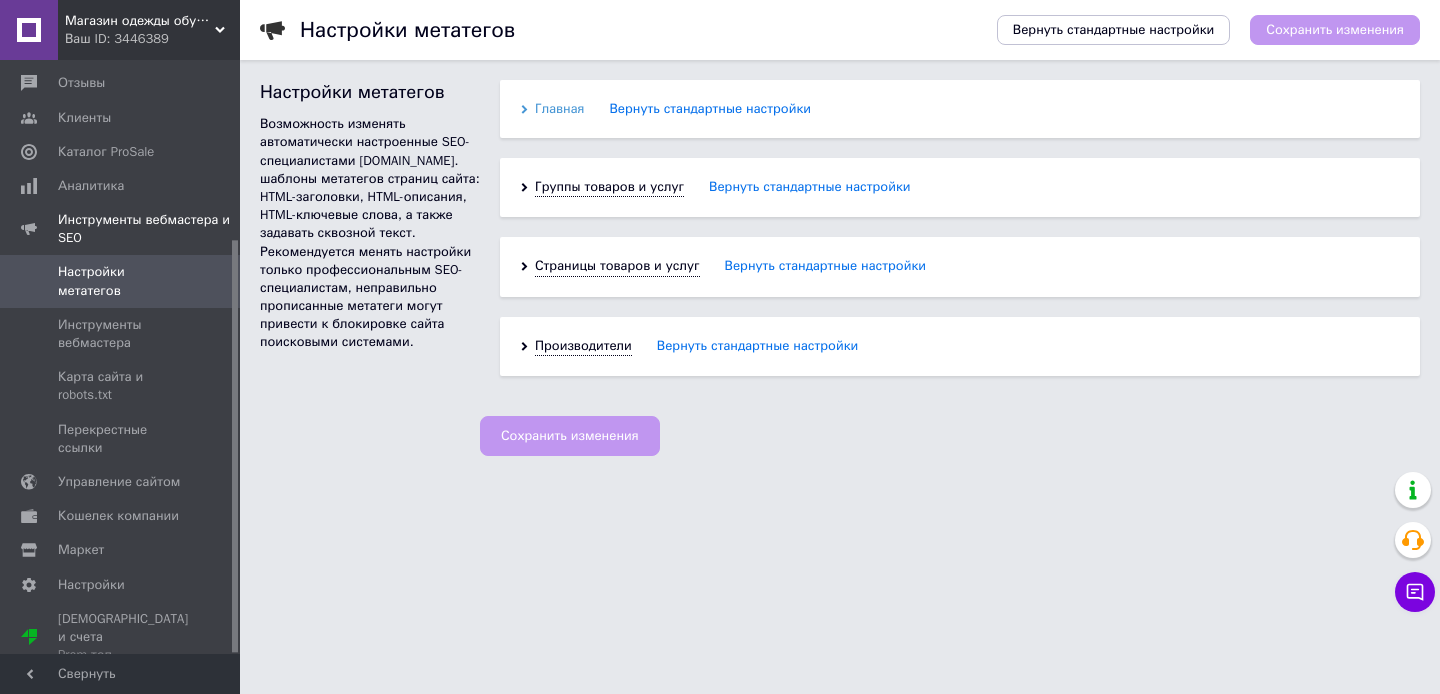 click on "Главная" at bounding box center [560, 109] 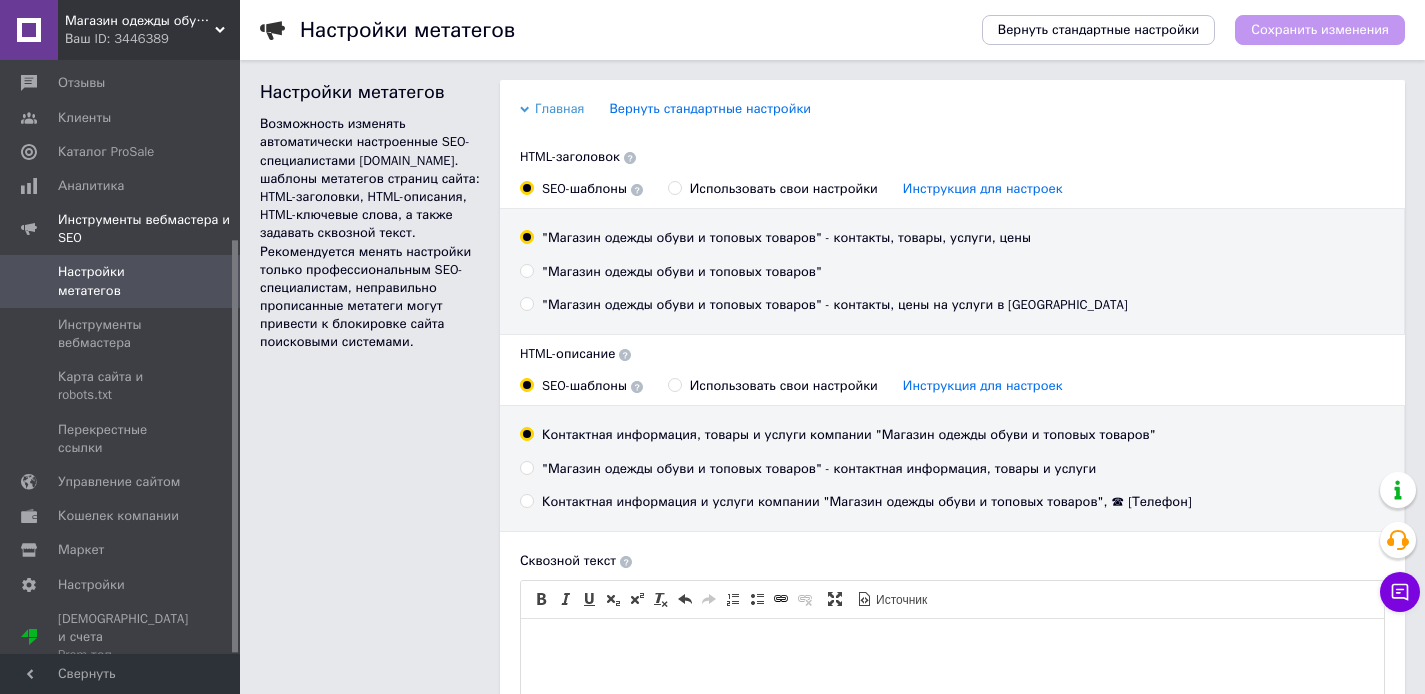 scroll, scrollTop: 0, scrollLeft: 0, axis: both 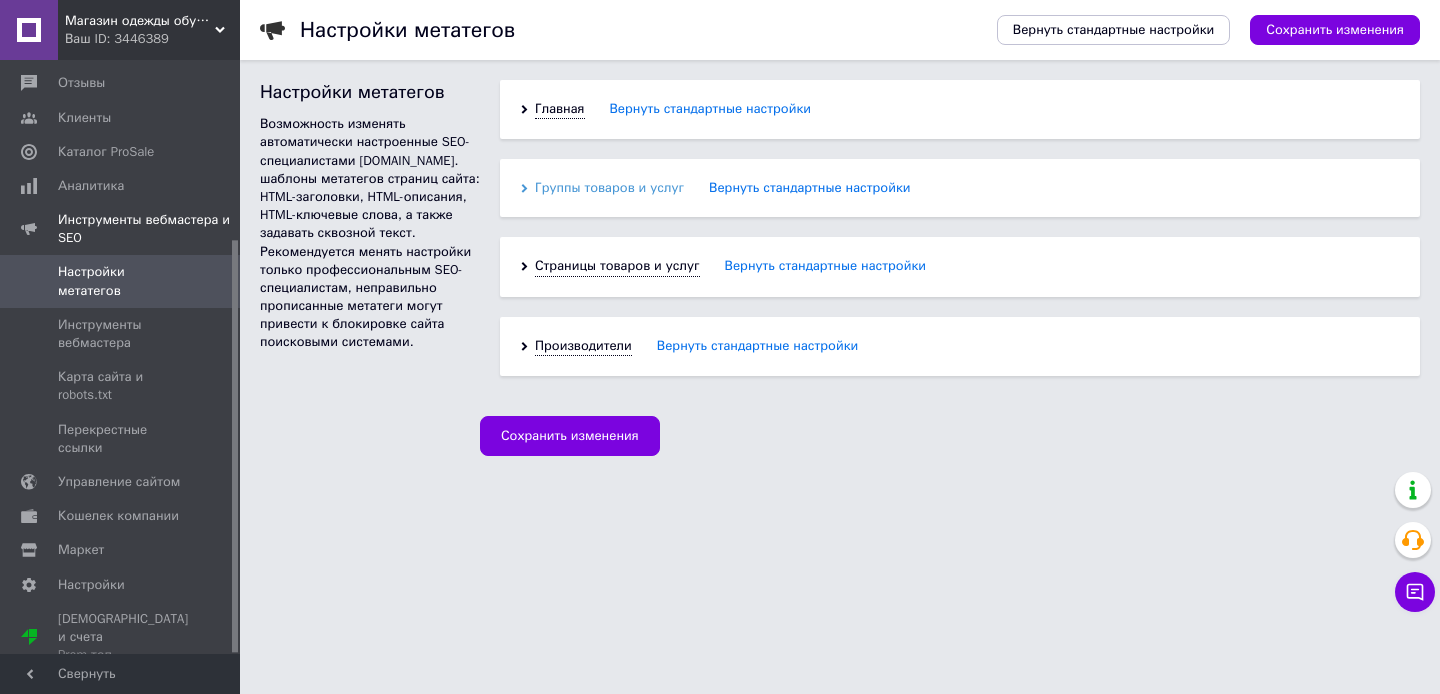 click on "Группы товаров и услуг" at bounding box center [609, 188] 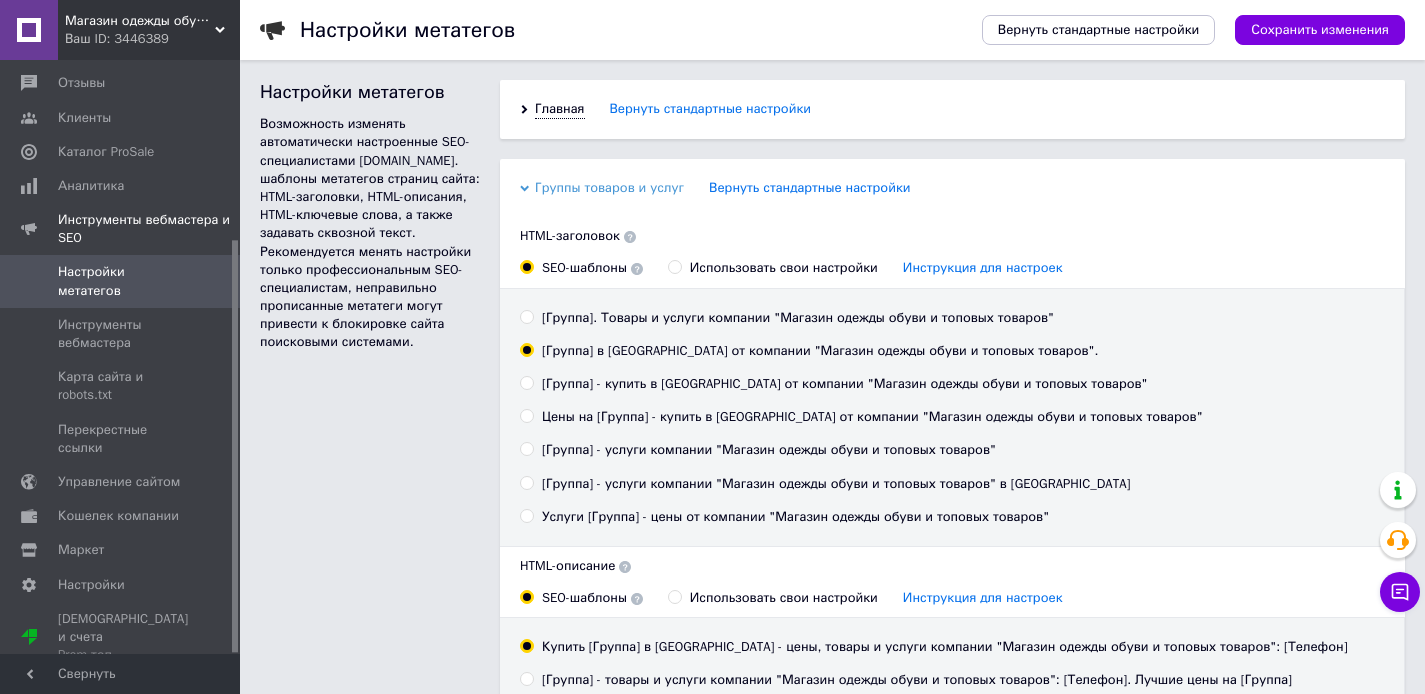 scroll, scrollTop: 0, scrollLeft: 0, axis: both 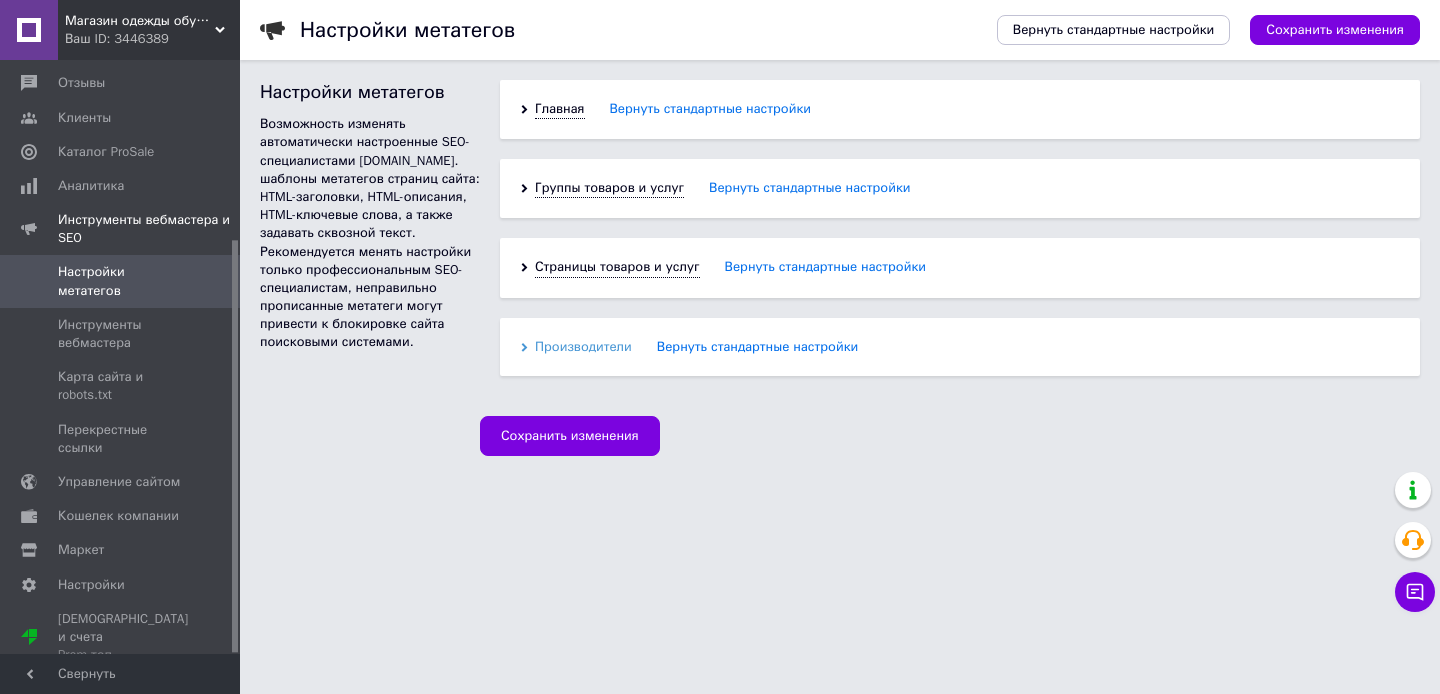 click on "Производители" at bounding box center [583, 347] 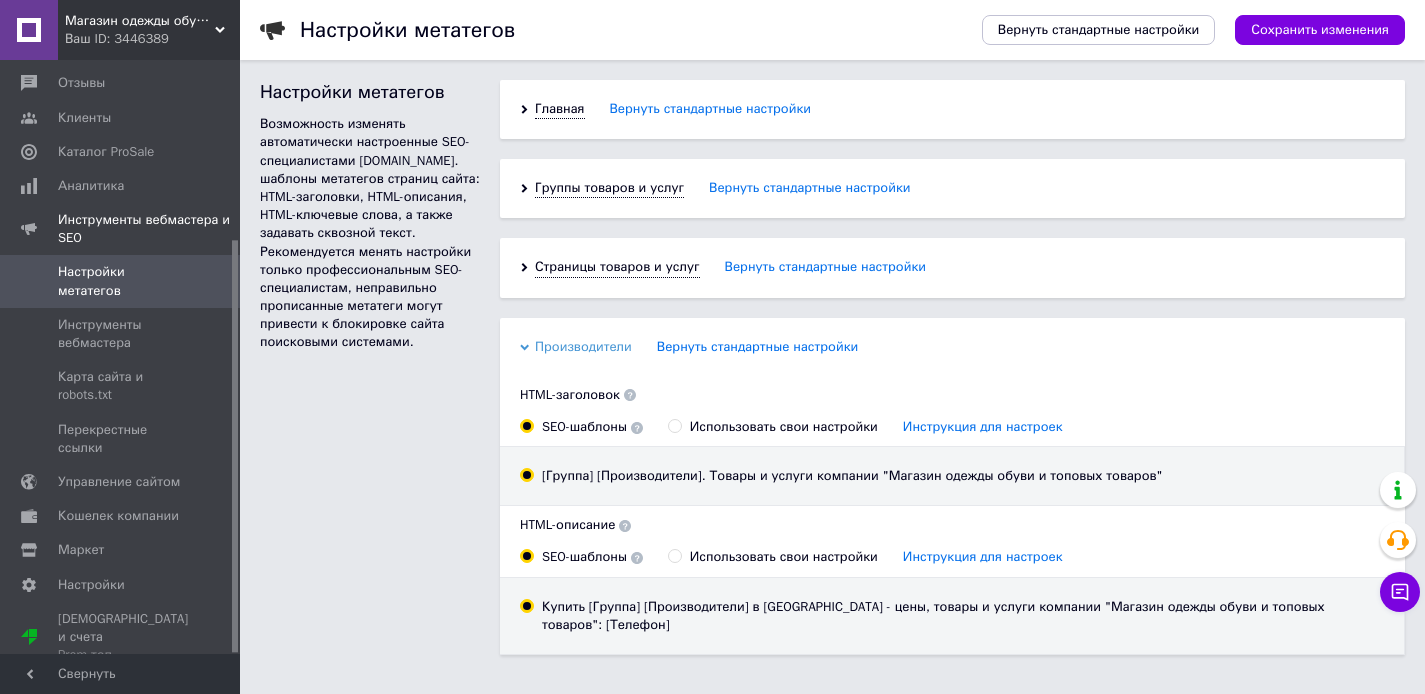 click on "Производители" at bounding box center [583, 347] 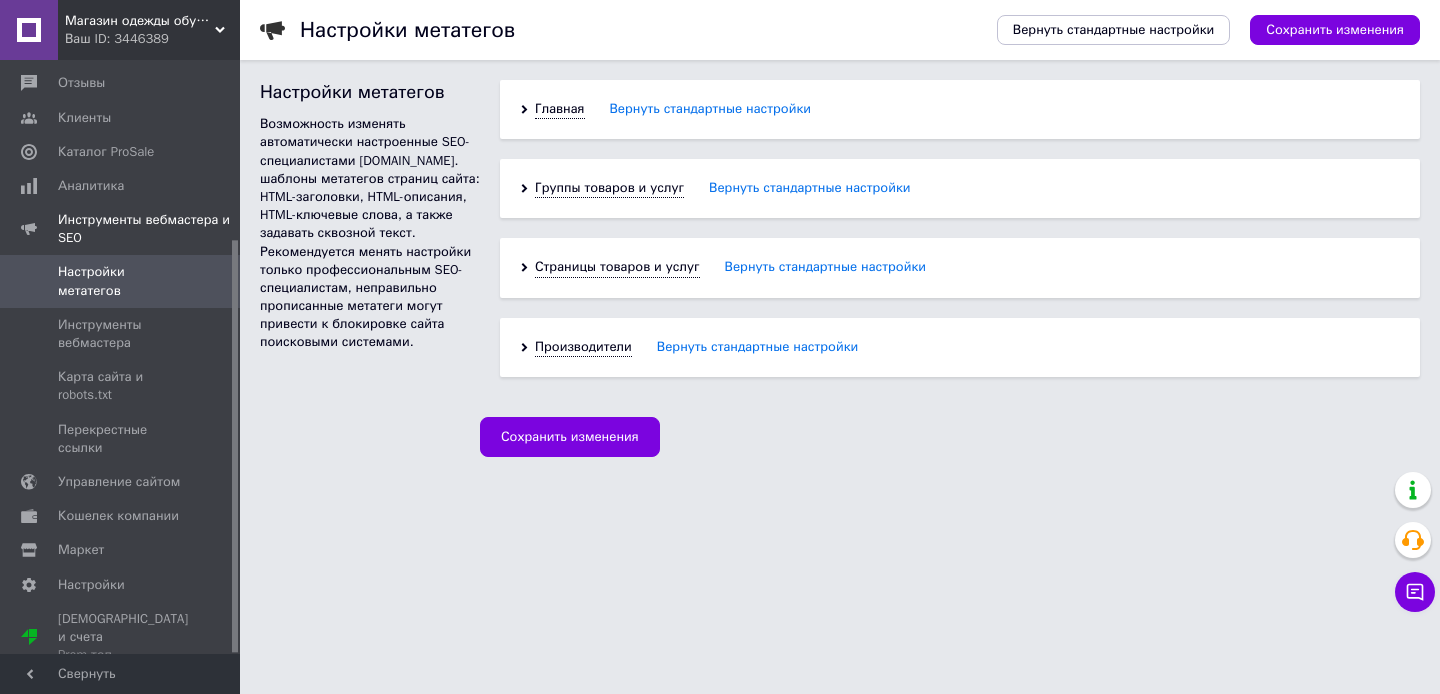 click on "Настройки метатегов" at bounding box center (121, 281) 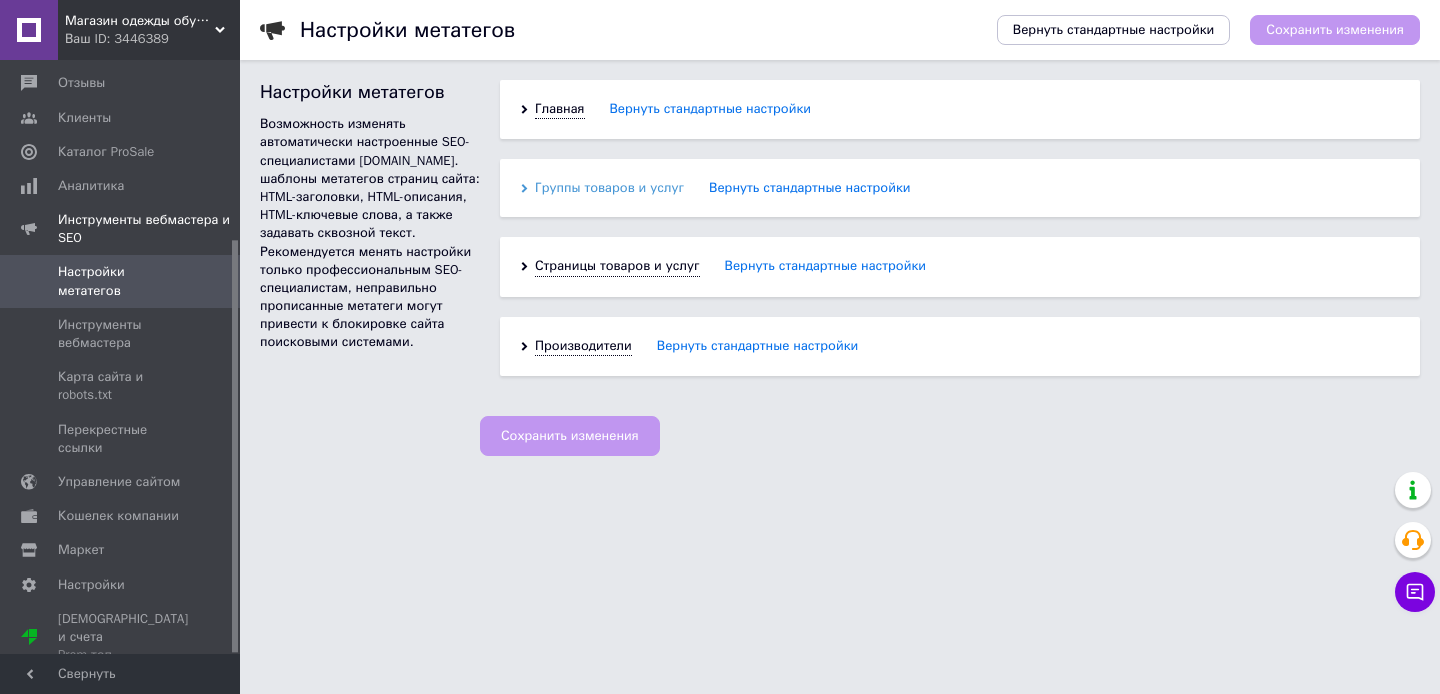 click on "Группы товаров и услуг" at bounding box center [609, 188] 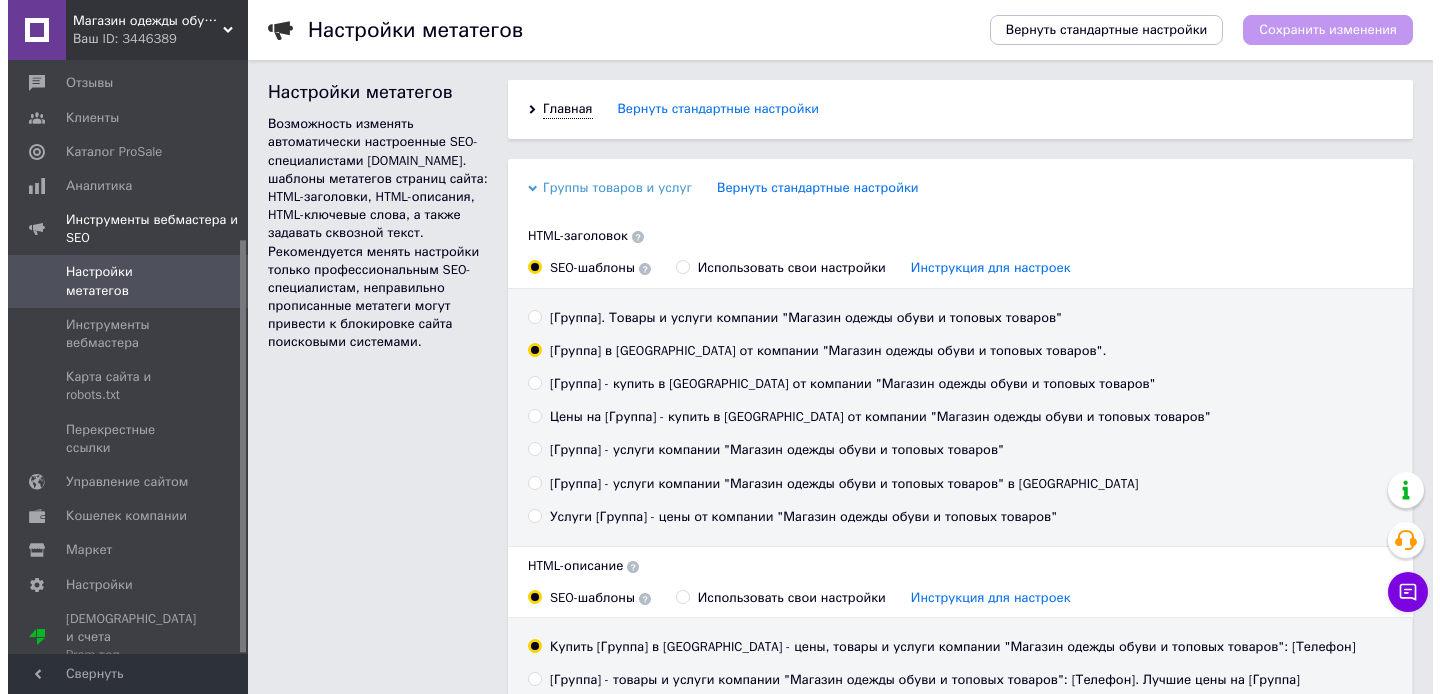 scroll, scrollTop: 0, scrollLeft: 0, axis: both 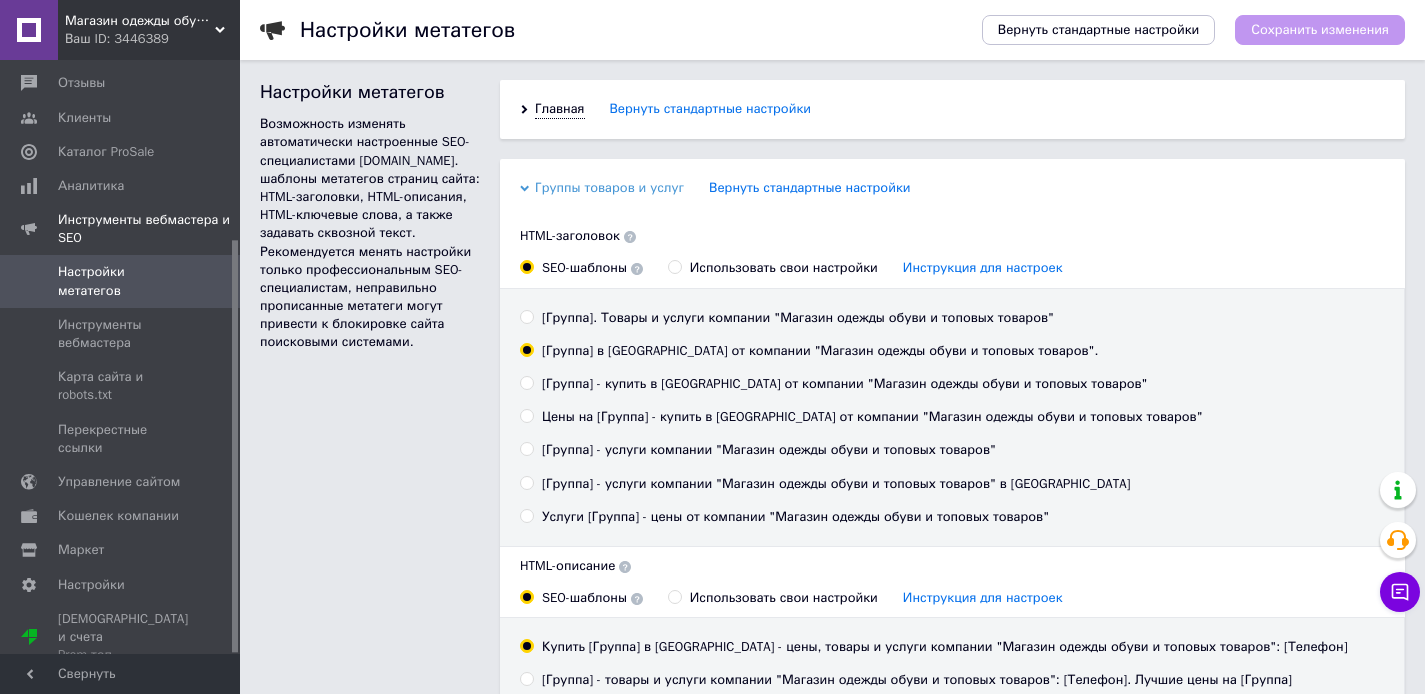 click on "Группы товаров и услуг" at bounding box center [609, 188] 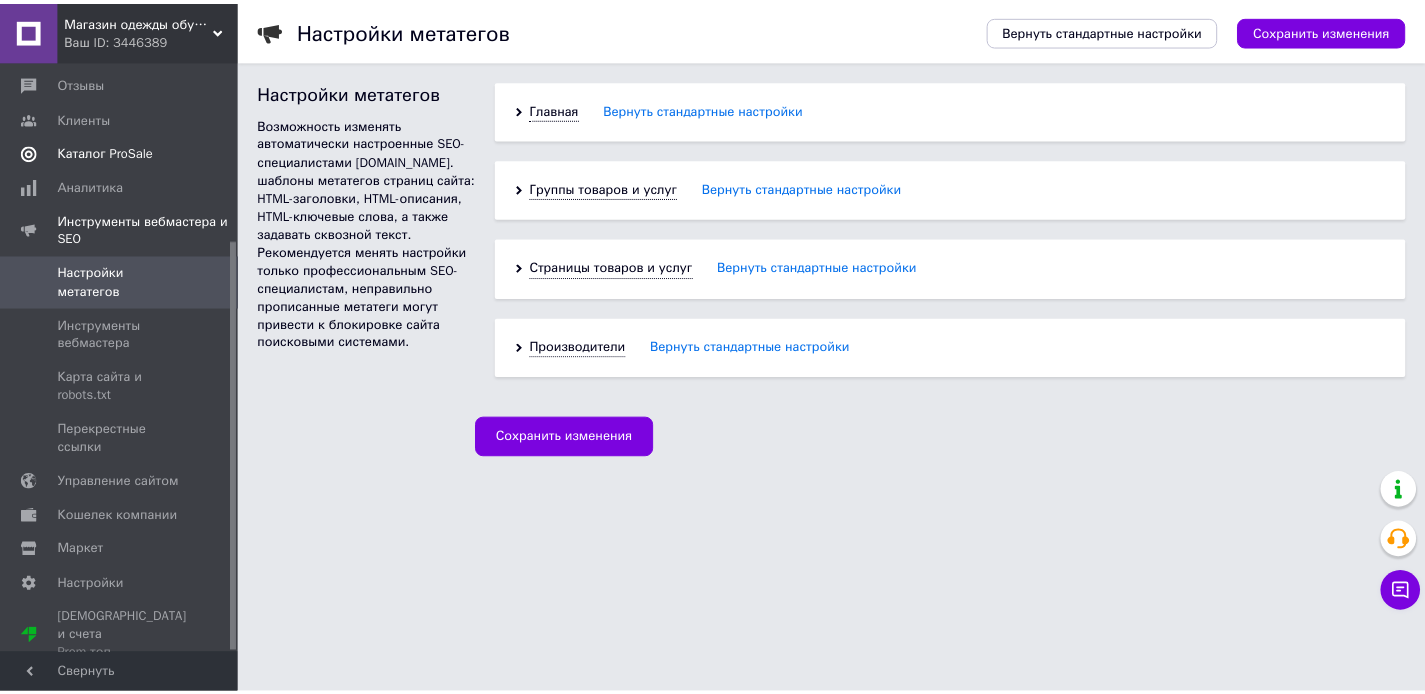 scroll, scrollTop: 0, scrollLeft: 0, axis: both 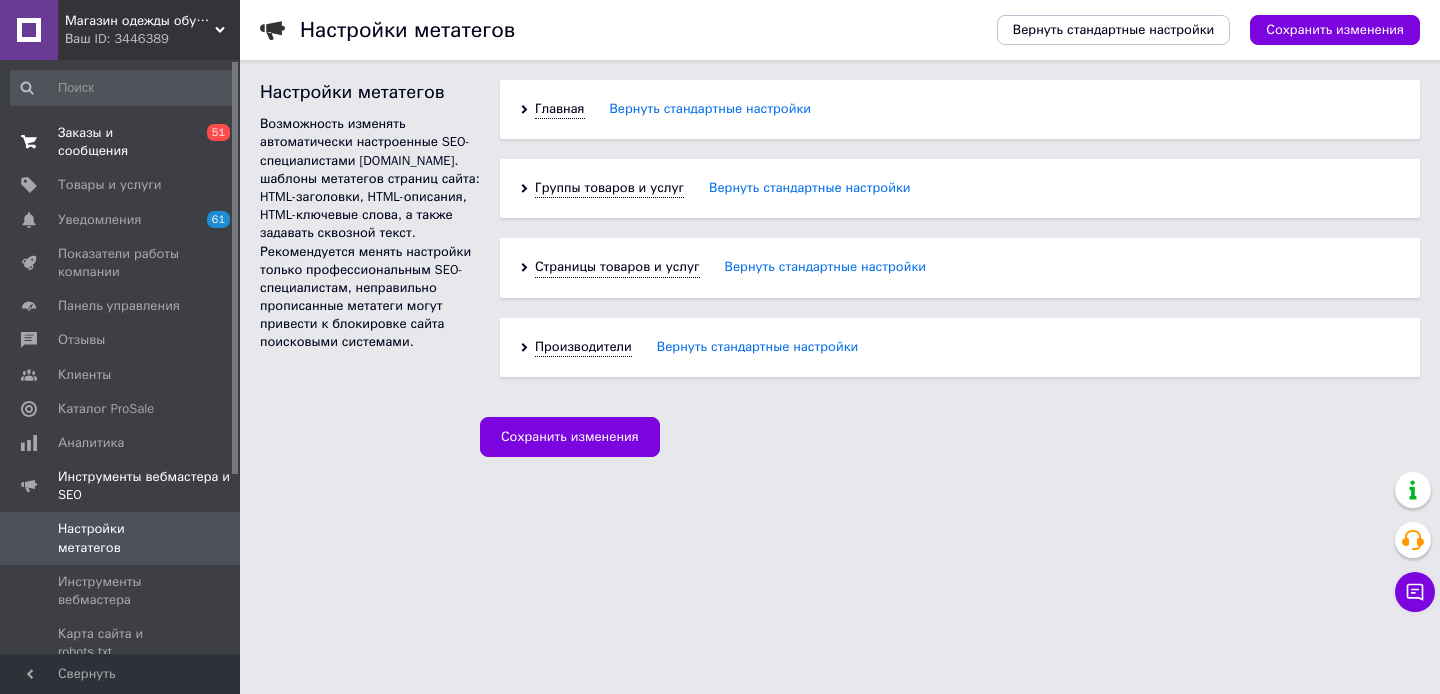 click on "Заказы и сообщения" at bounding box center [121, 142] 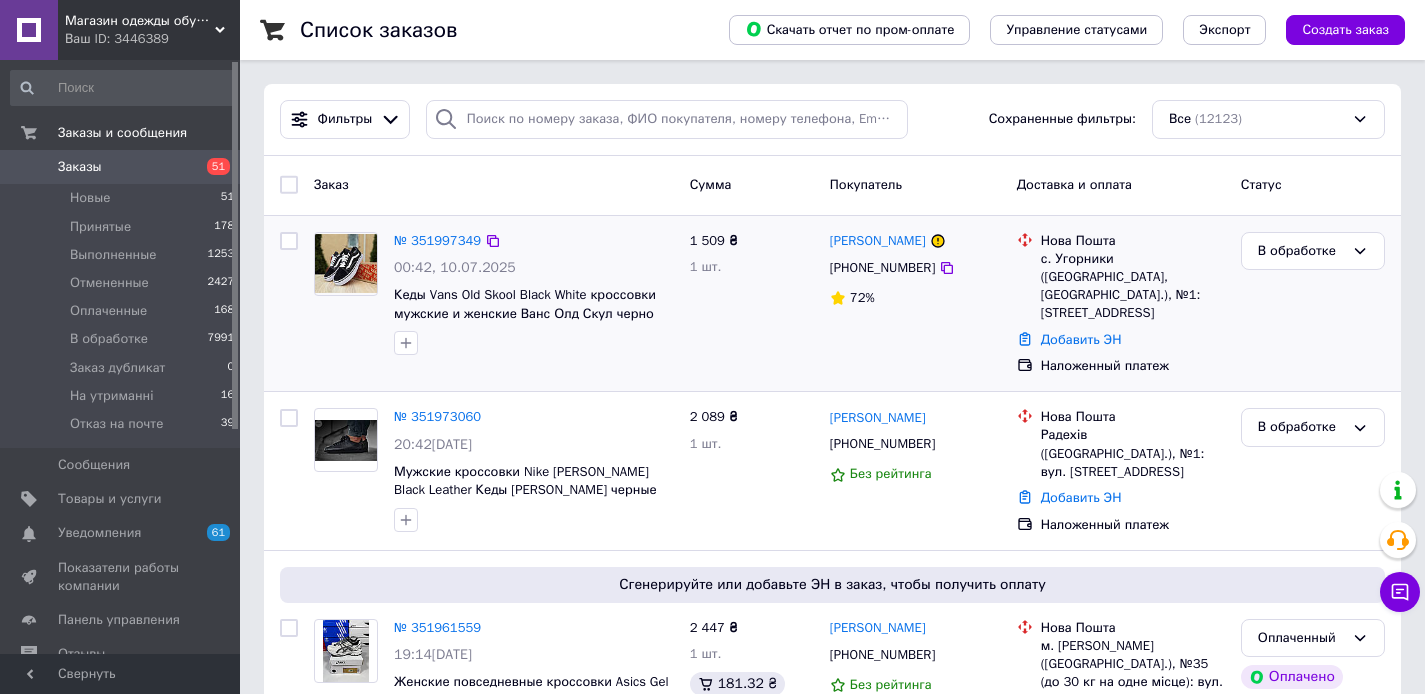 click on "1 509 ₴ 1 шт." at bounding box center (752, 304) 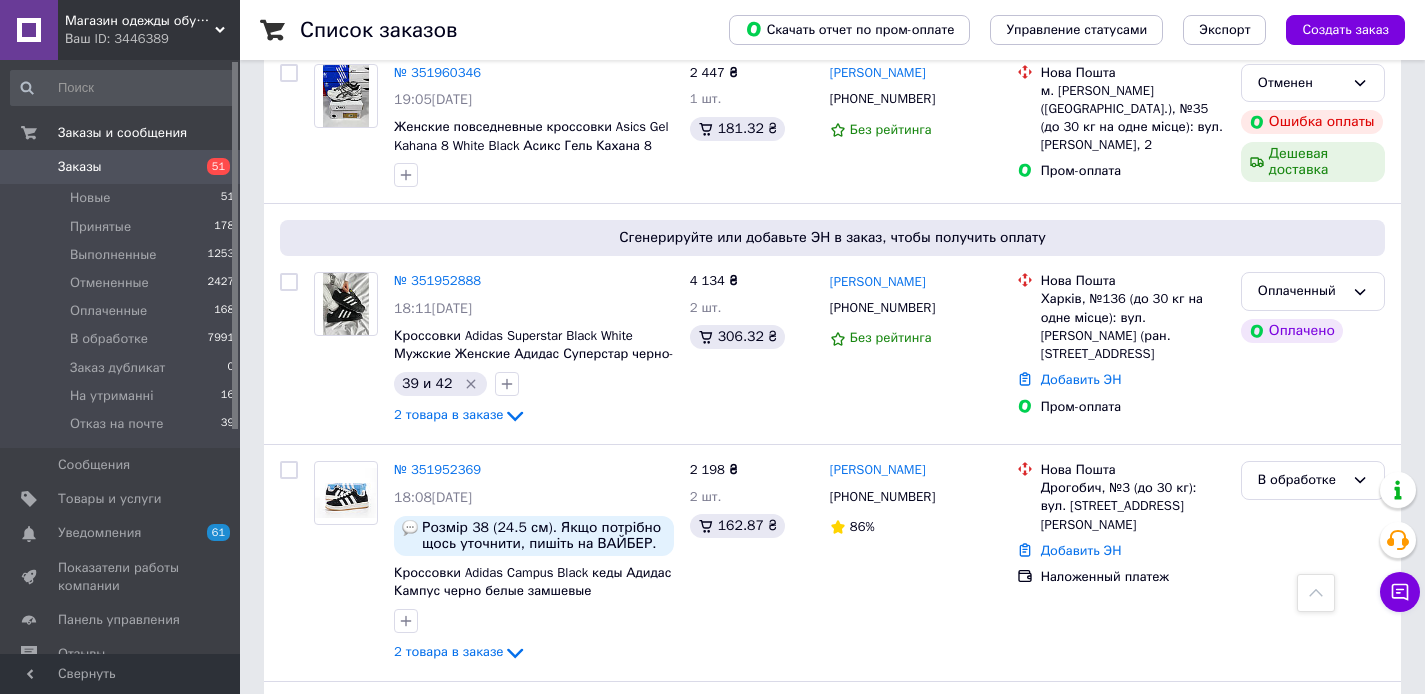 scroll, scrollTop: 822, scrollLeft: 0, axis: vertical 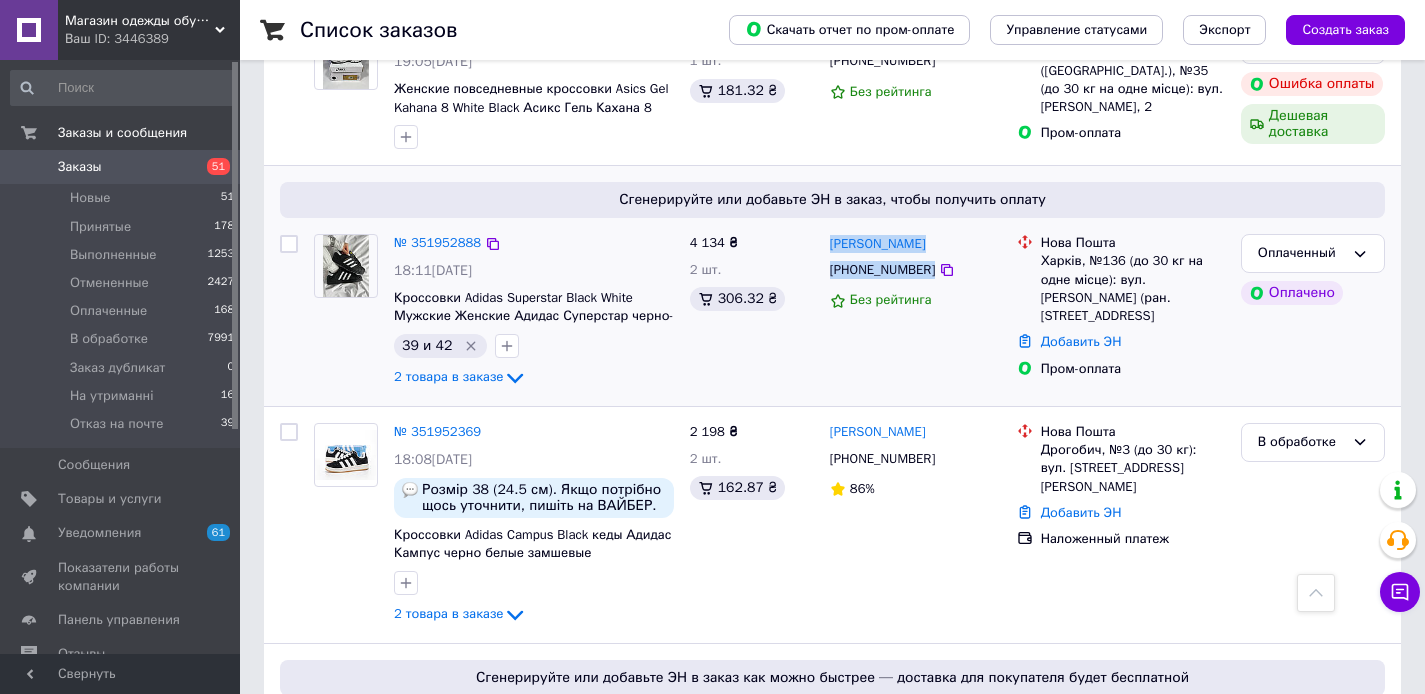 drag, startPoint x: 958, startPoint y: 253, endPoint x: 827, endPoint y: 222, distance: 134.61798 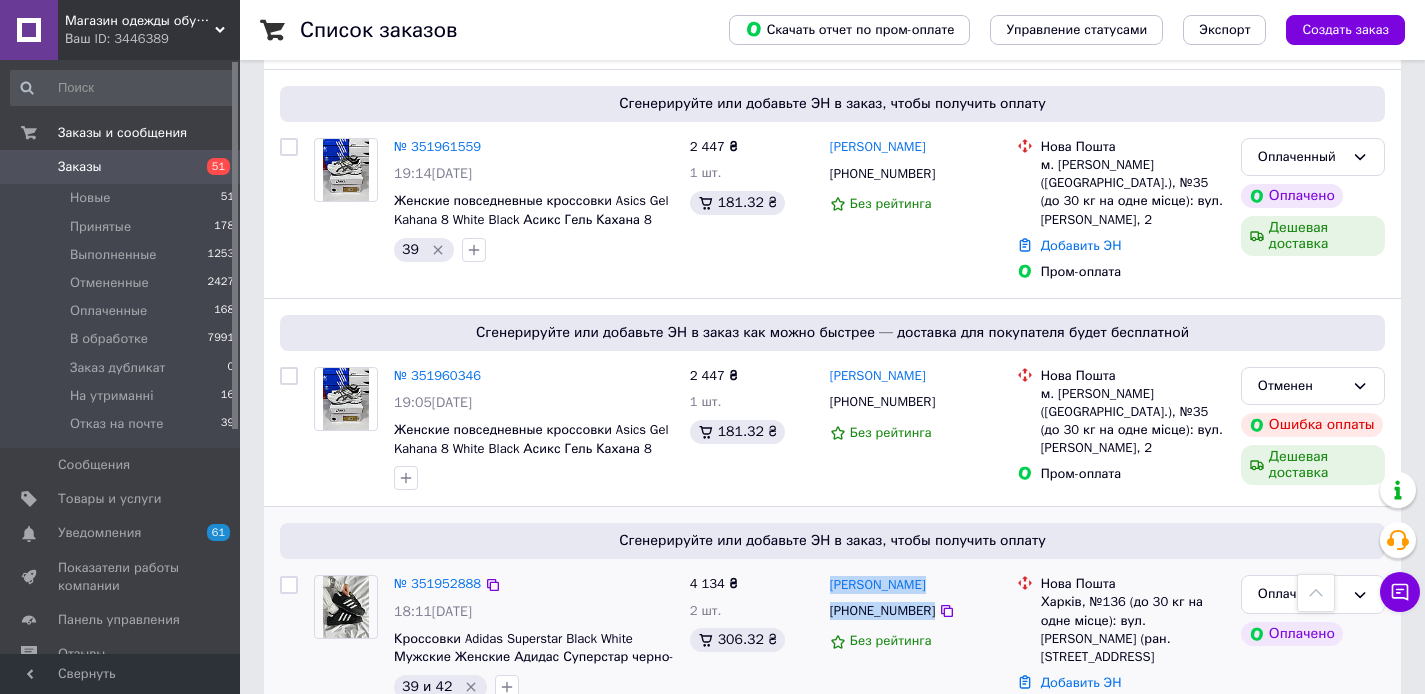 scroll, scrollTop: 0, scrollLeft: 0, axis: both 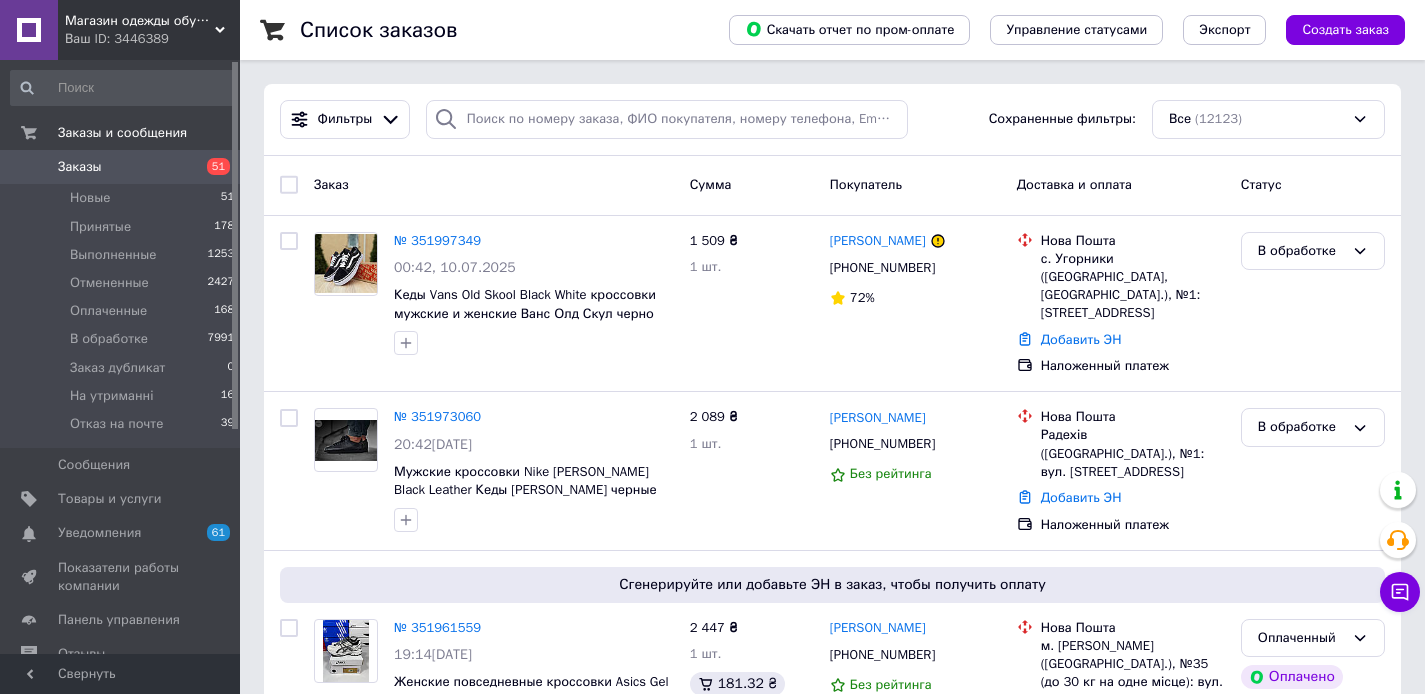 click on "Заказы" at bounding box center [121, 167] 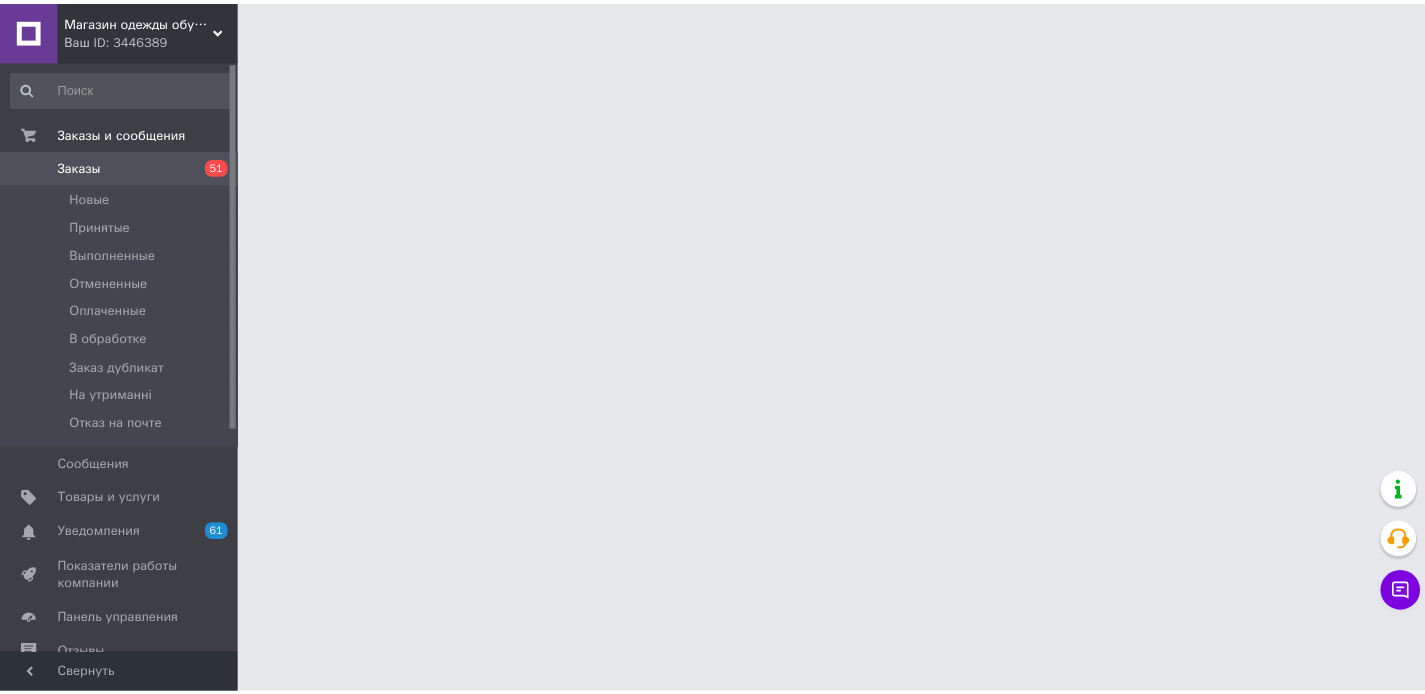 scroll, scrollTop: 0, scrollLeft: 0, axis: both 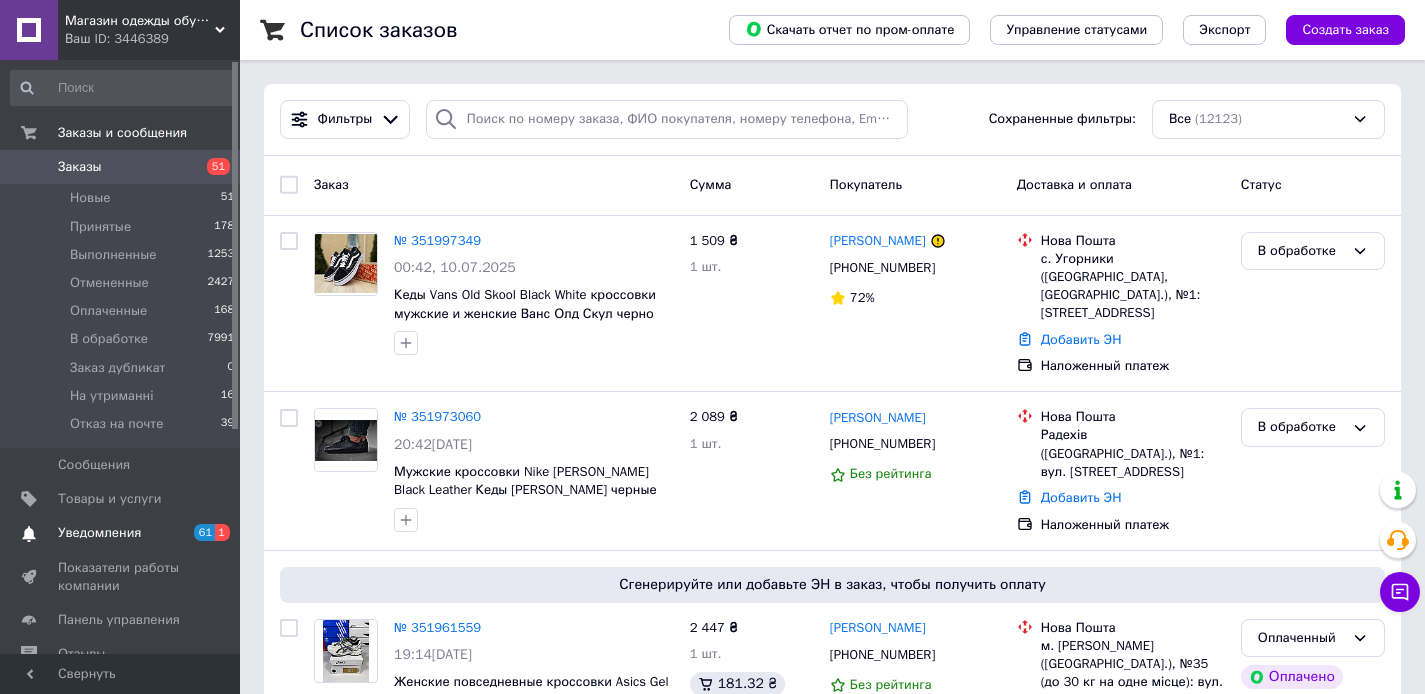 click on "Уведомления" at bounding box center (121, 533) 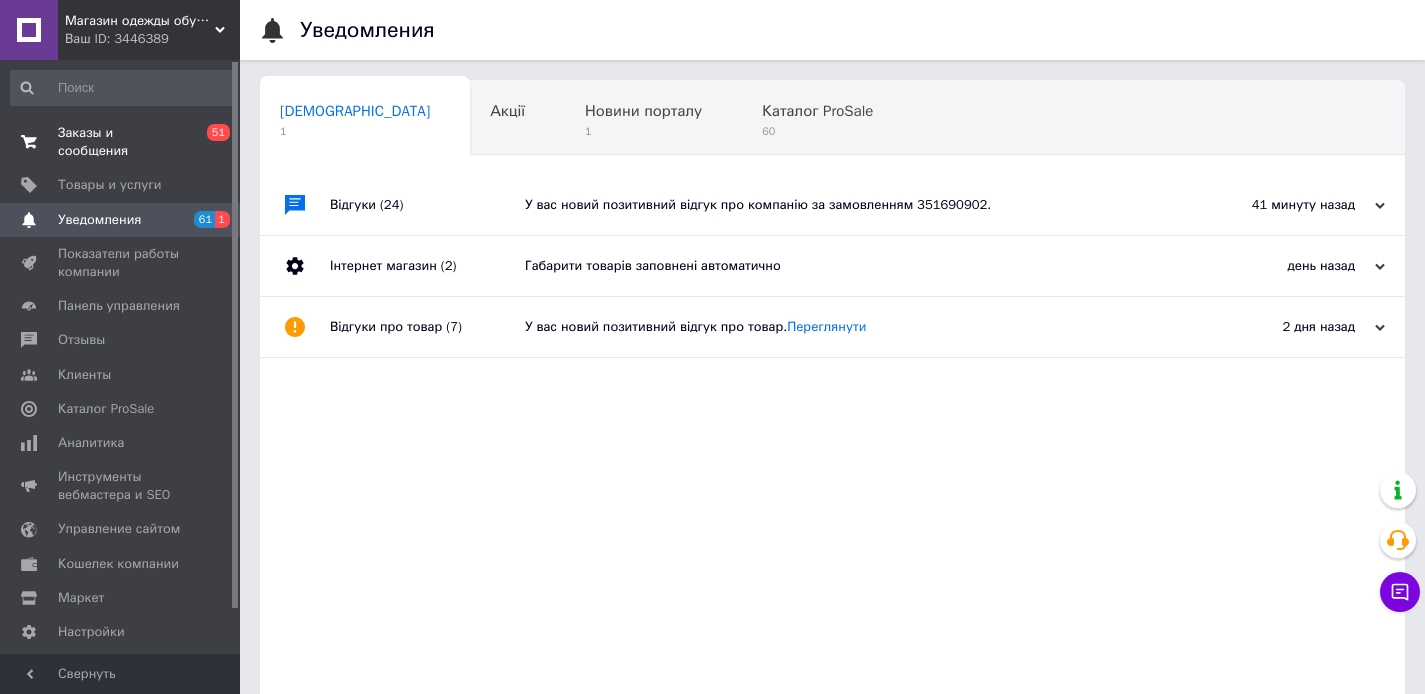 click on "Заказы и сообщения" at bounding box center (121, 142) 